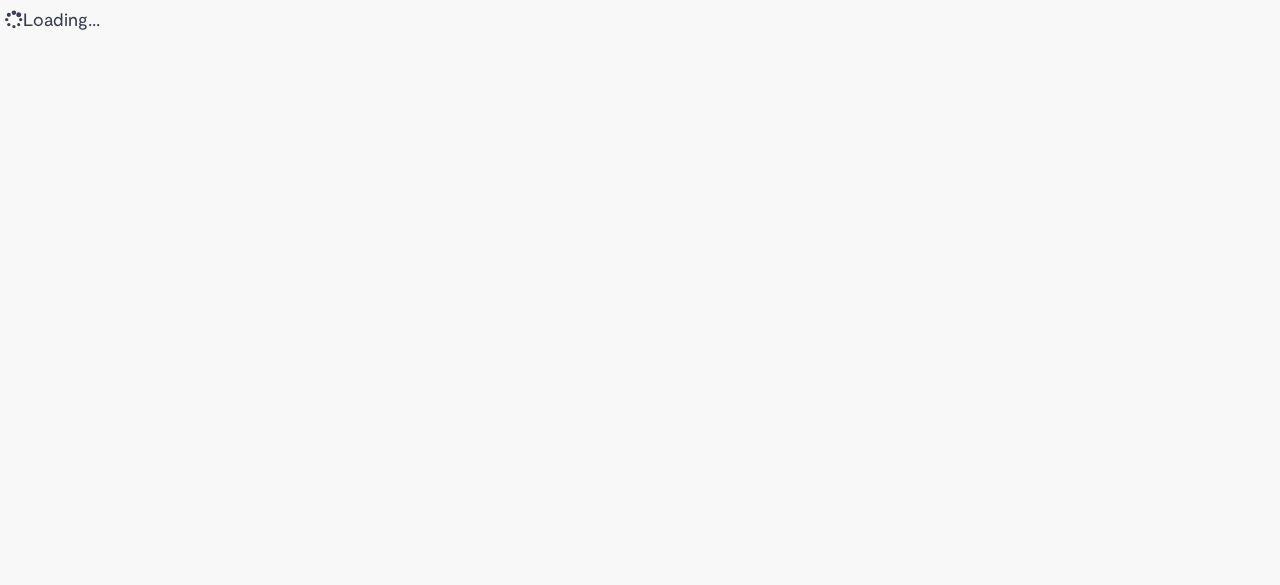 scroll, scrollTop: 0, scrollLeft: 0, axis: both 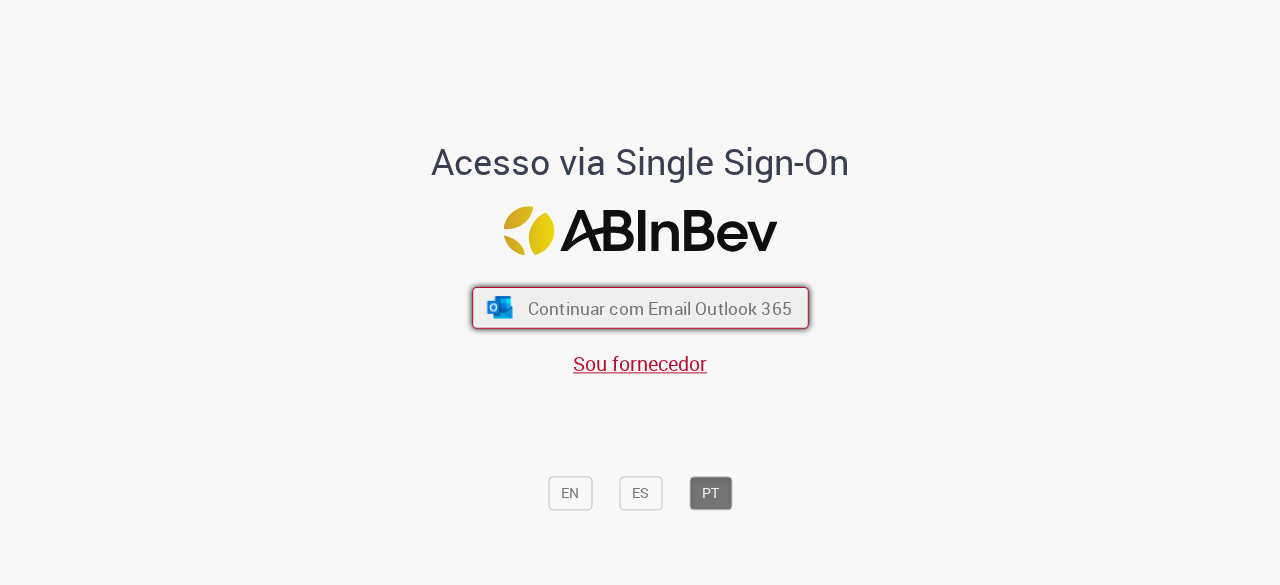 click on "Continuar com Email Outlook 365" at bounding box center (659, 308) 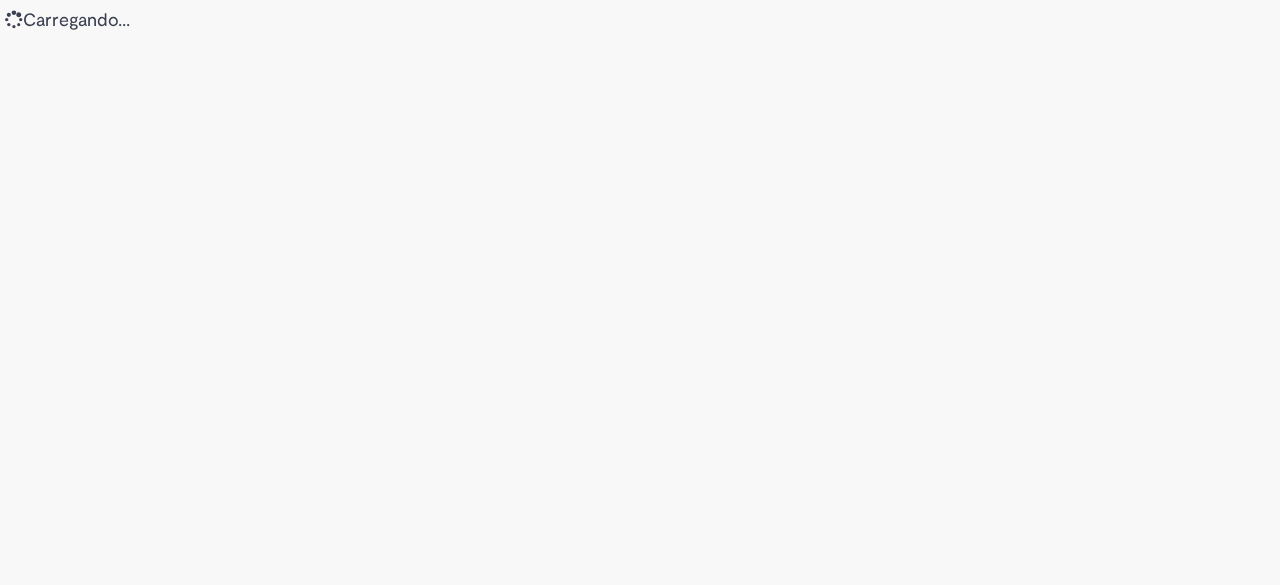 scroll, scrollTop: 0, scrollLeft: 0, axis: both 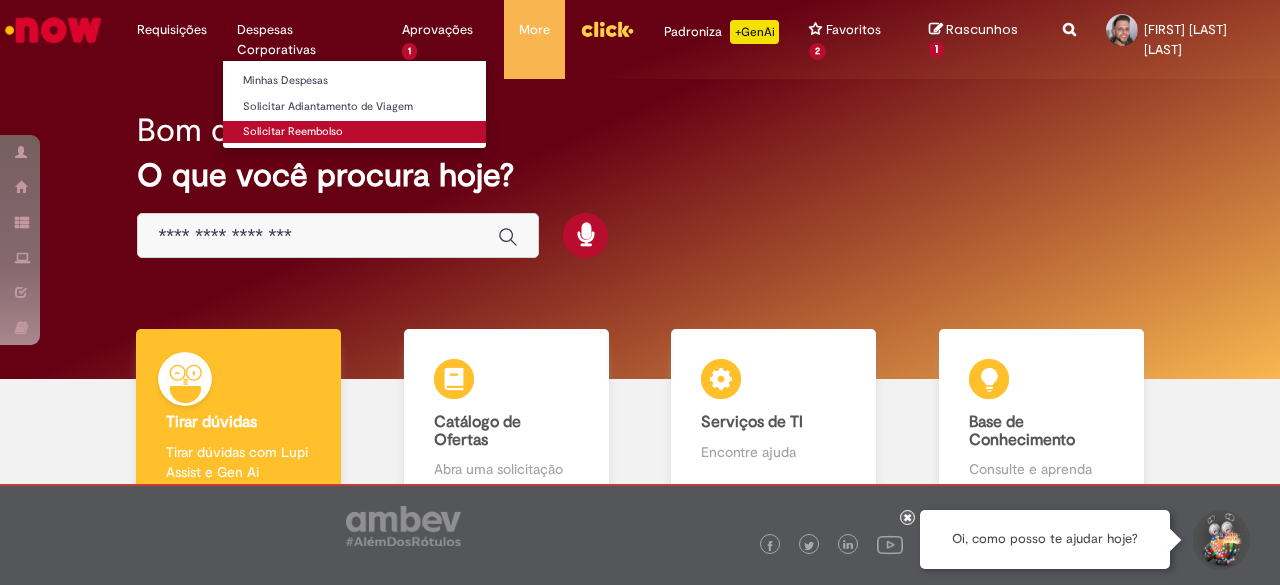click on "Solicitar Reembolso" at bounding box center [354, 132] 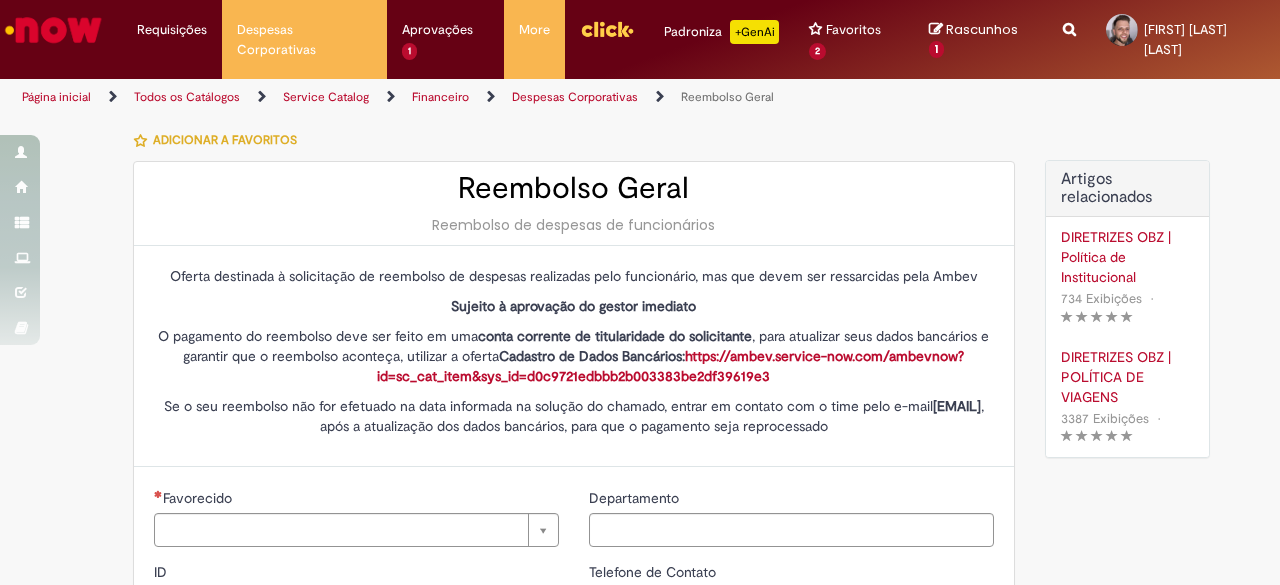 type on "********" 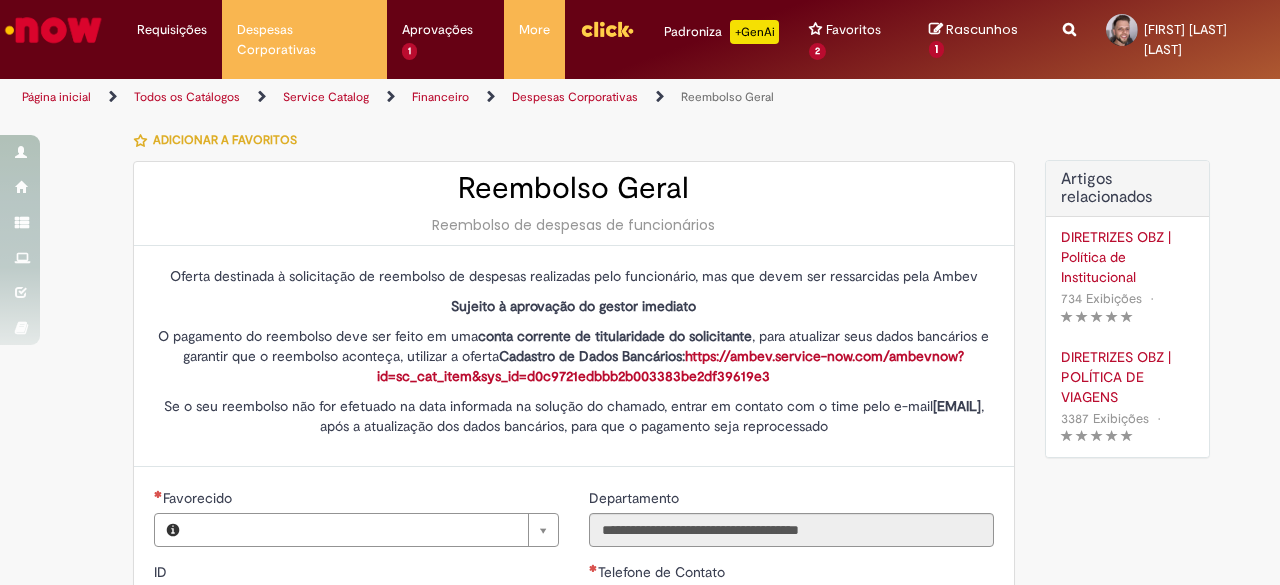 type on "**********" 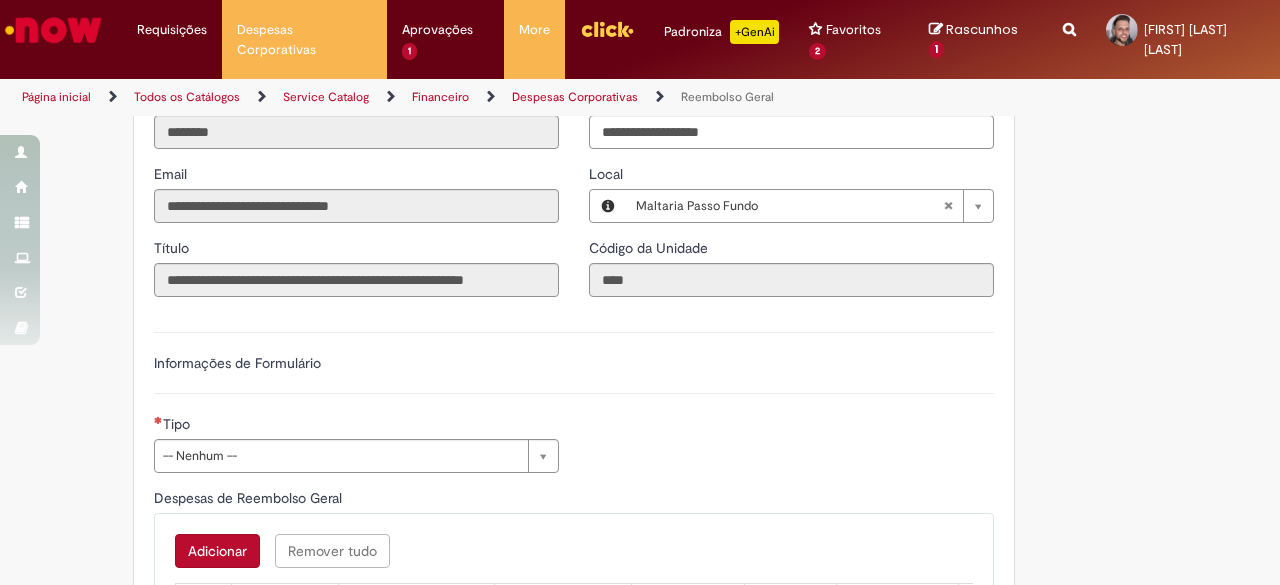 scroll, scrollTop: 540, scrollLeft: 0, axis: vertical 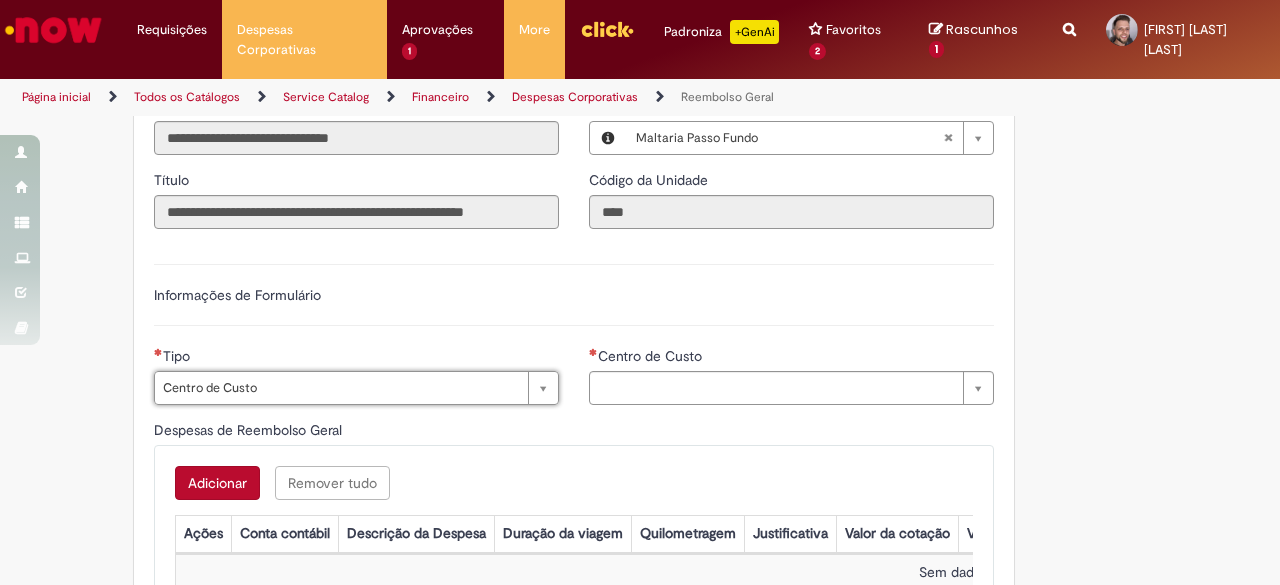 type on "**********" 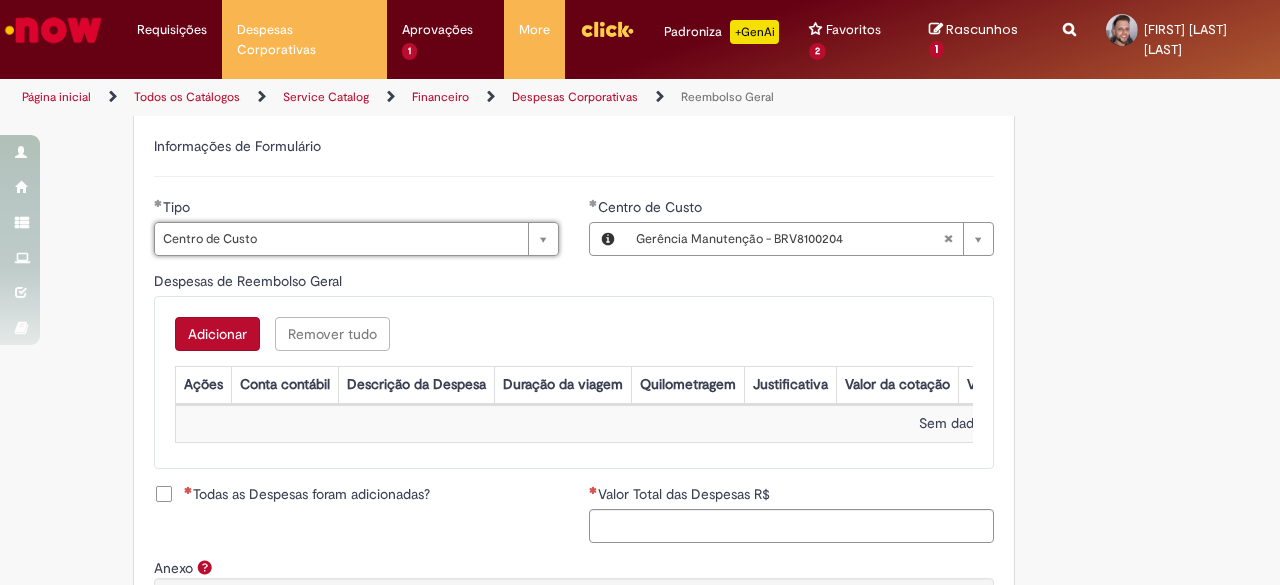 scroll, scrollTop: 690, scrollLeft: 0, axis: vertical 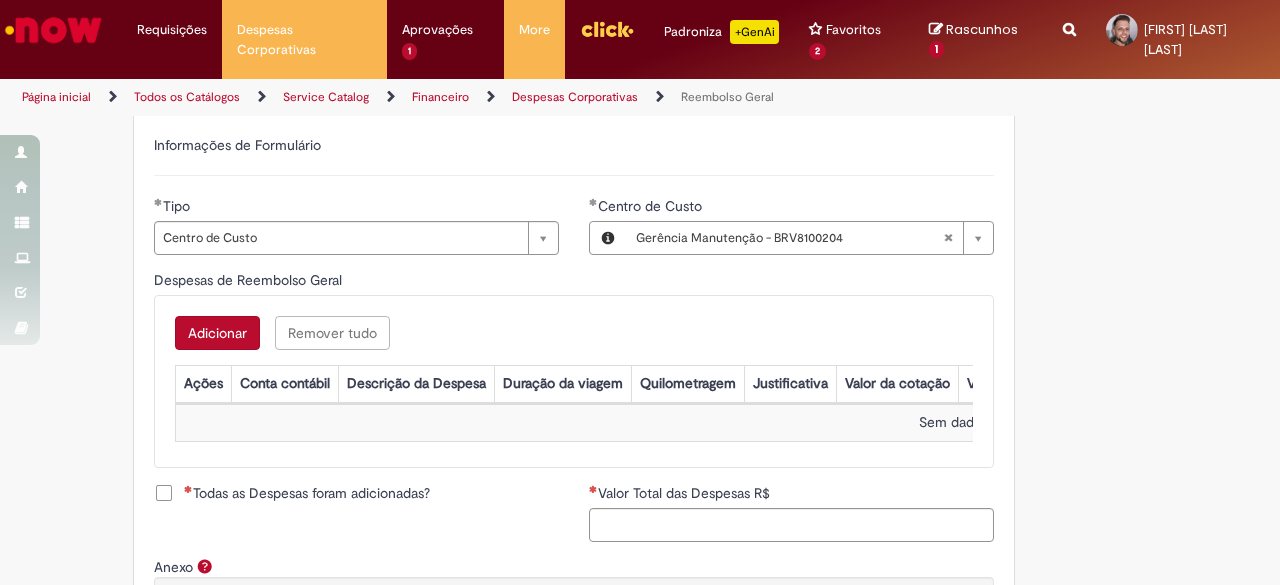 click on "Adicionar" at bounding box center (217, 333) 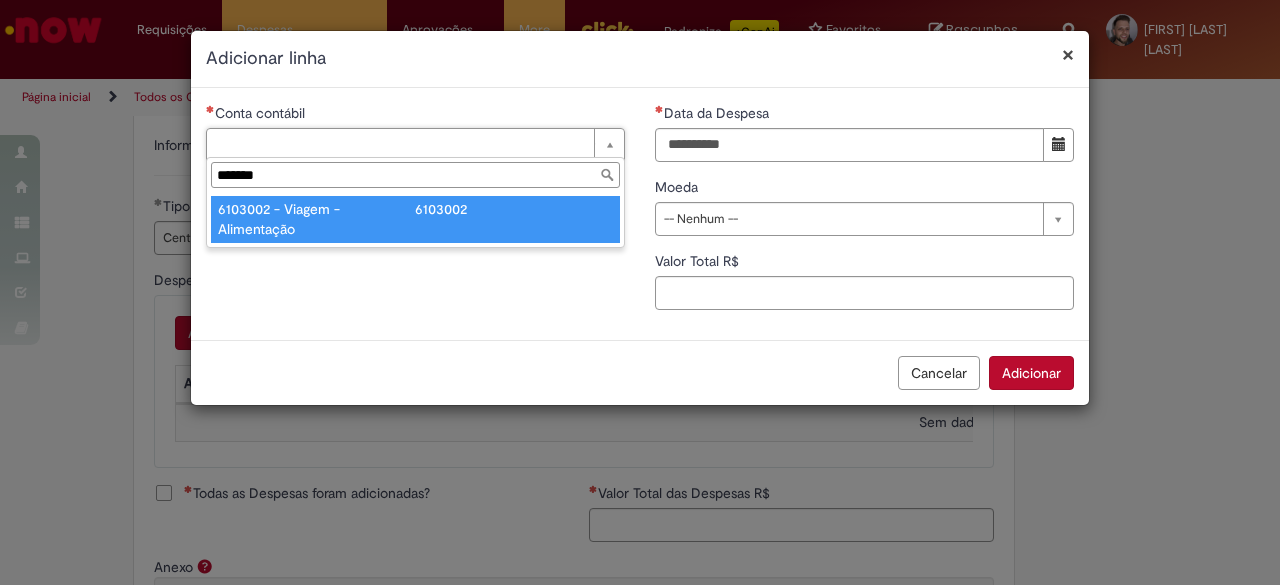 type on "**********" 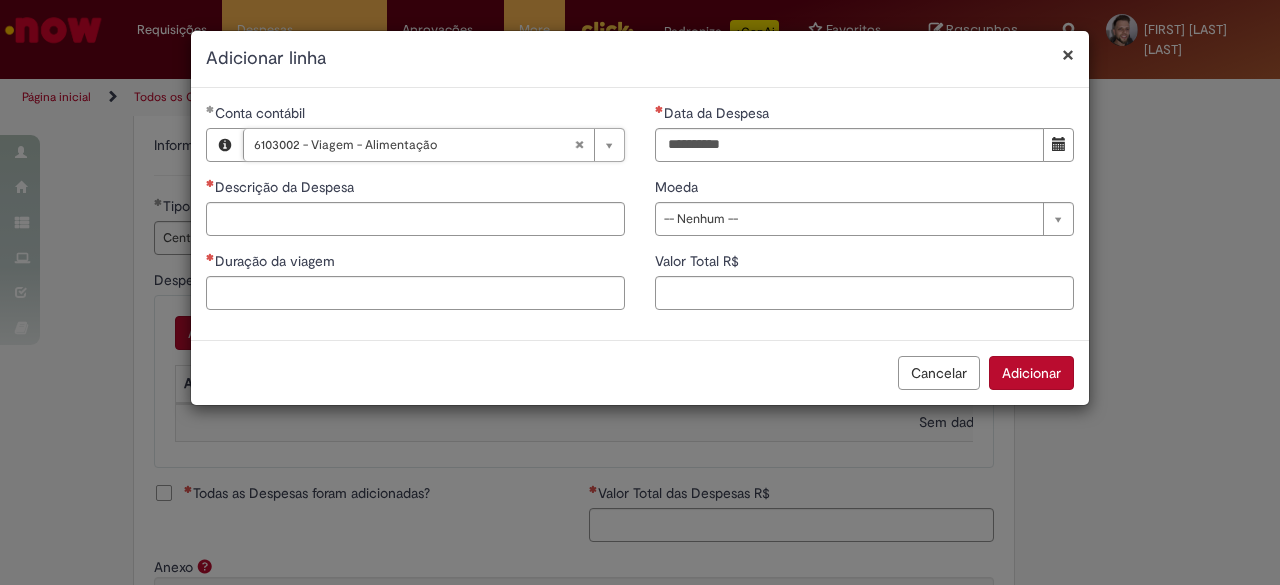 click on "Cancelar   Adicionar" at bounding box center (640, 372) 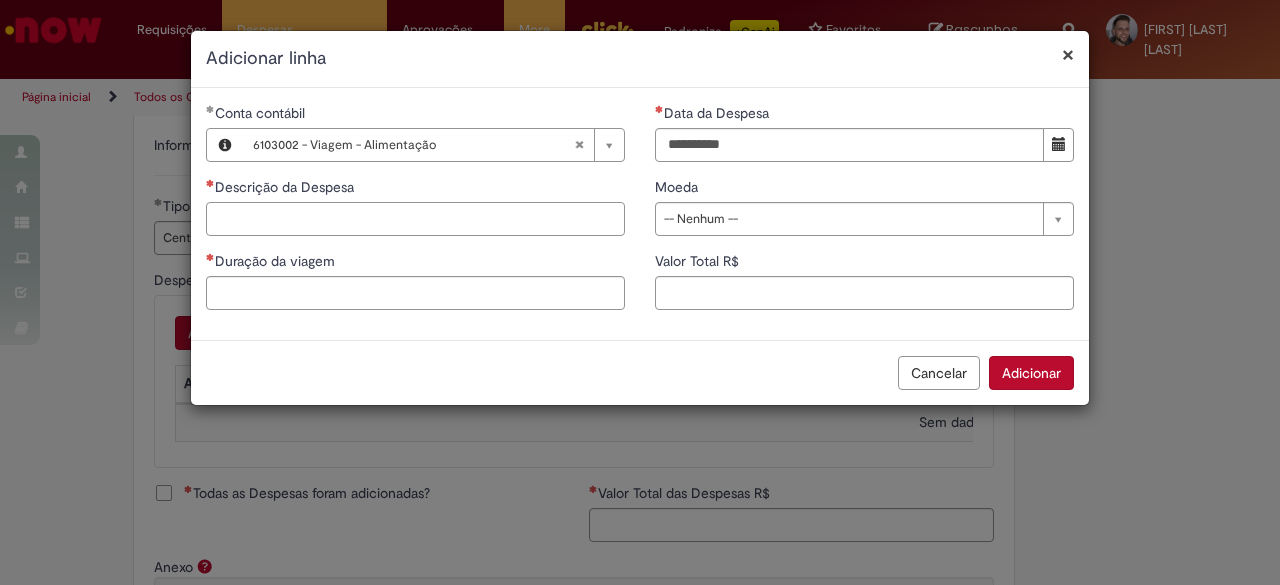 click on "Descrição da Despesa" at bounding box center [415, 219] 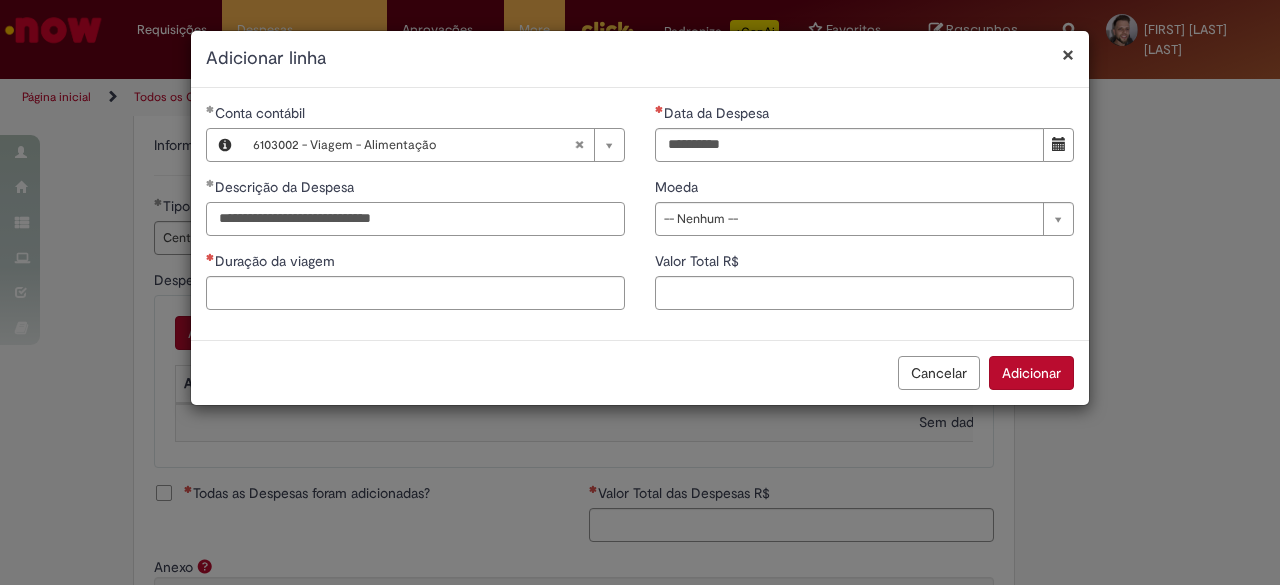 type on "**********" 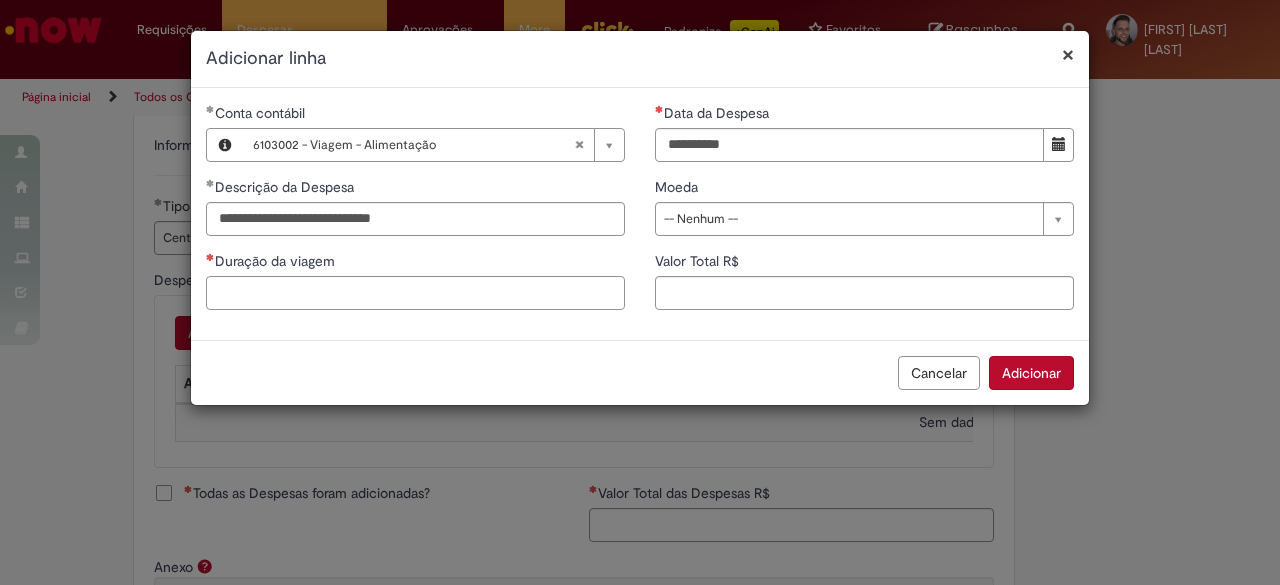 click on "Duração da viagem" at bounding box center [415, 293] 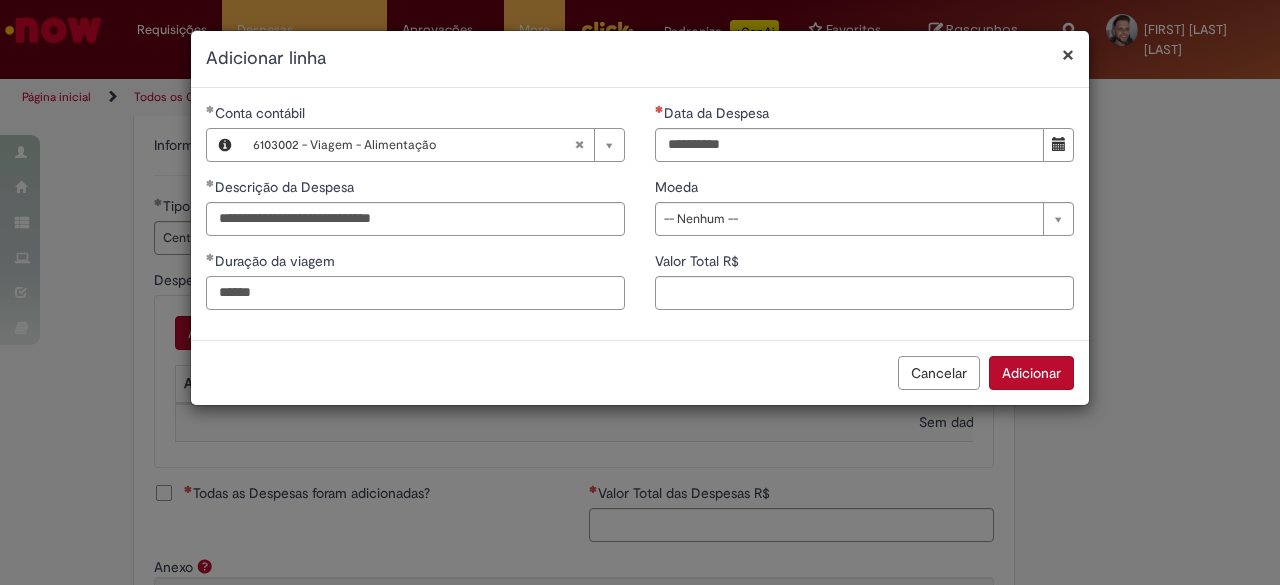 type on "******" 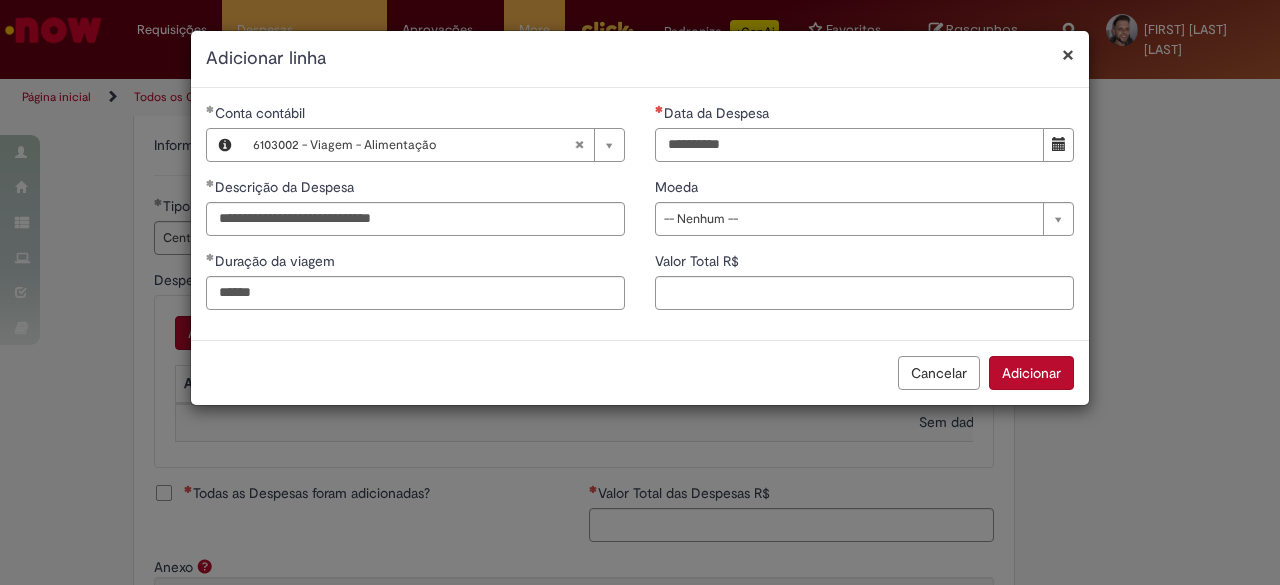 click on "Data da Despesa" at bounding box center (849, 145) 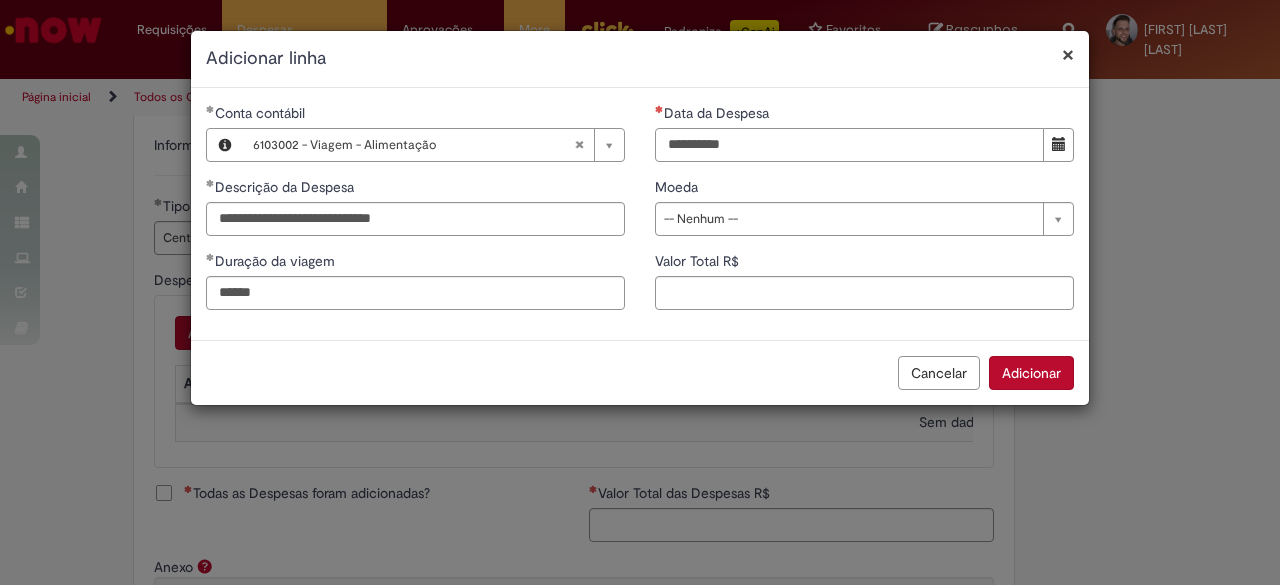 type on "**********" 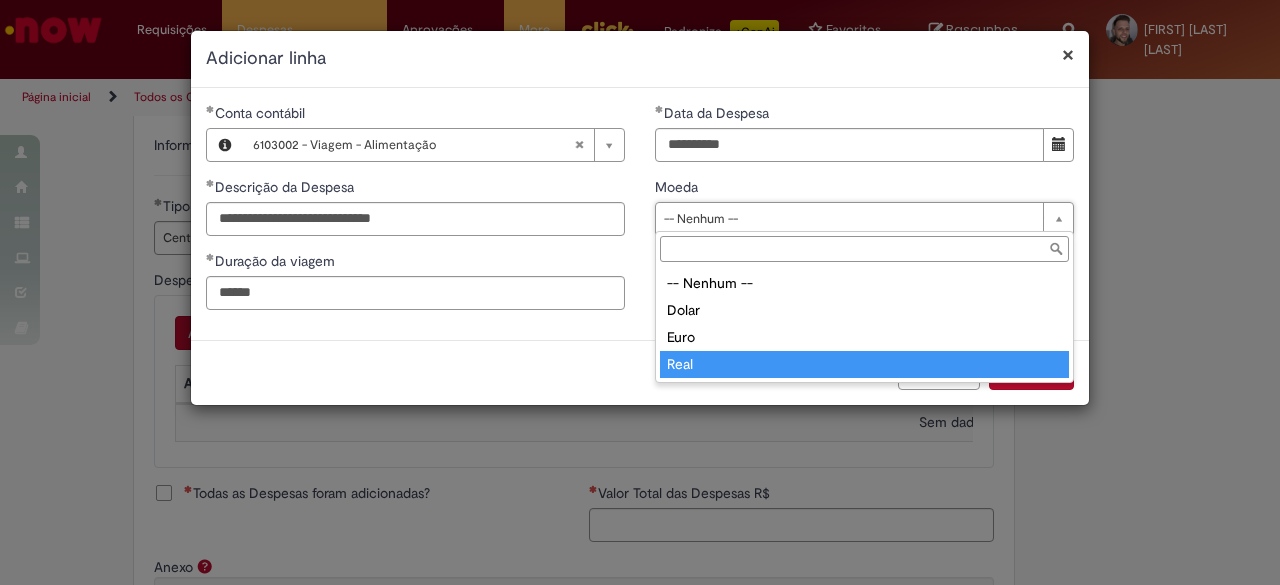 type on "****" 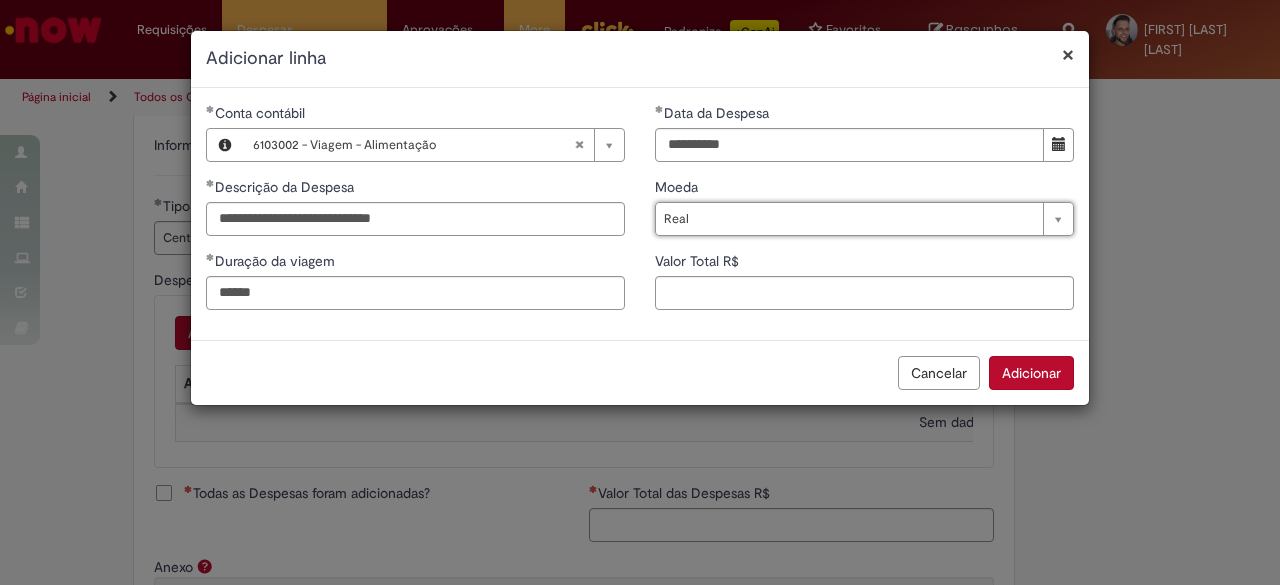 click on "**********" at bounding box center (864, 214) 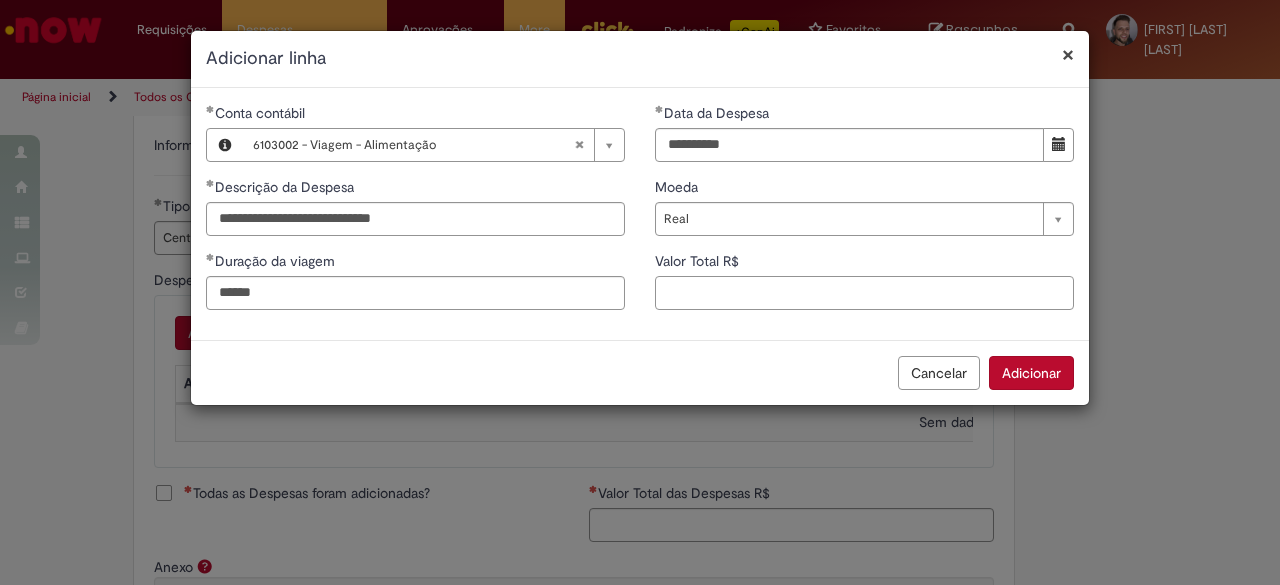 click on "Valor Total R$" at bounding box center [864, 293] 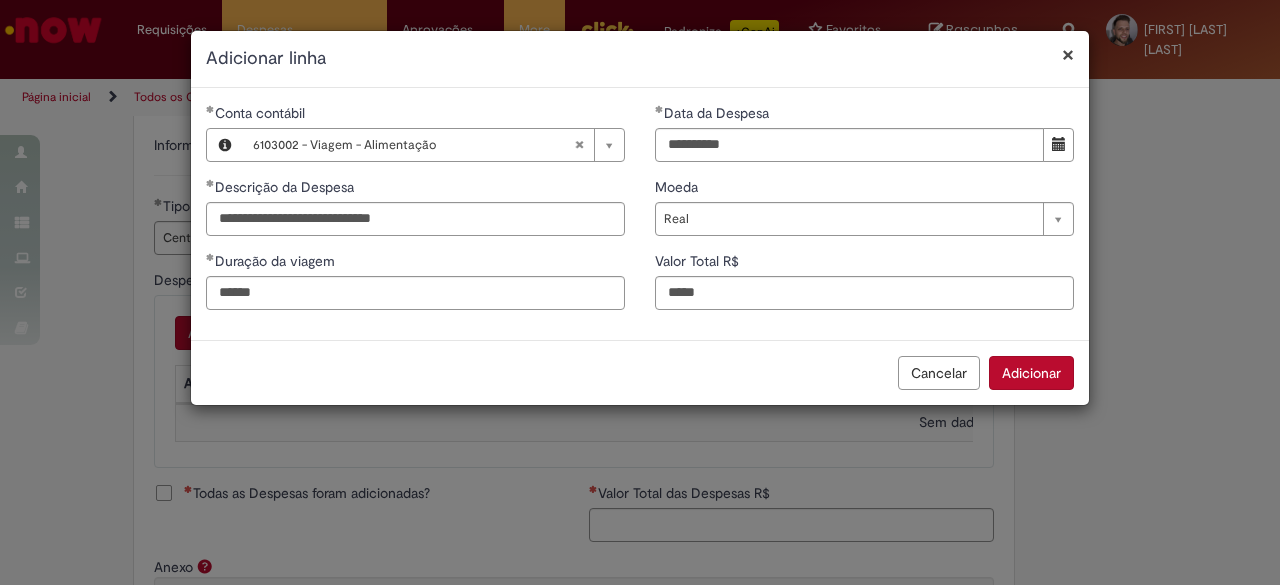 type on "**" 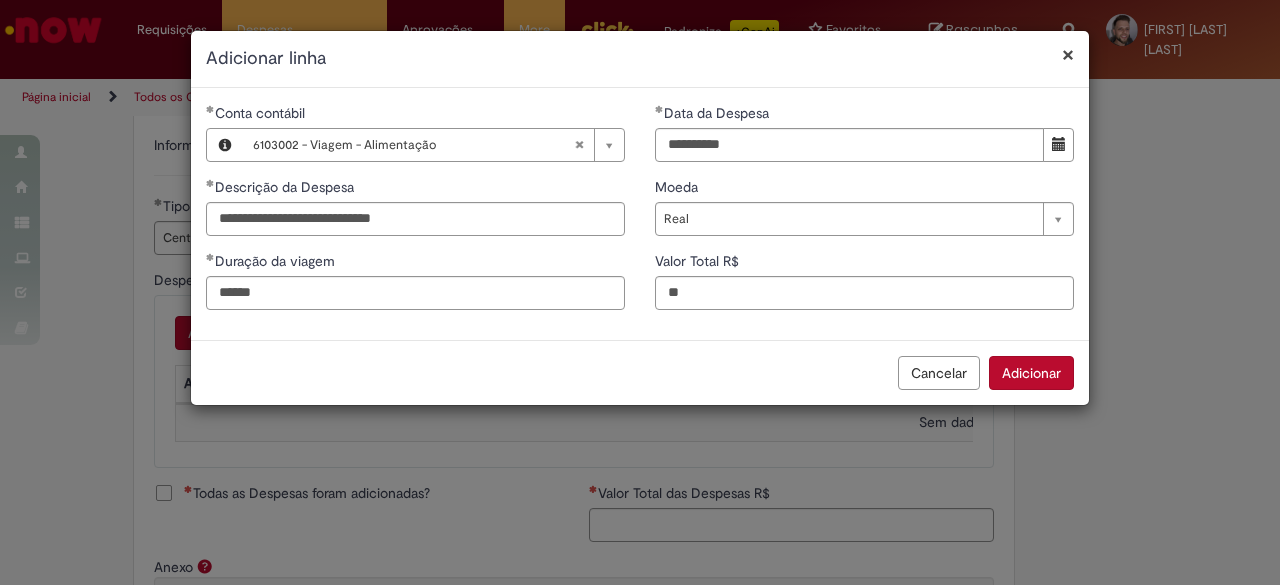 click on "Adicionar" at bounding box center [1031, 373] 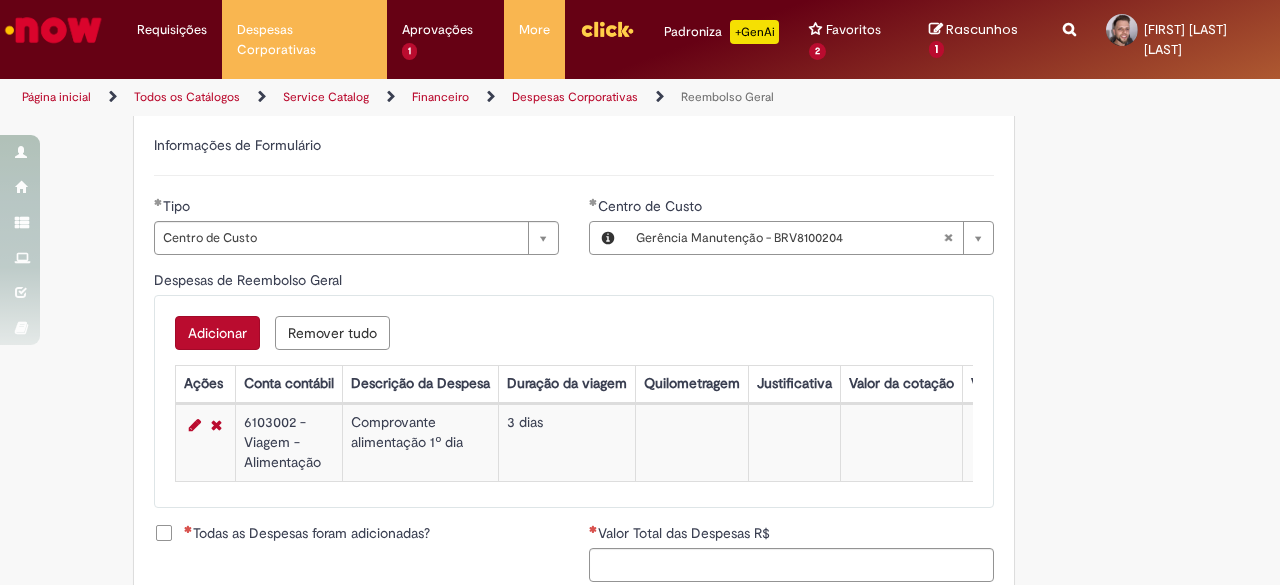 click on "Adicionar" at bounding box center [217, 333] 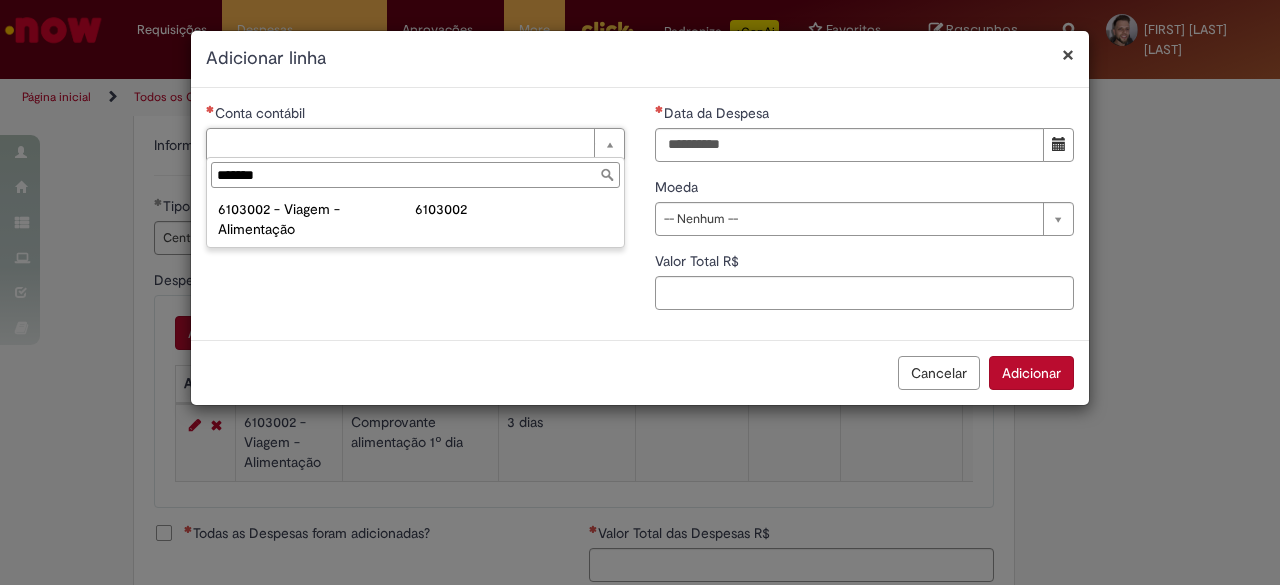 type on "*******" 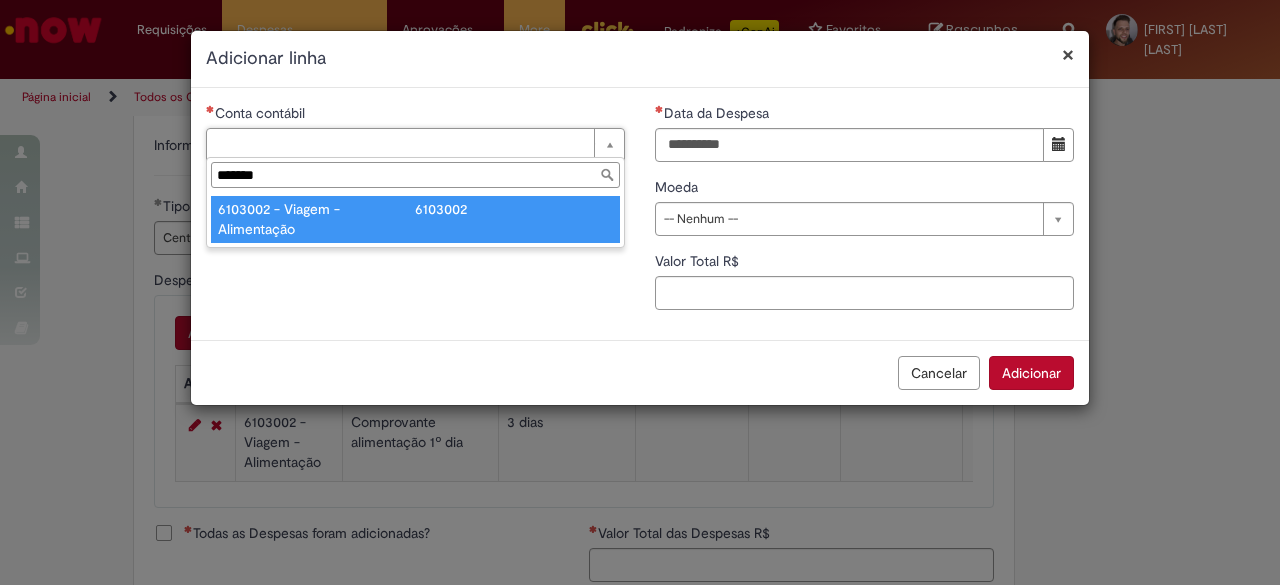 type on "**********" 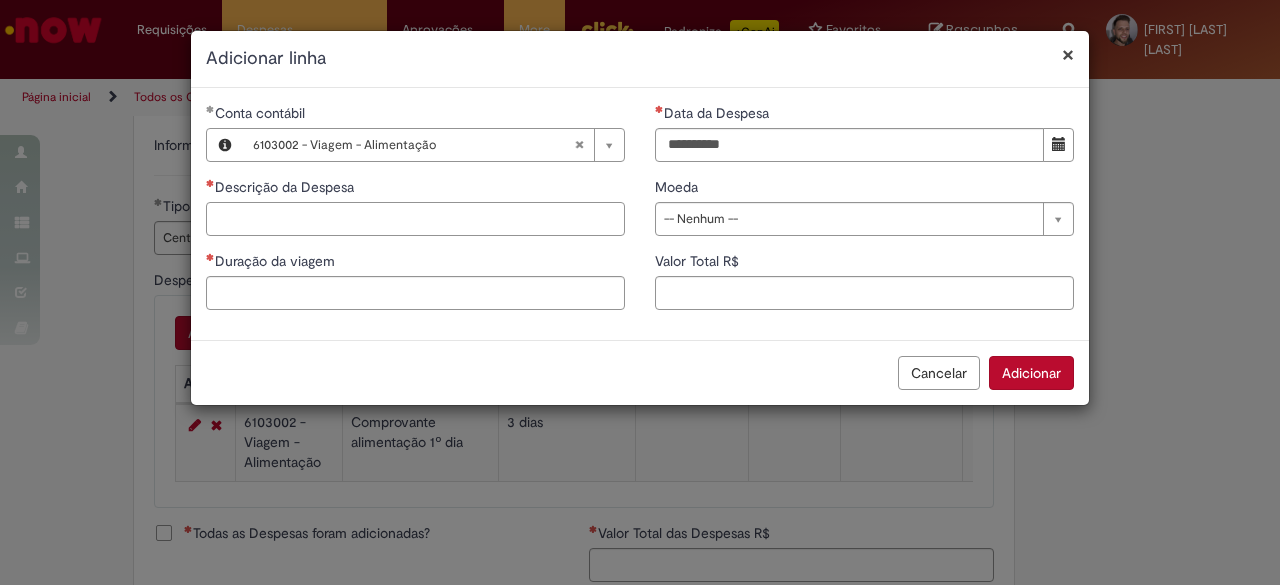 click on "Descrição da Despesa" at bounding box center [415, 219] 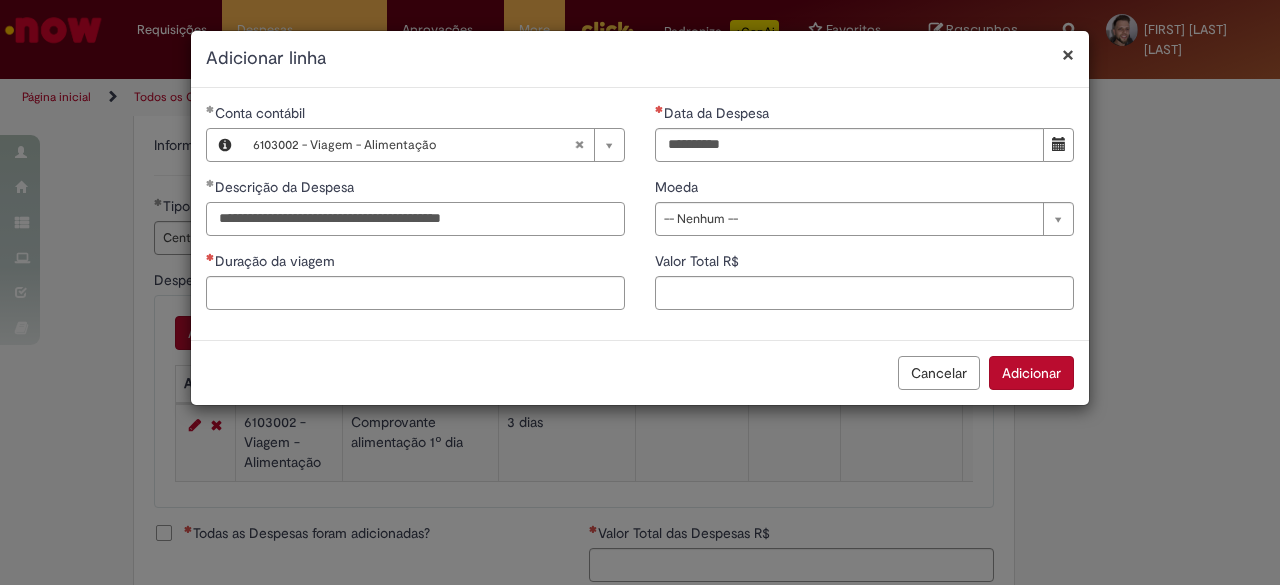 type on "**********" 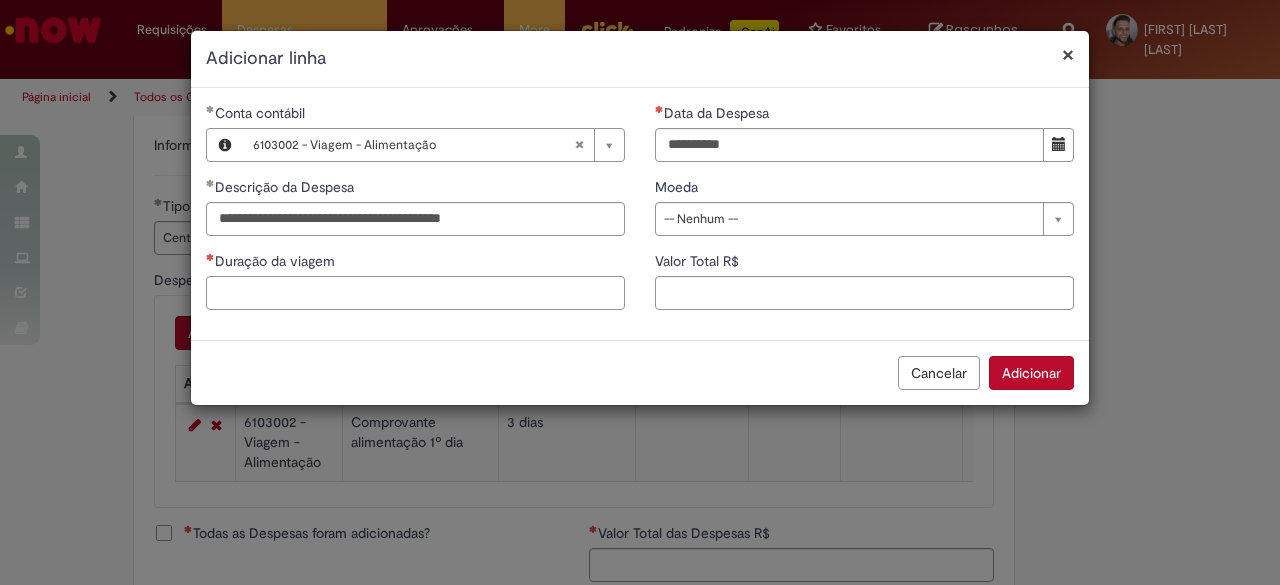 click on "Duração da viagem" at bounding box center (415, 293) 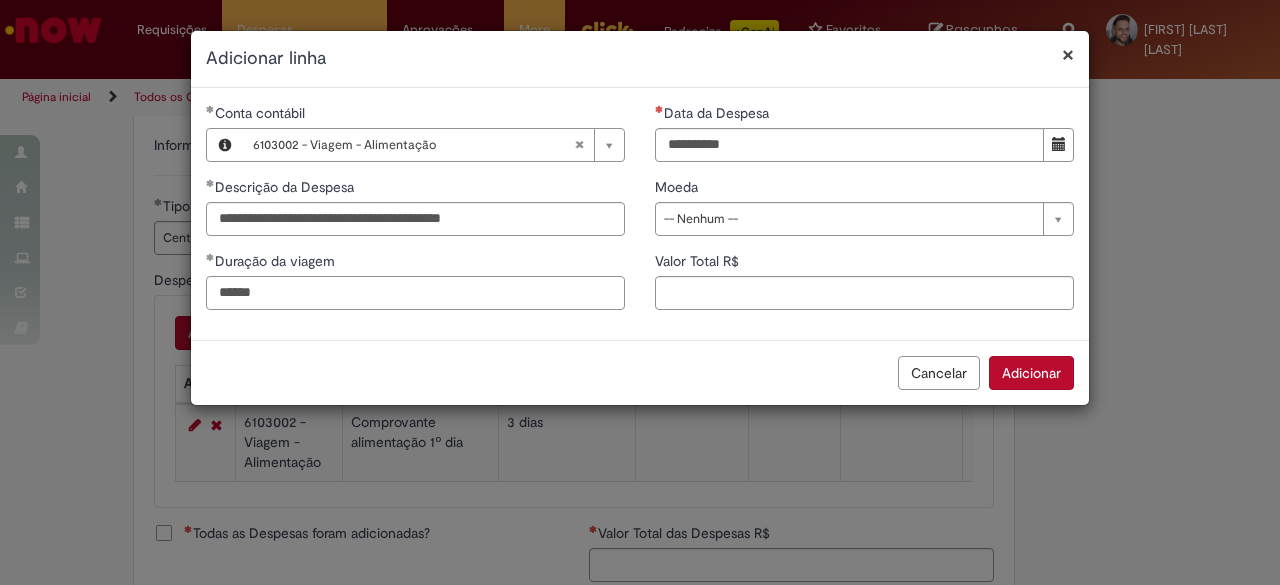 type on "******" 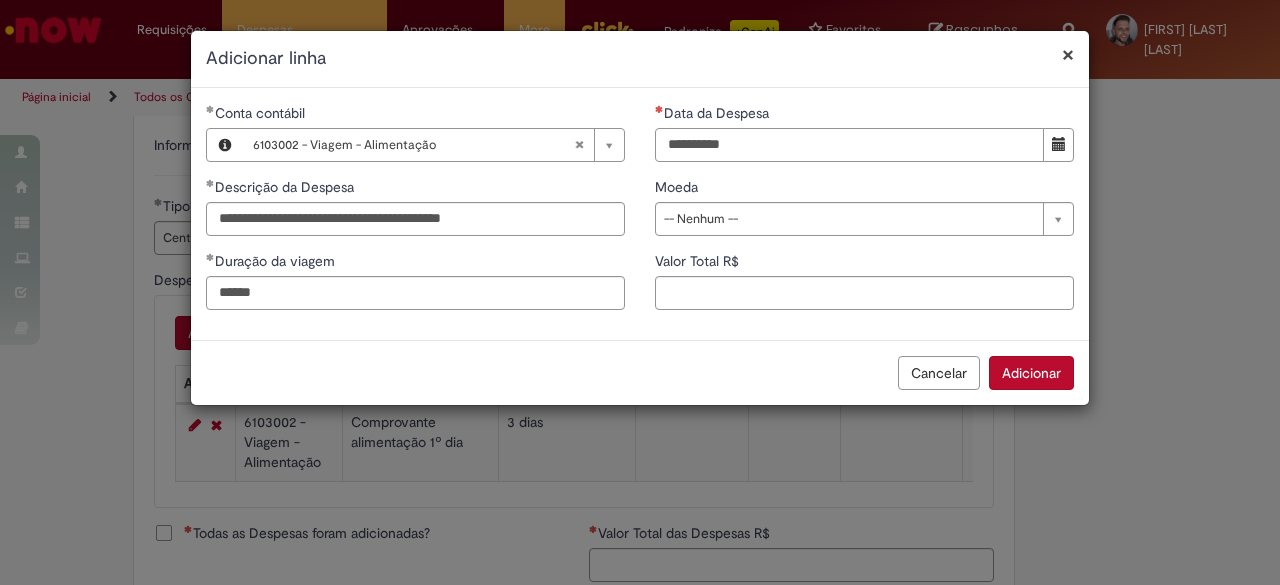 click on "Data da Despesa" at bounding box center (849, 145) 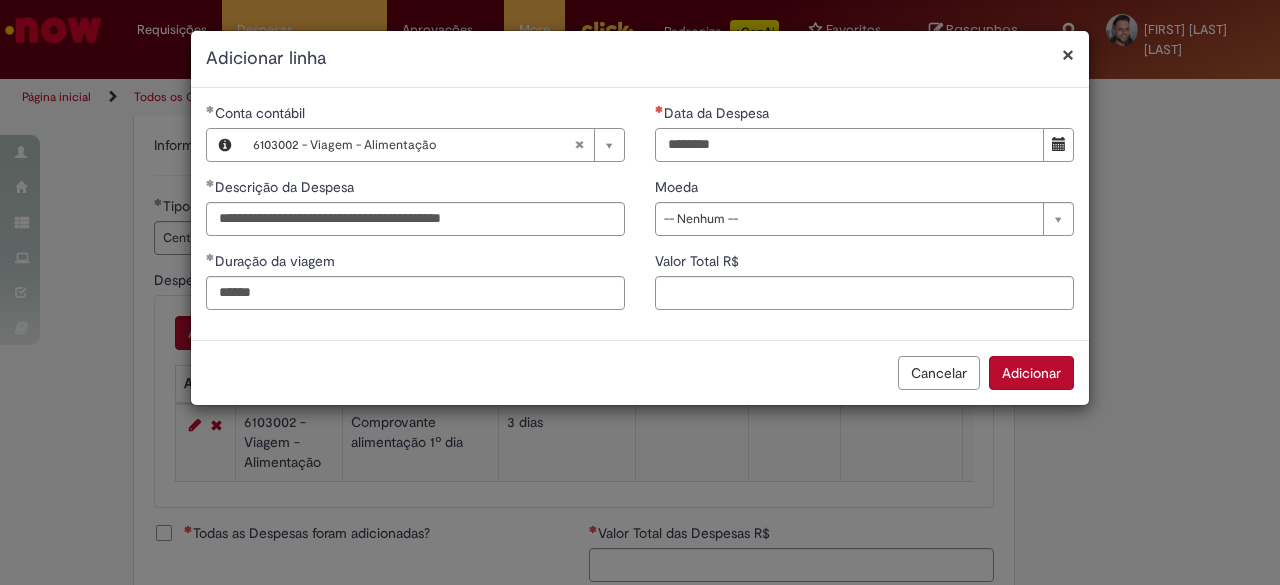 type on "**********" 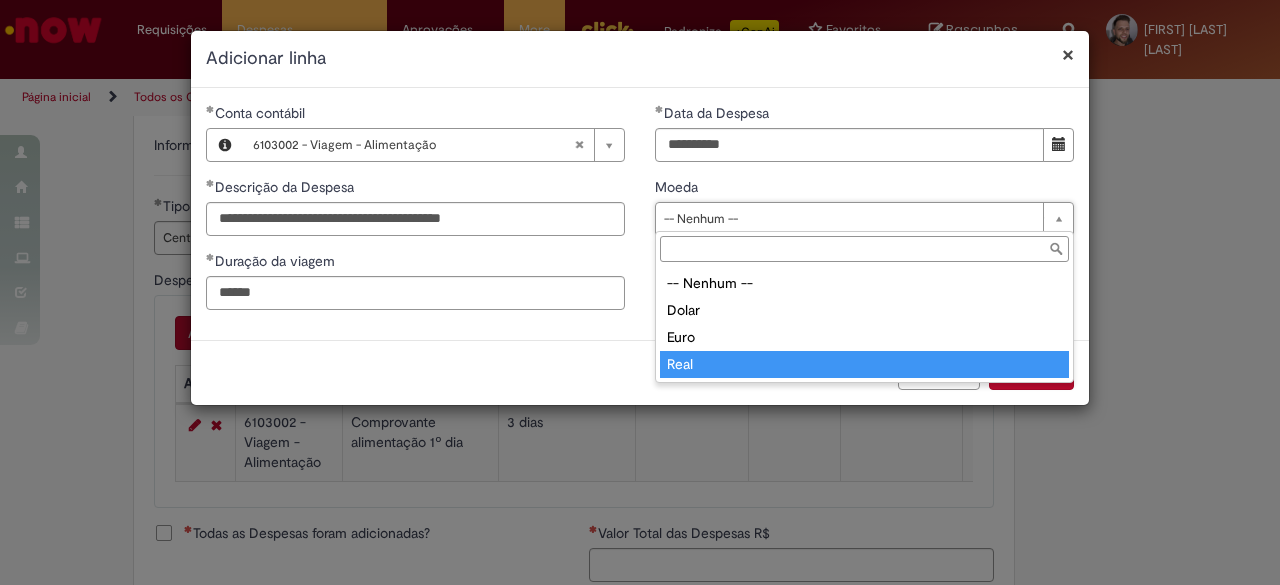 type on "****" 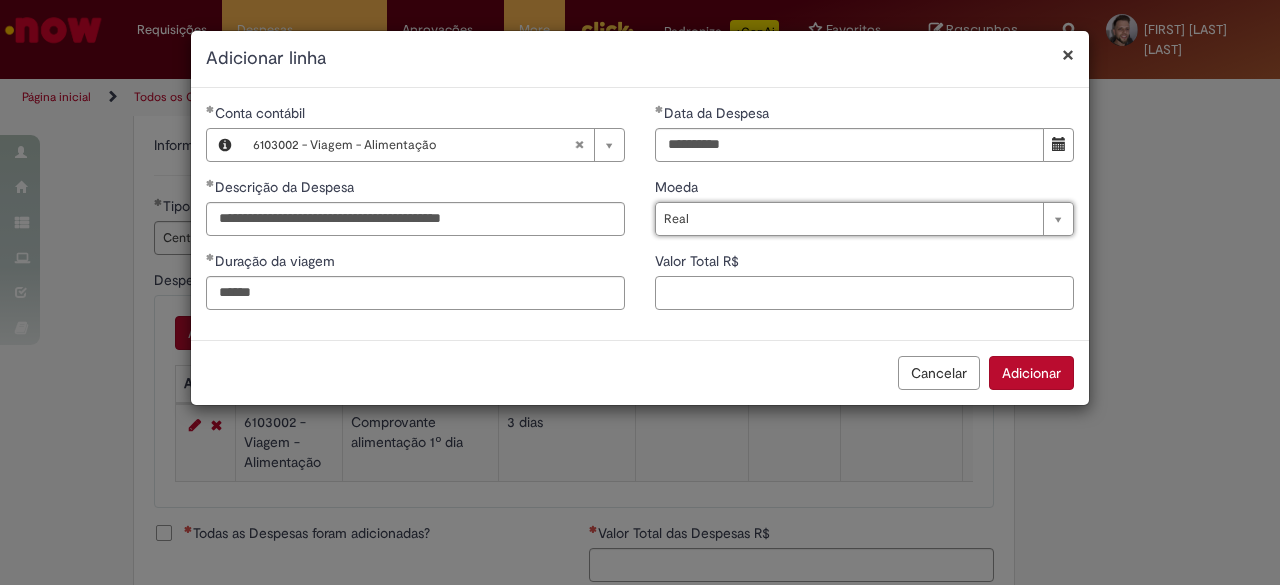 click on "Valor Total R$" at bounding box center [864, 293] 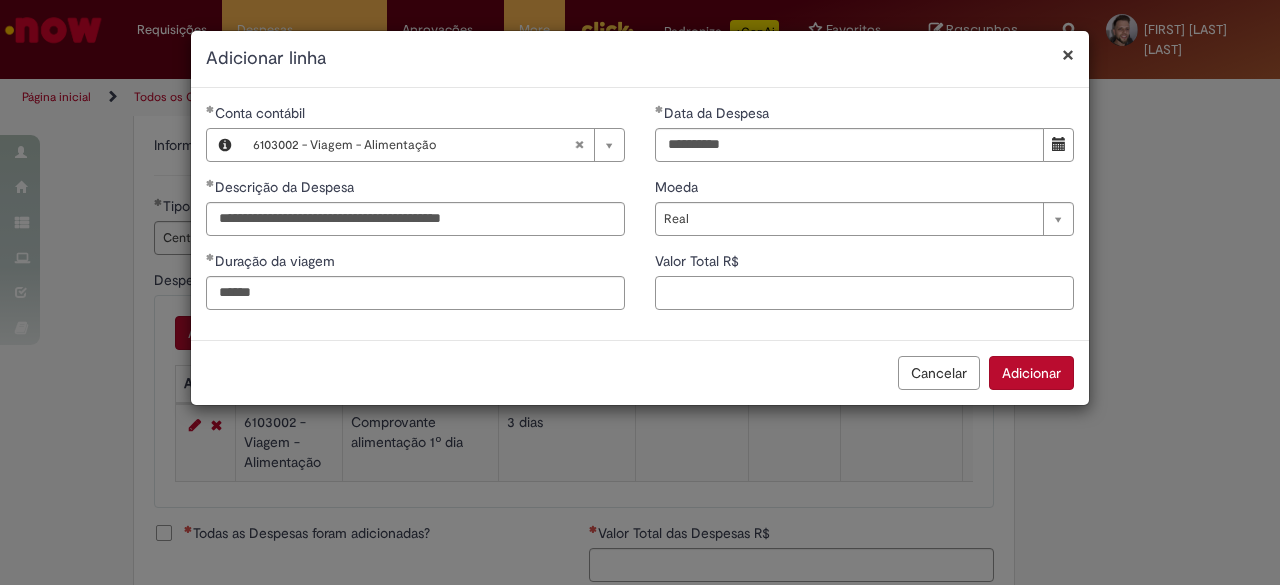 click on "Valor Total R$" at bounding box center (864, 293) 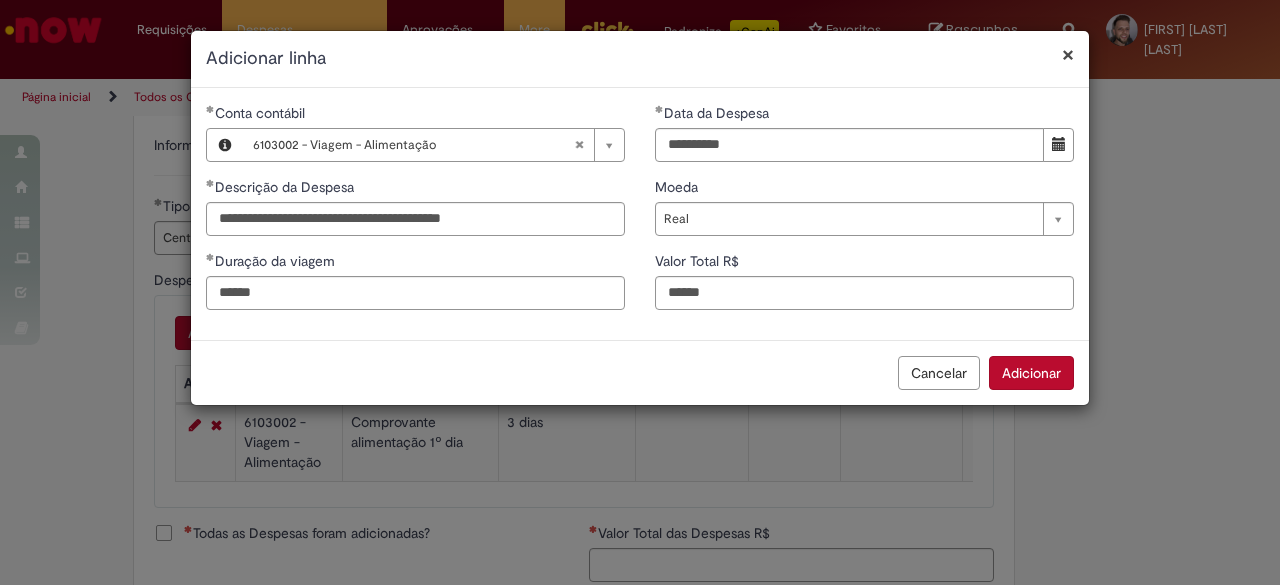 type on "***" 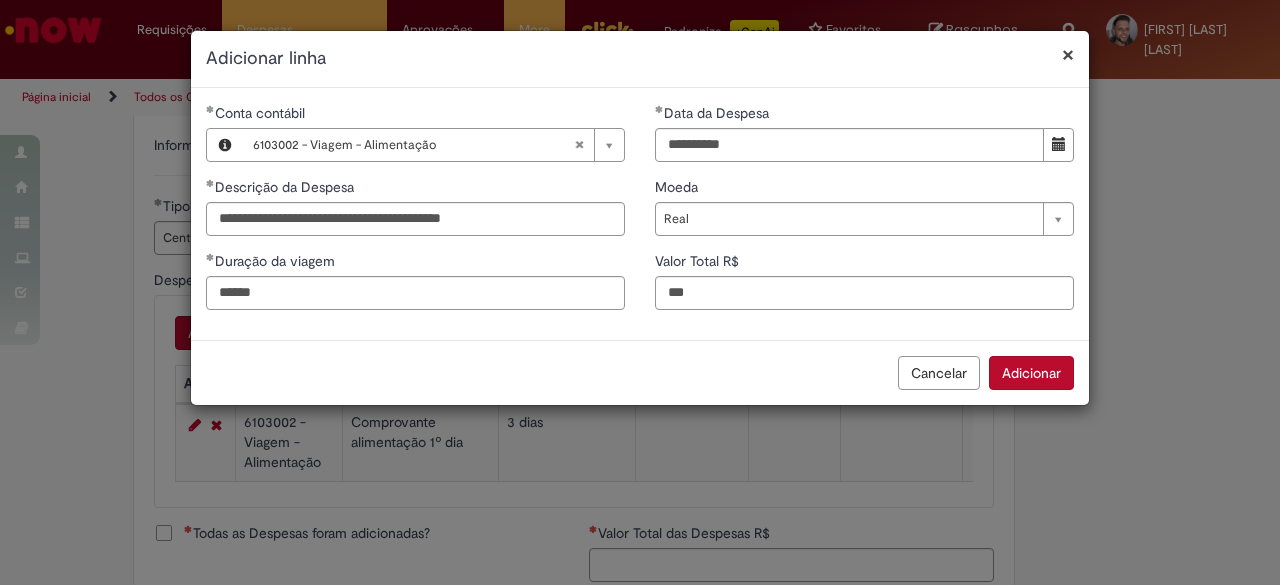 click on "Adicionar" at bounding box center [1031, 373] 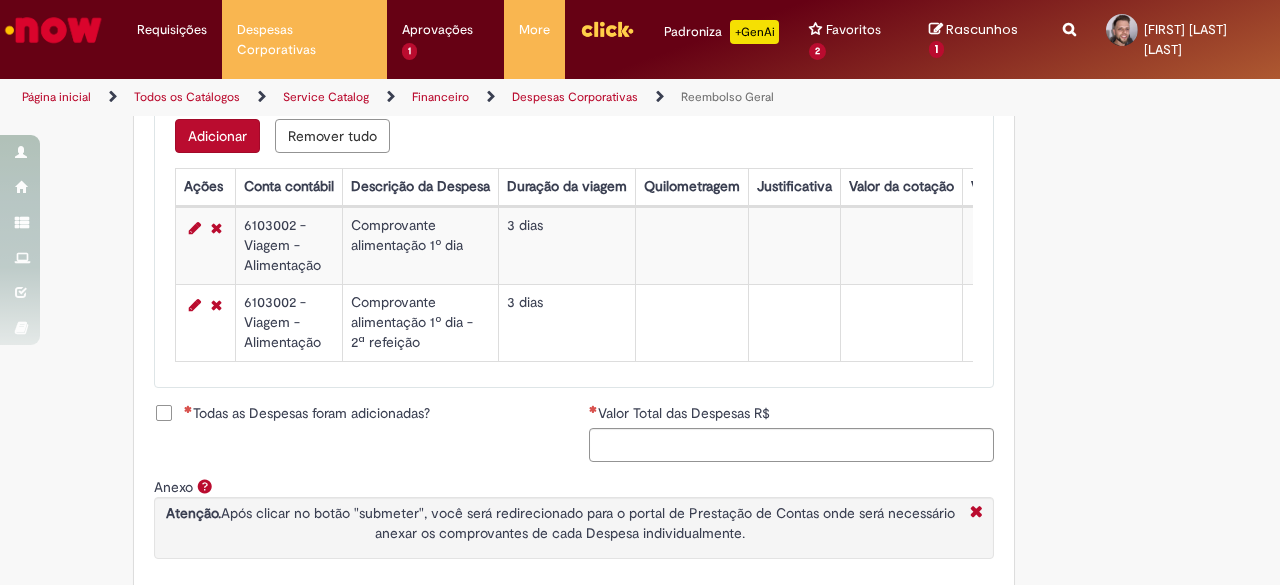 scroll, scrollTop: 888, scrollLeft: 0, axis: vertical 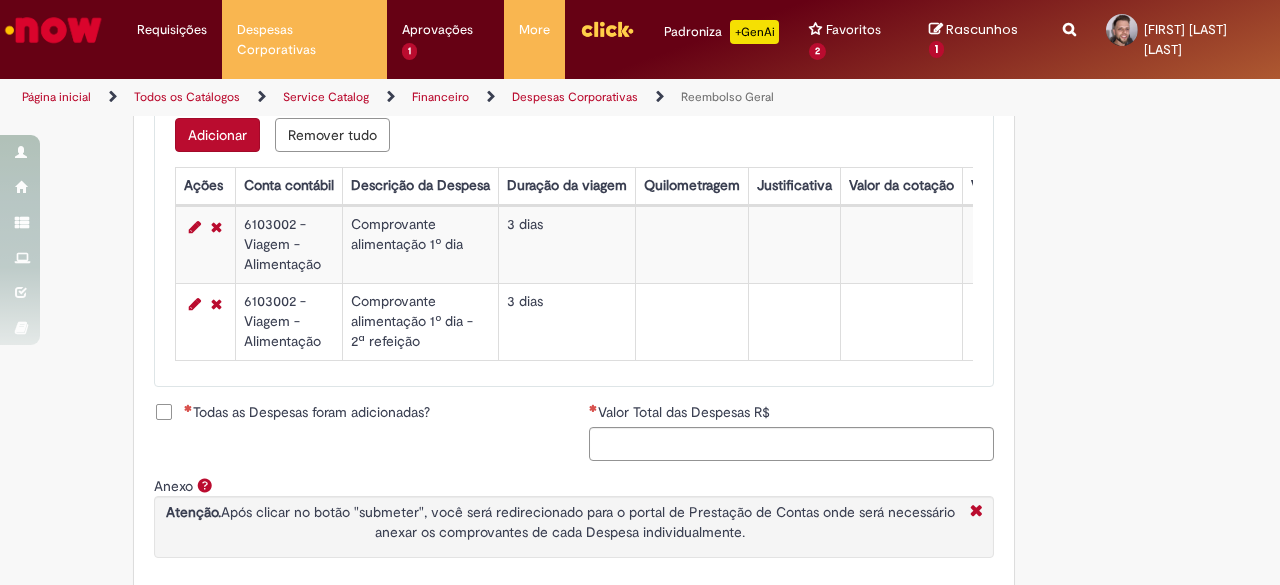 click on "Adicionar" at bounding box center (217, 135) 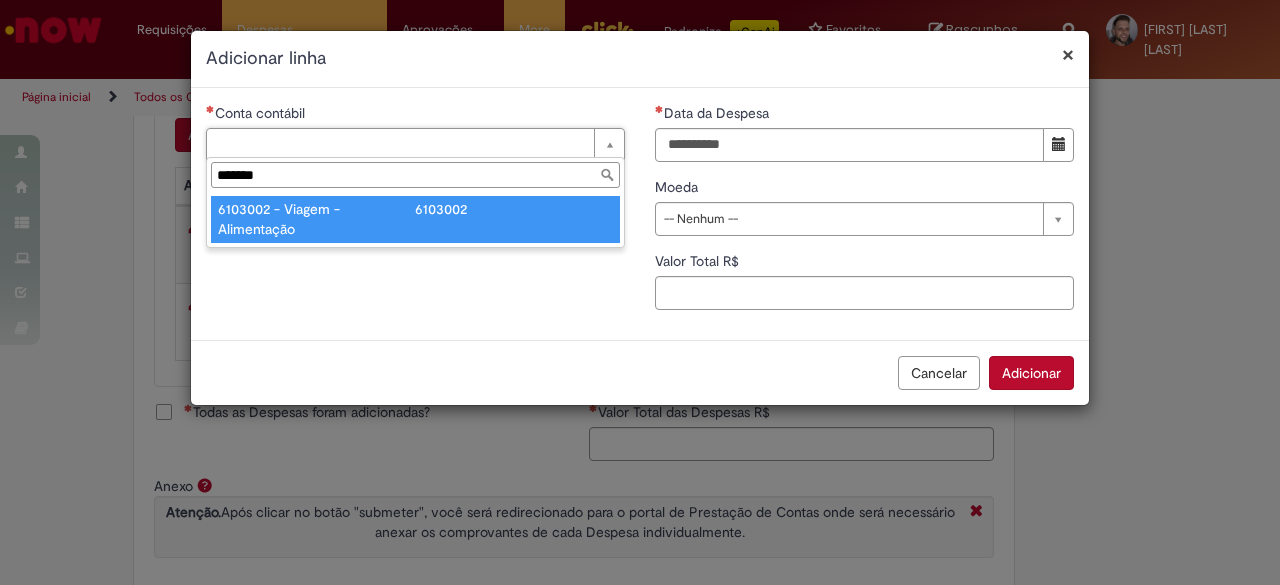 type on "*******" 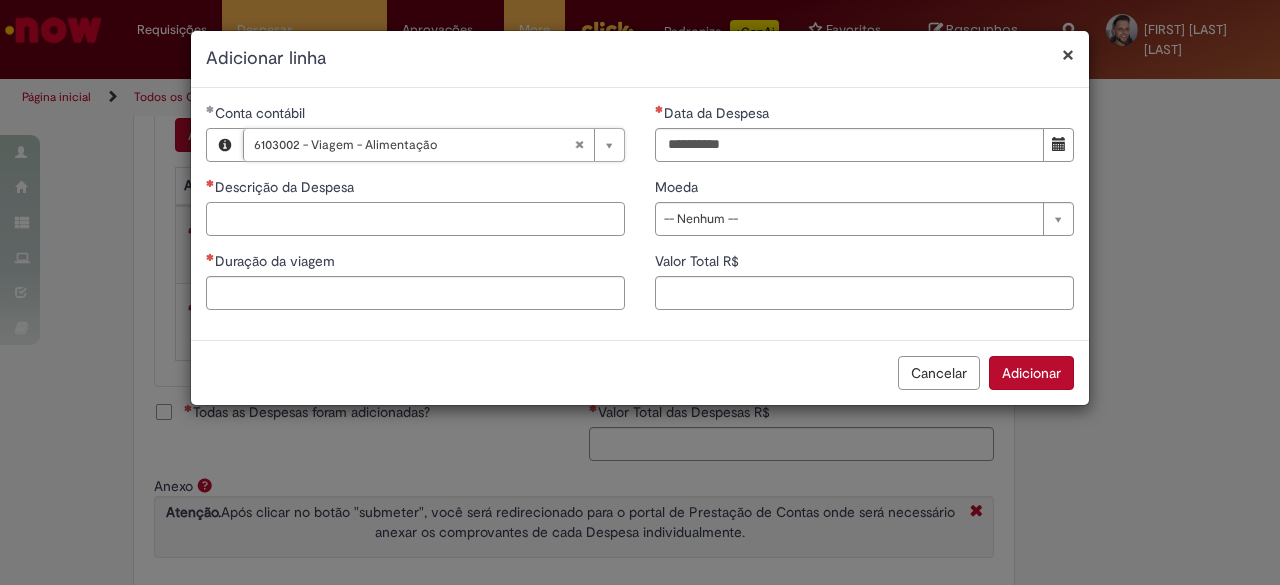click on "Descrição da Despesa" at bounding box center [415, 219] 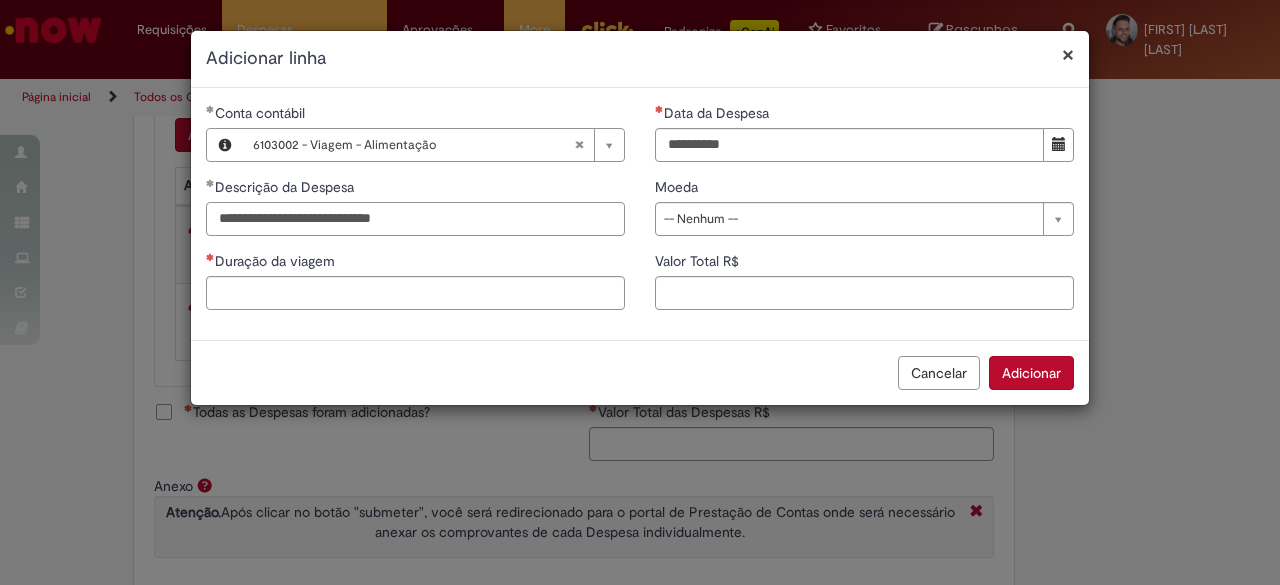 type on "**********" 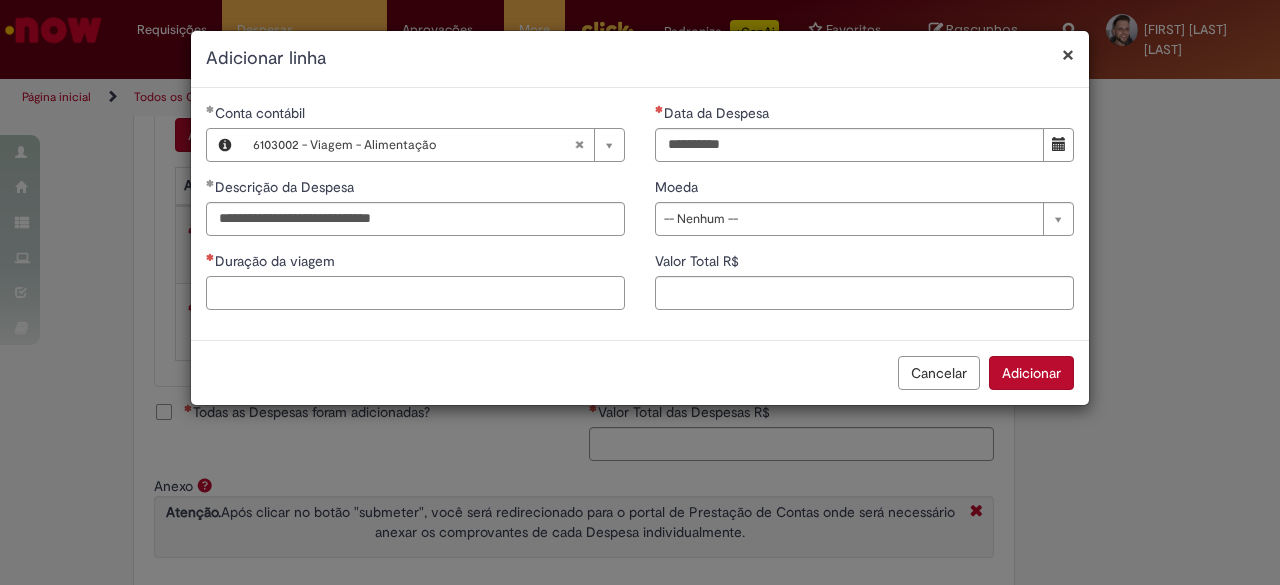 click on "Duração da viagem" at bounding box center [415, 293] 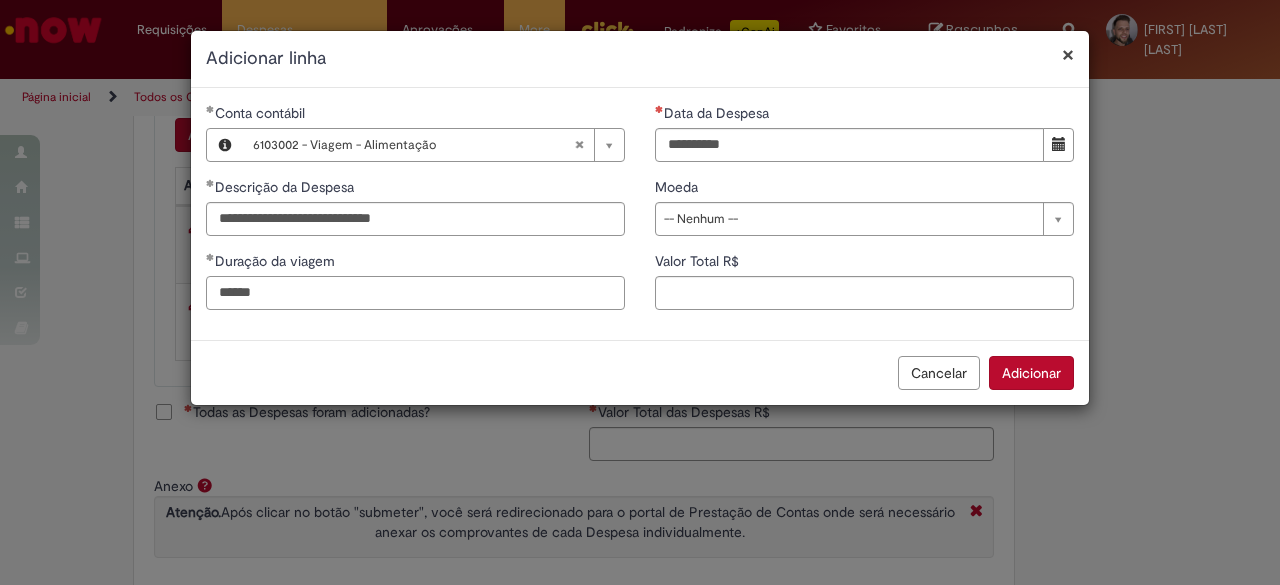 type on "******" 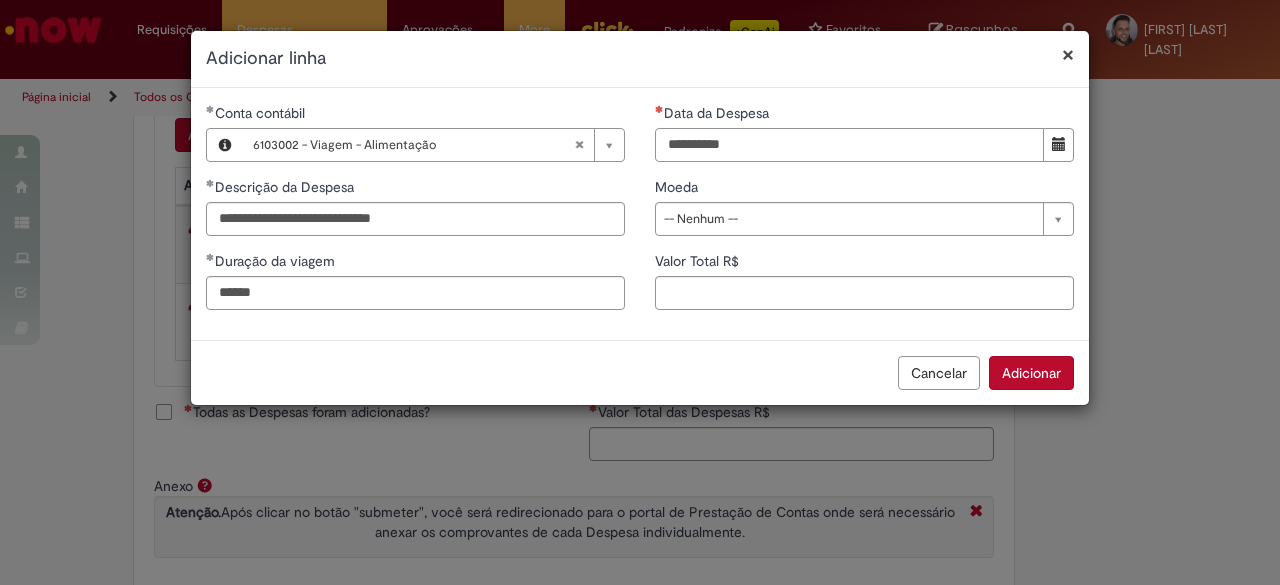 click on "Data da Despesa" at bounding box center [849, 145] 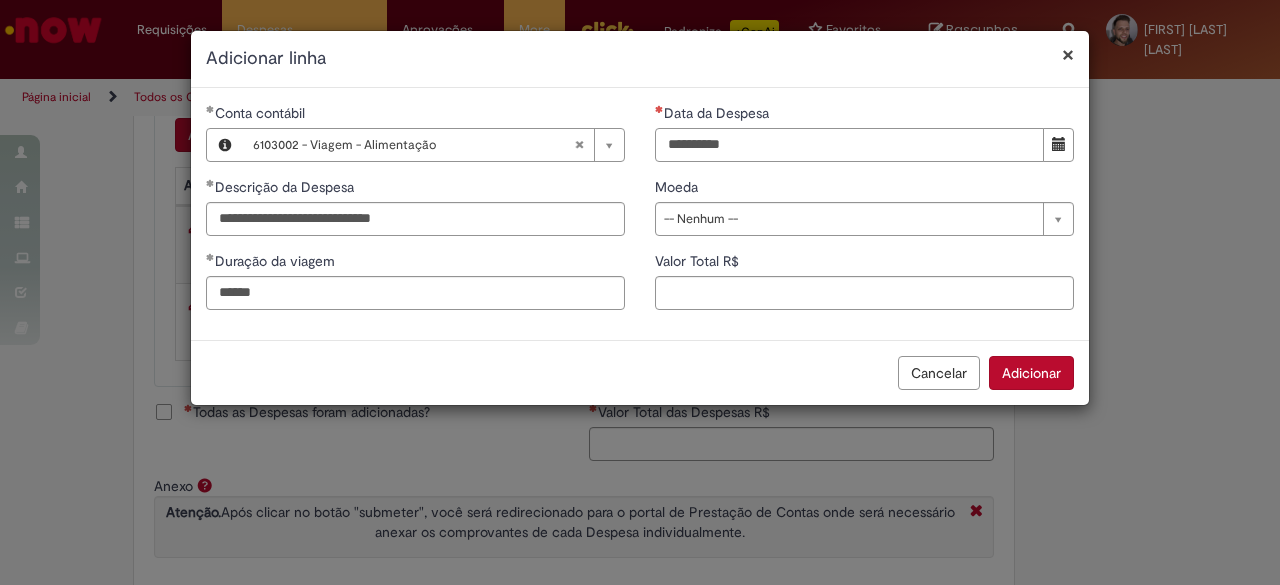 click on "**********" at bounding box center [849, 145] 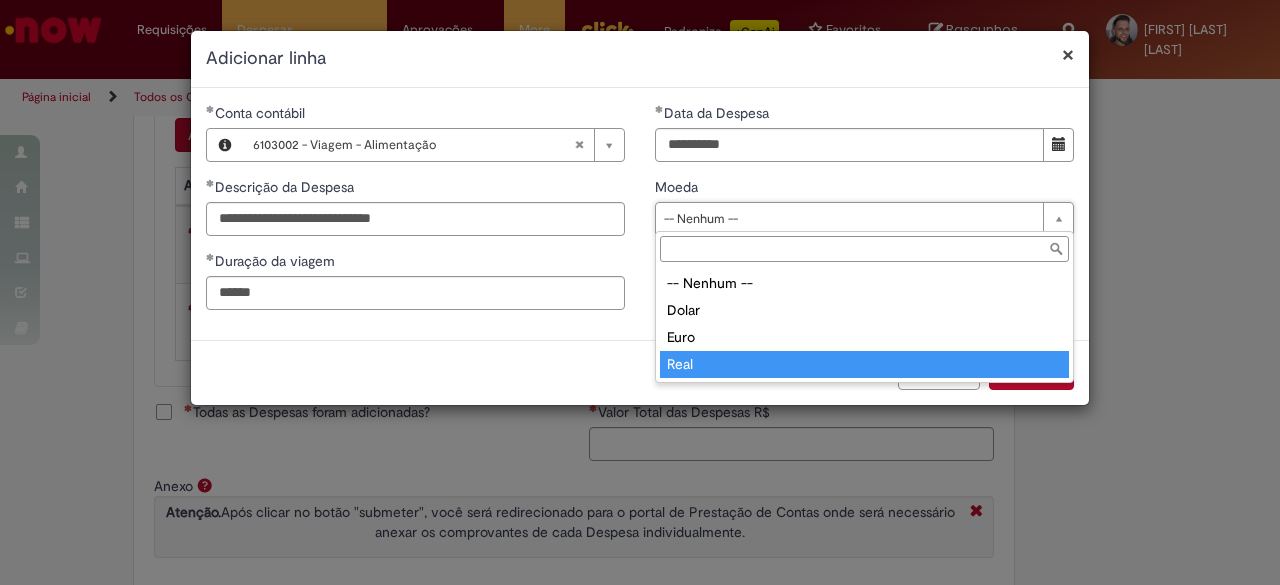 type on "****" 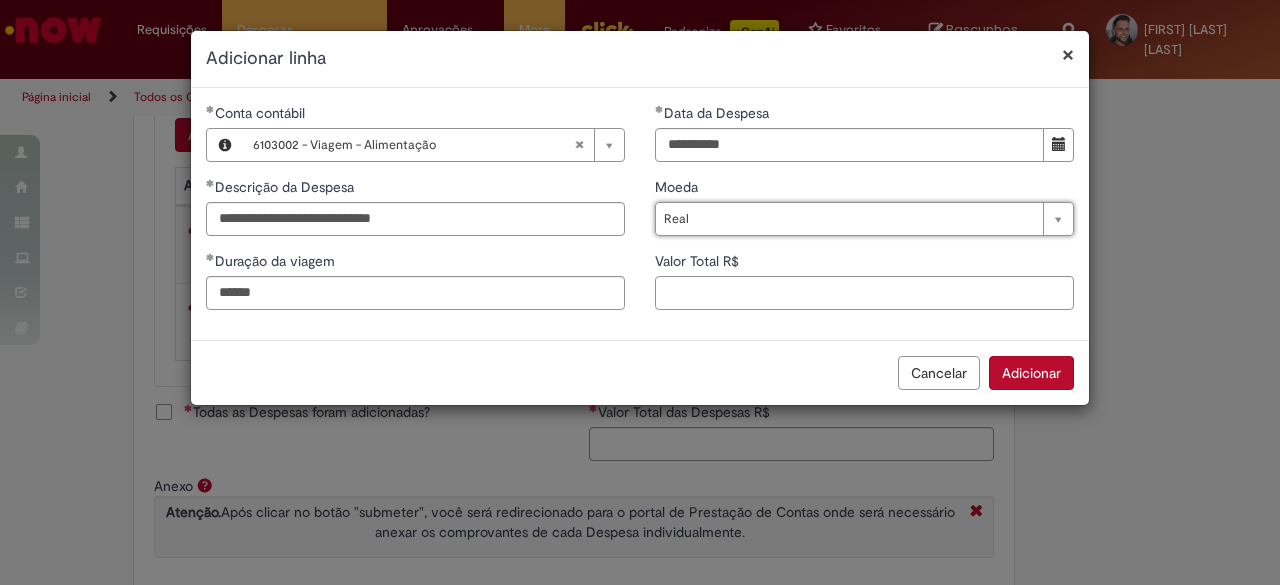 click on "Valor Total R$" at bounding box center [864, 293] 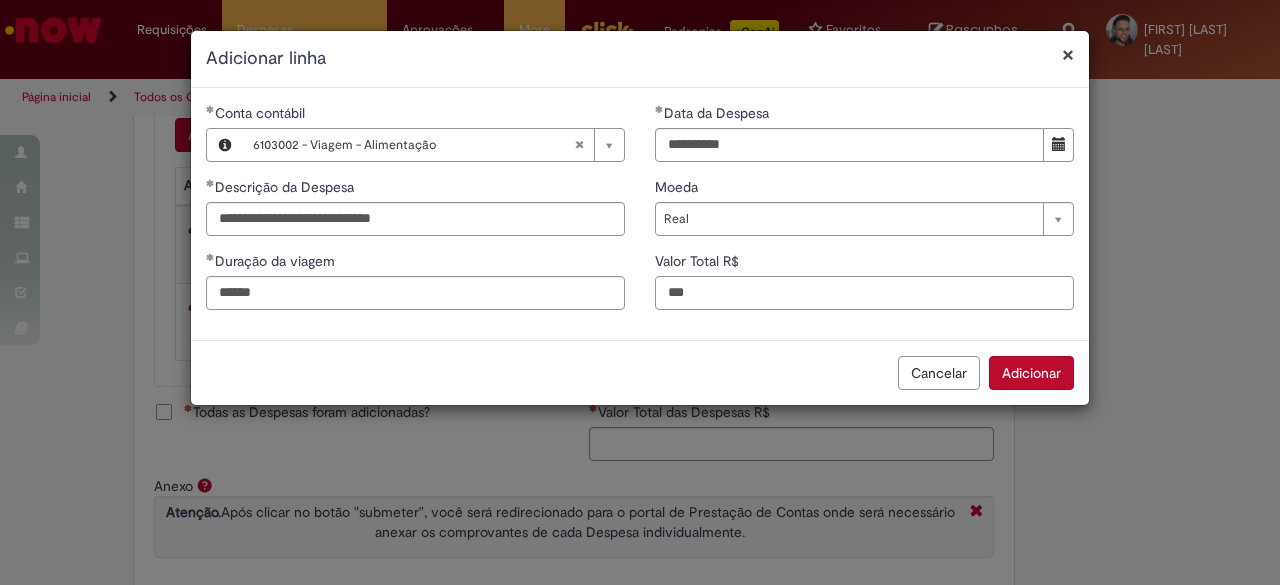 type on "***" 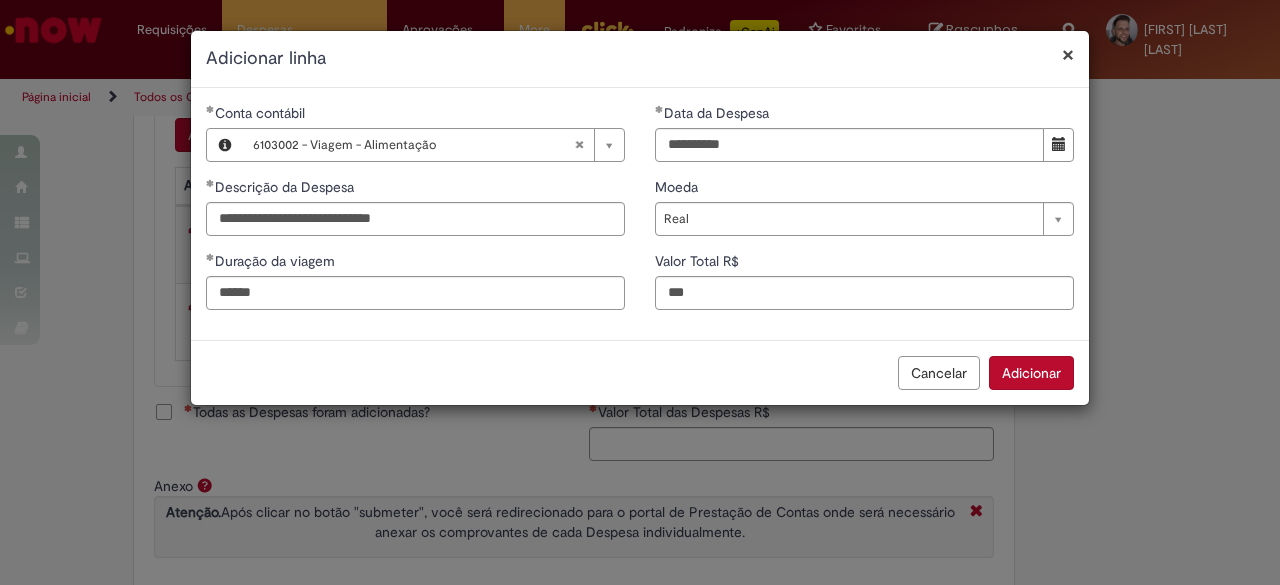 click on "Adicionar" at bounding box center (1031, 373) 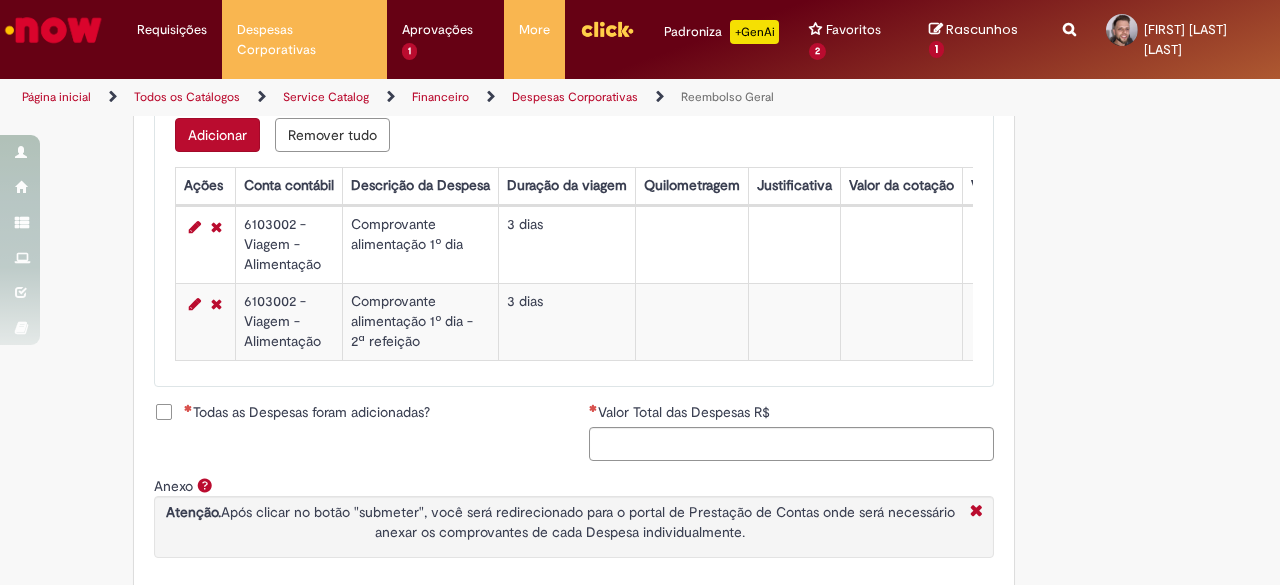scroll, scrollTop: 887, scrollLeft: 0, axis: vertical 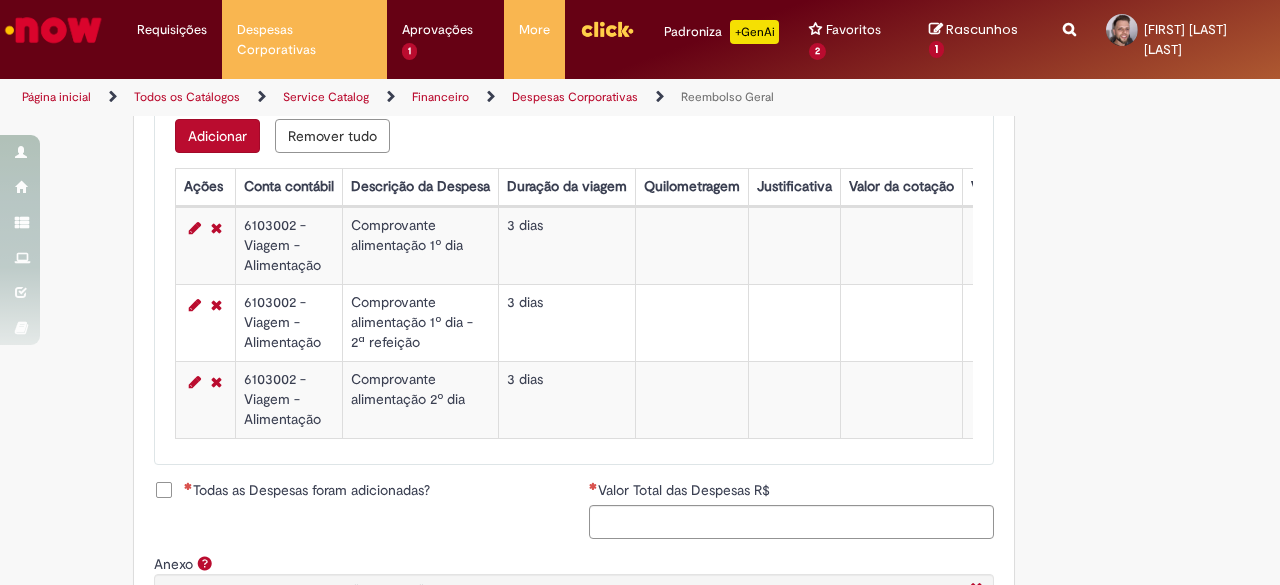 click on "Adicionar" at bounding box center [217, 136] 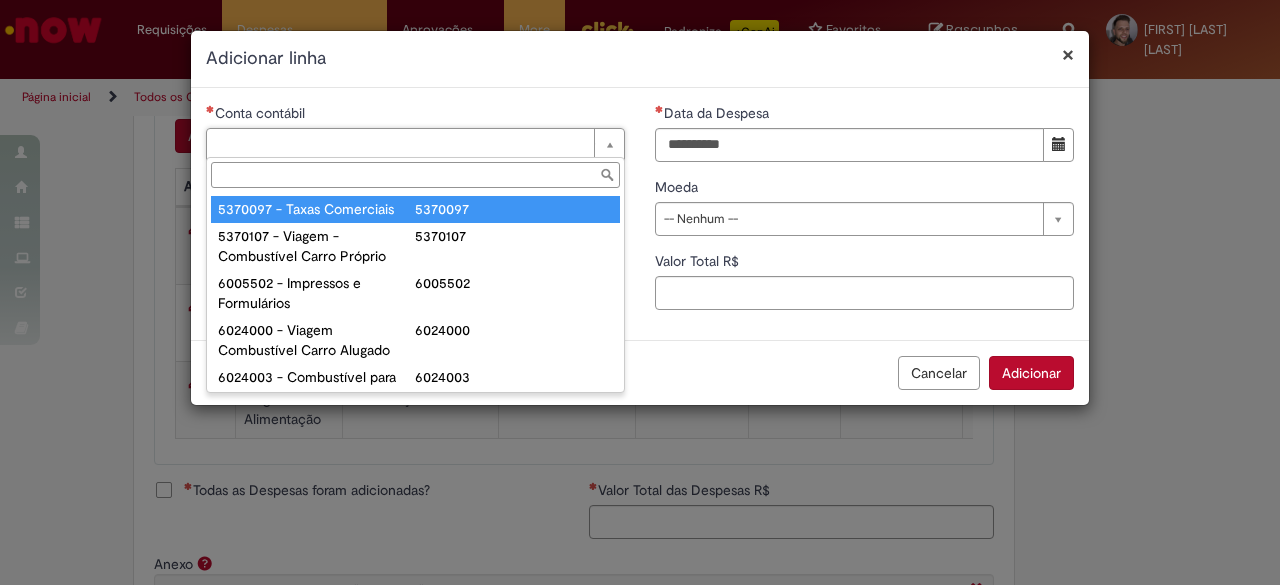 type on "*******" 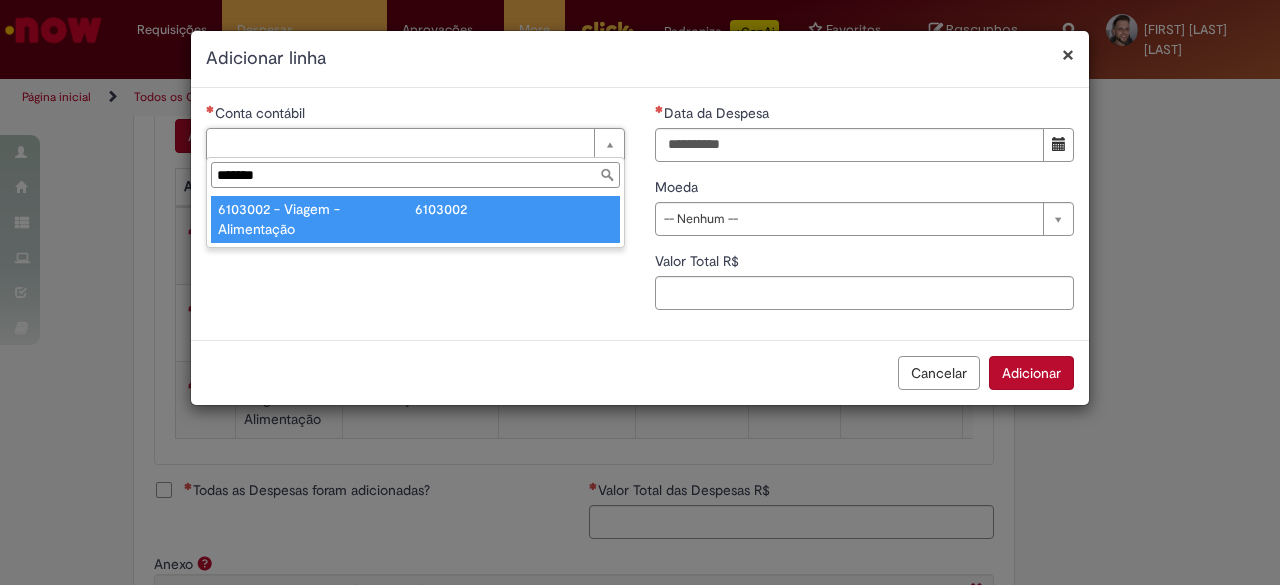 type on "**********" 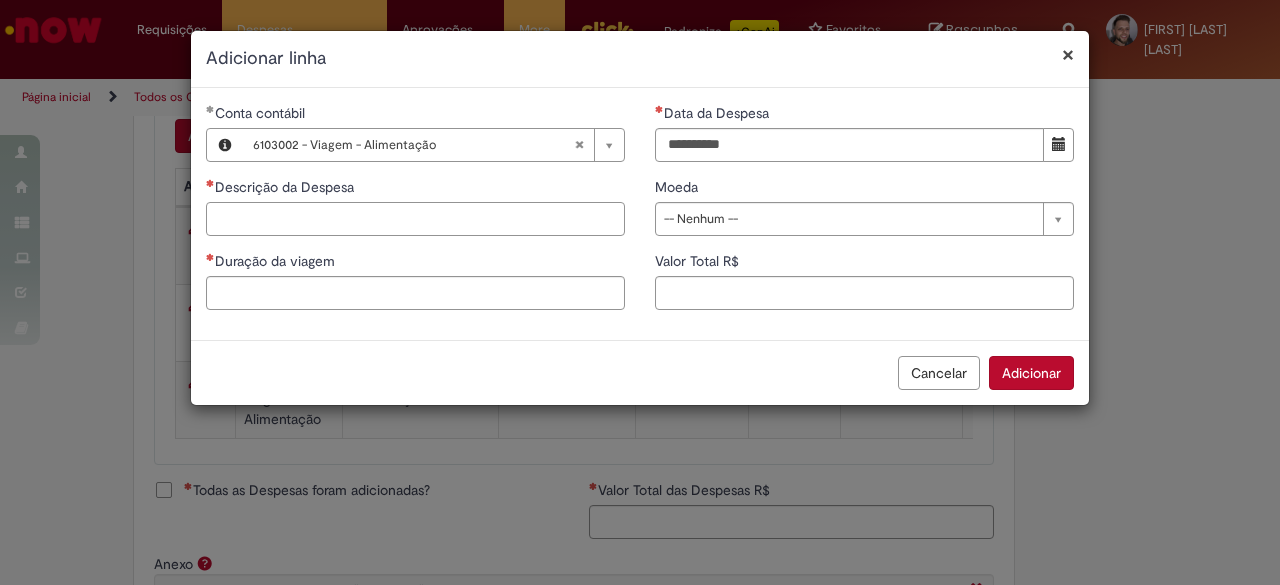 click on "Descrição da Despesa" at bounding box center (415, 219) 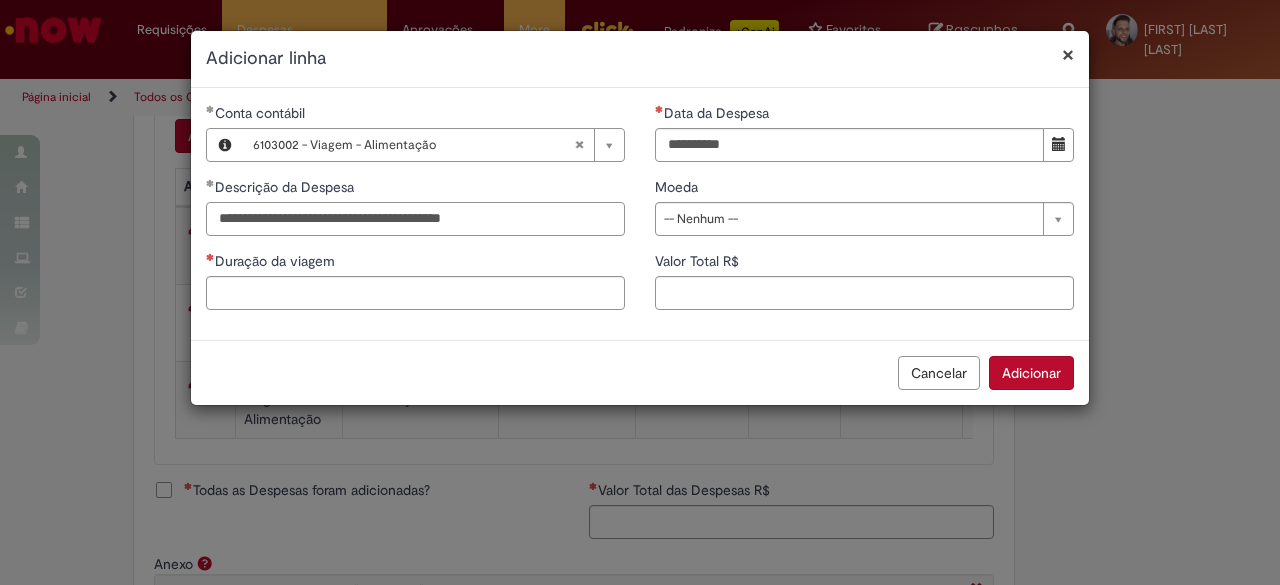 type on "**********" 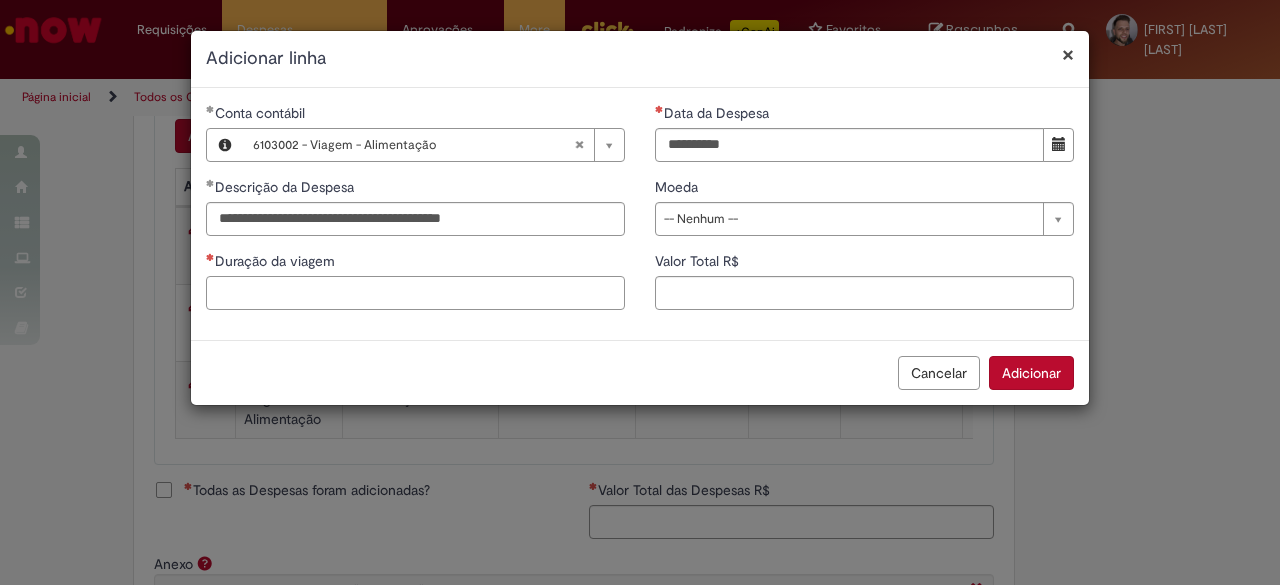 click on "Duração da viagem" at bounding box center (415, 293) 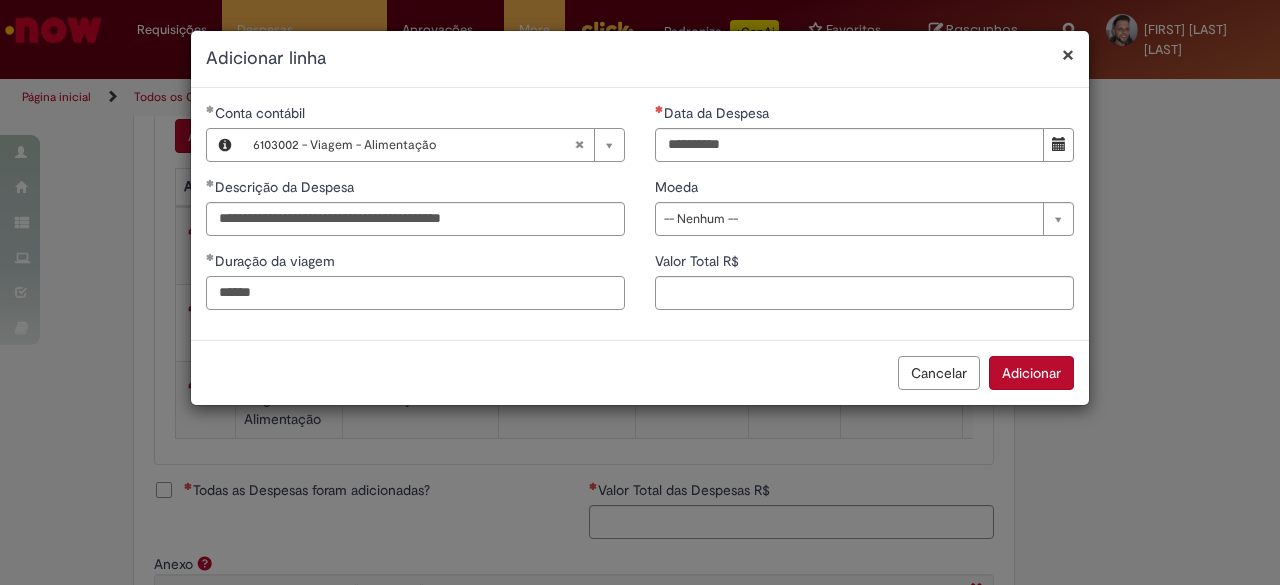 type on "******" 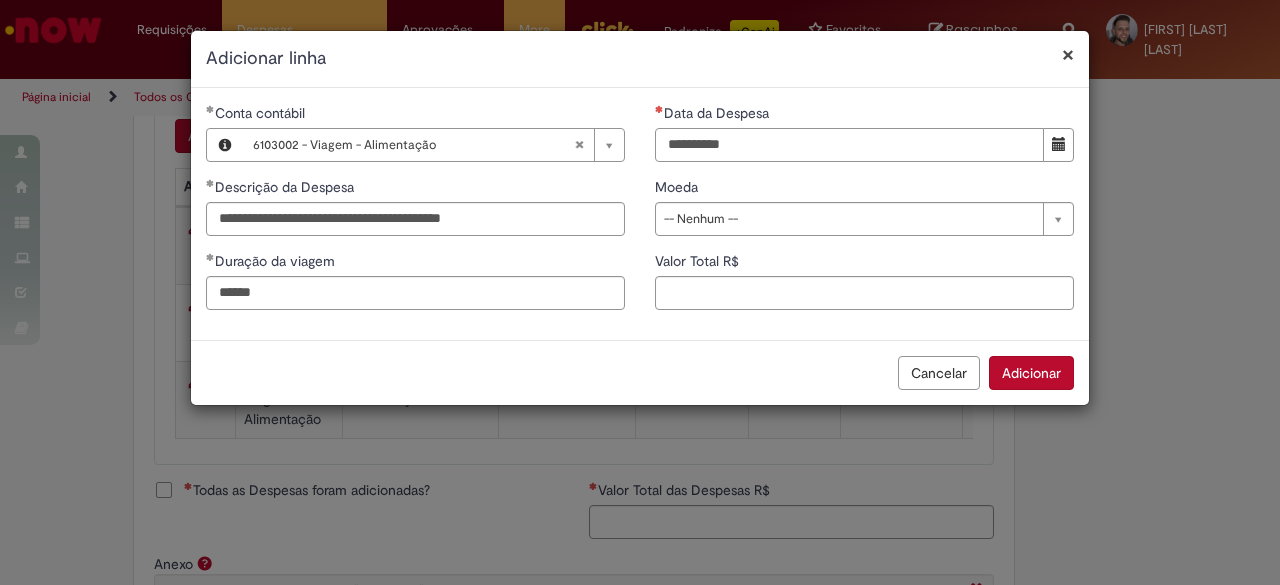 click on "Data da Despesa" at bounding box center [849, 145] 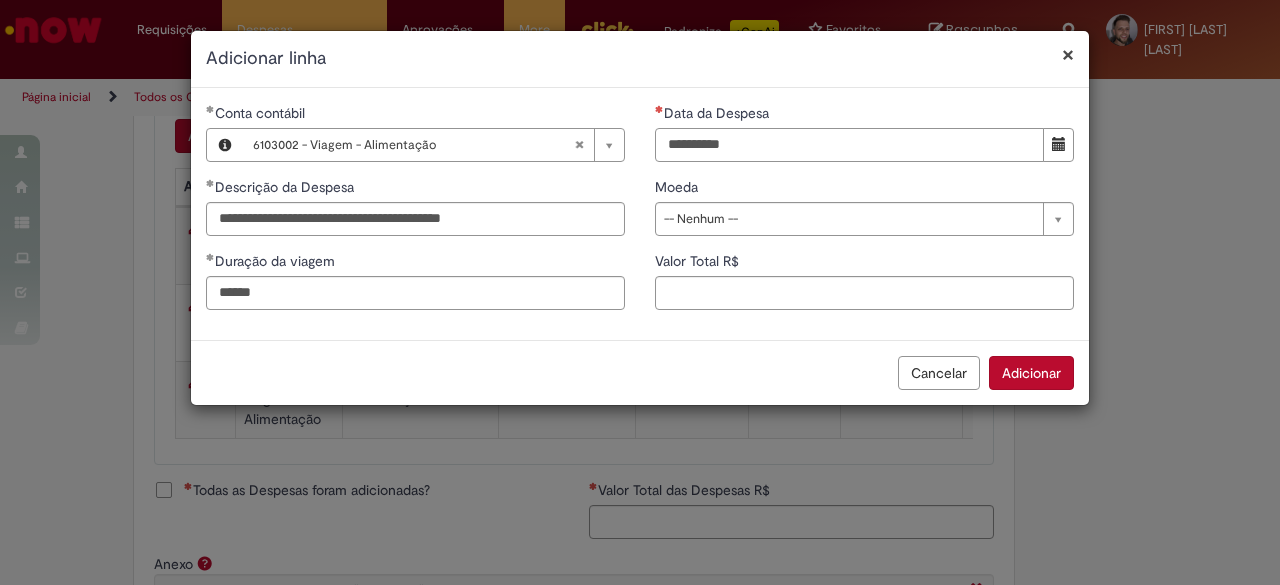 type on "**********" 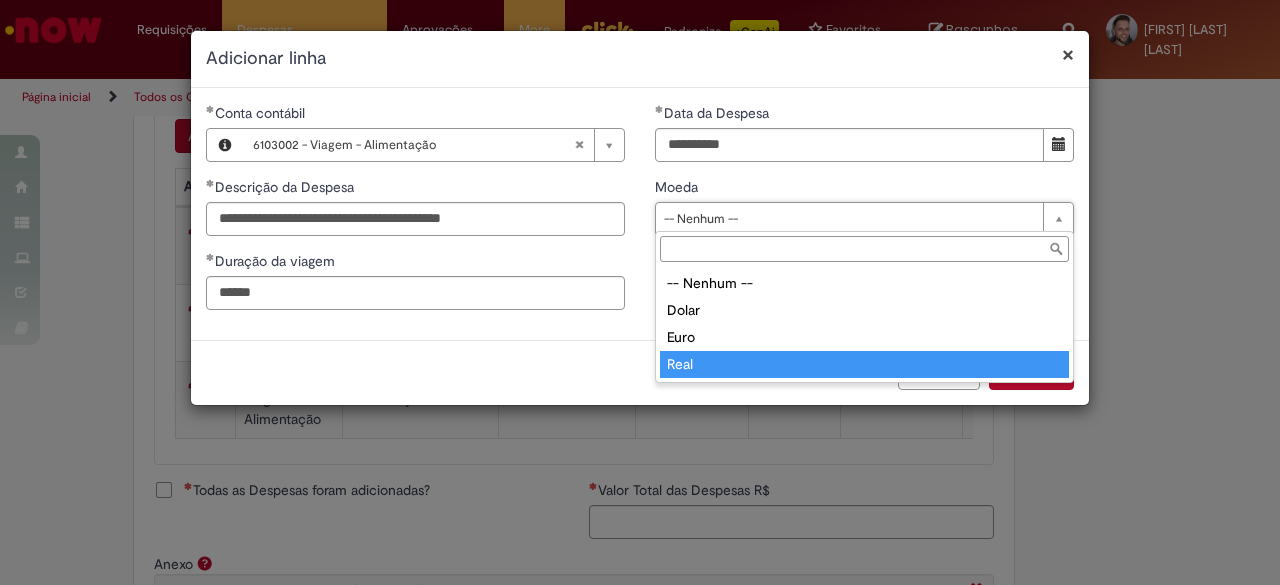 type on "****" 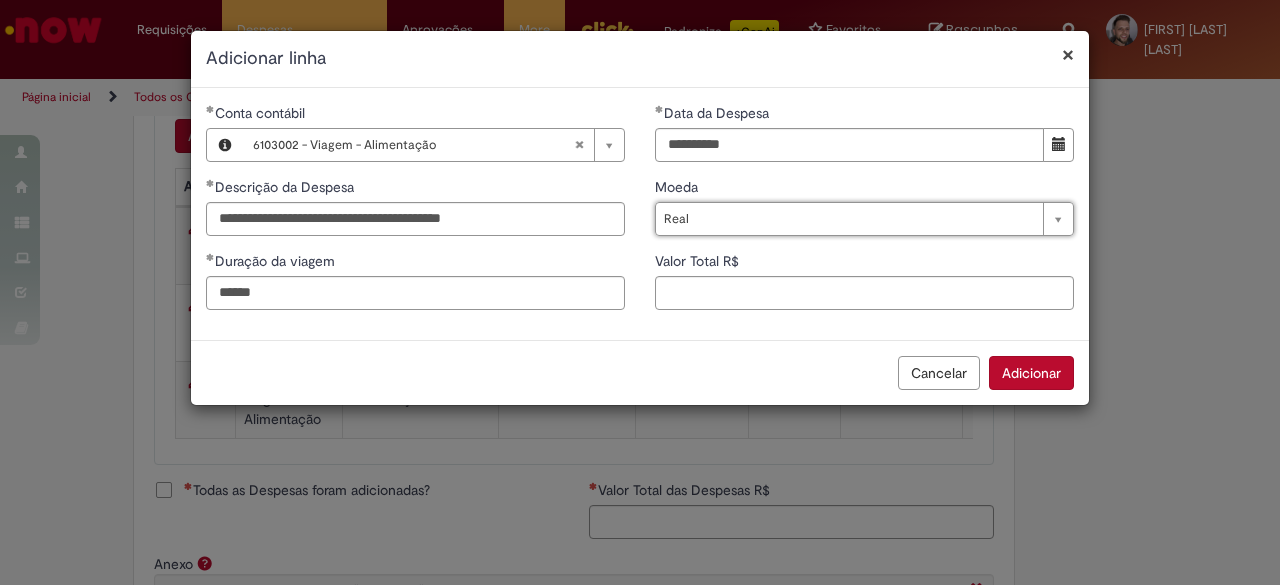 click on "**********" at bounding box center [864, 214] 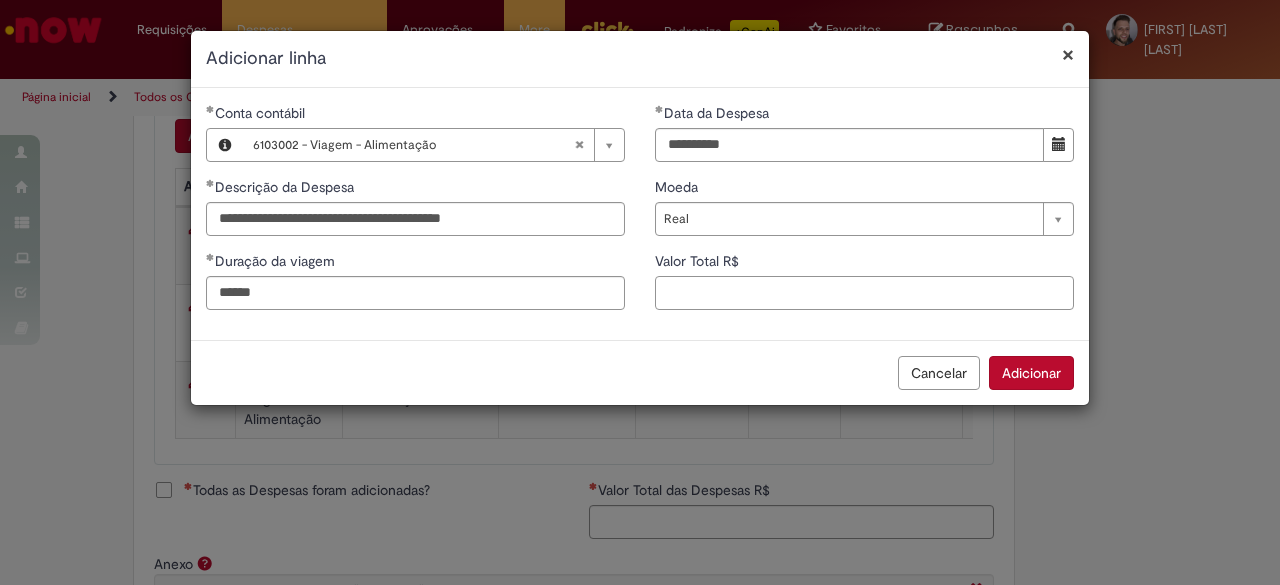 click on "Valor Total R$" at bounding box center (864, 293) 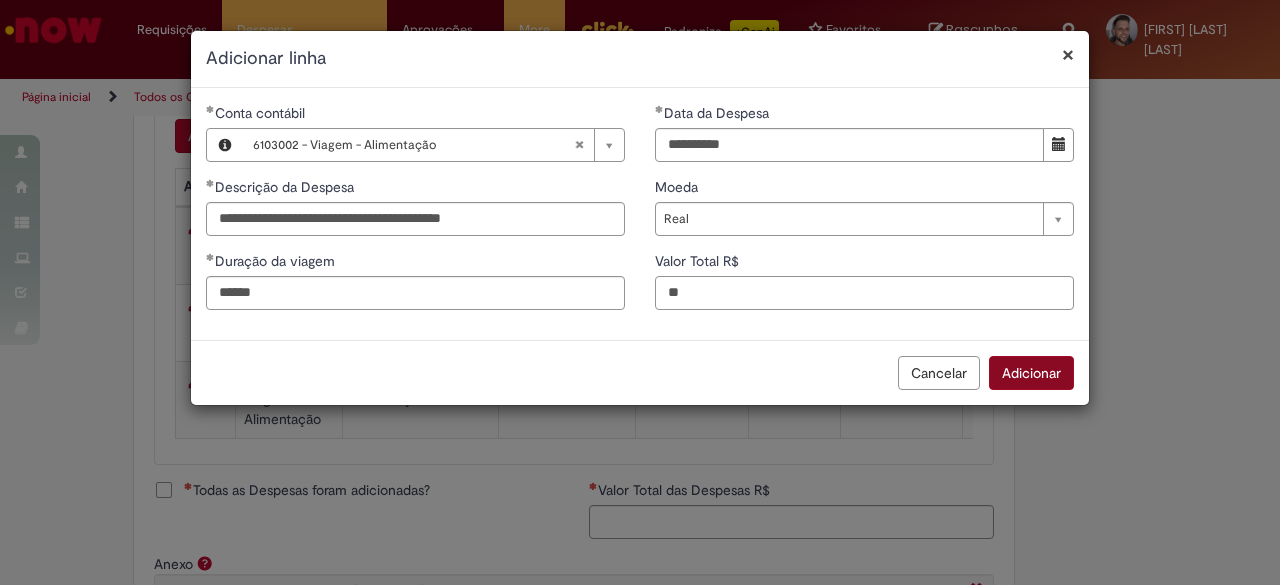 type on "**" 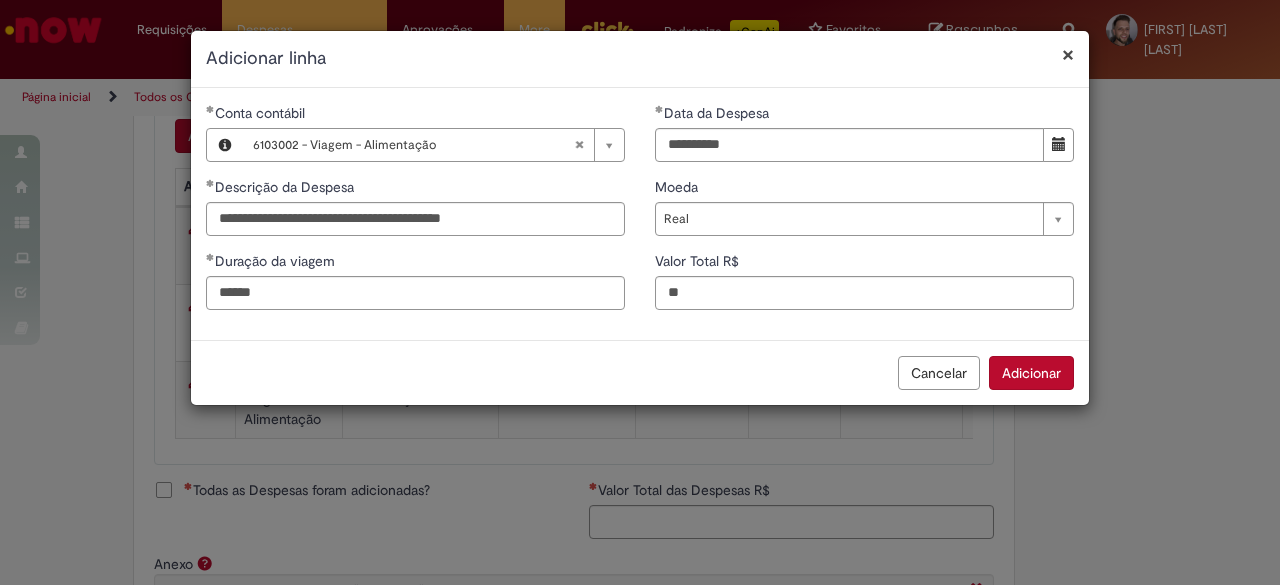 click on "Adicionar" at bounding box center [1031, 373] 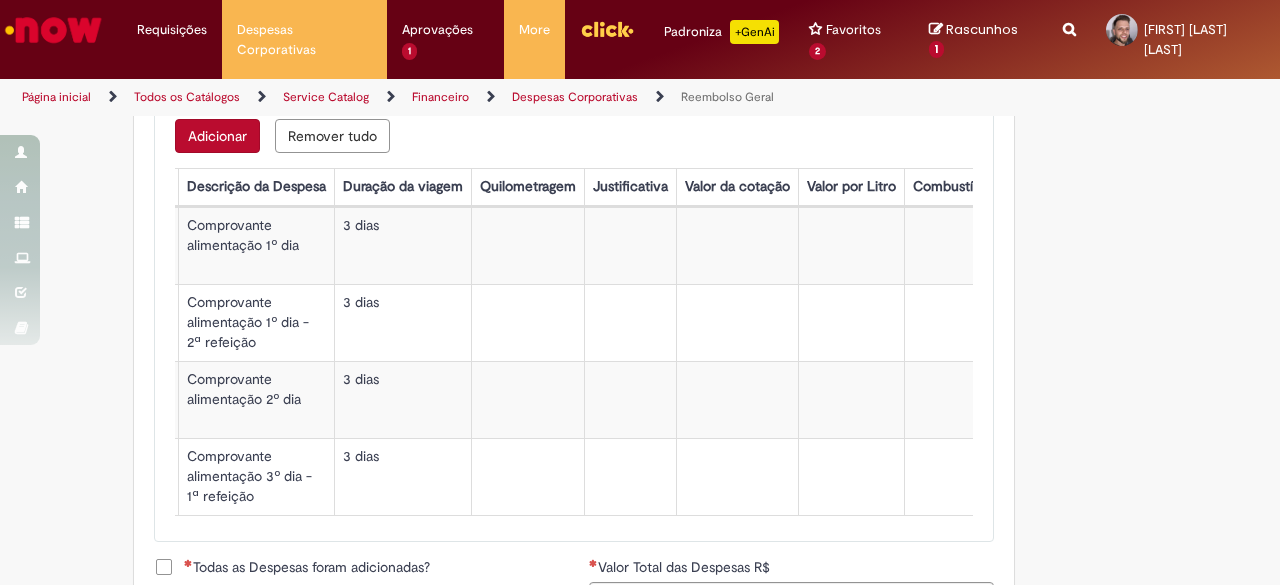 scroll, scrollTop: 0, scrollLeft: 0, axis: both 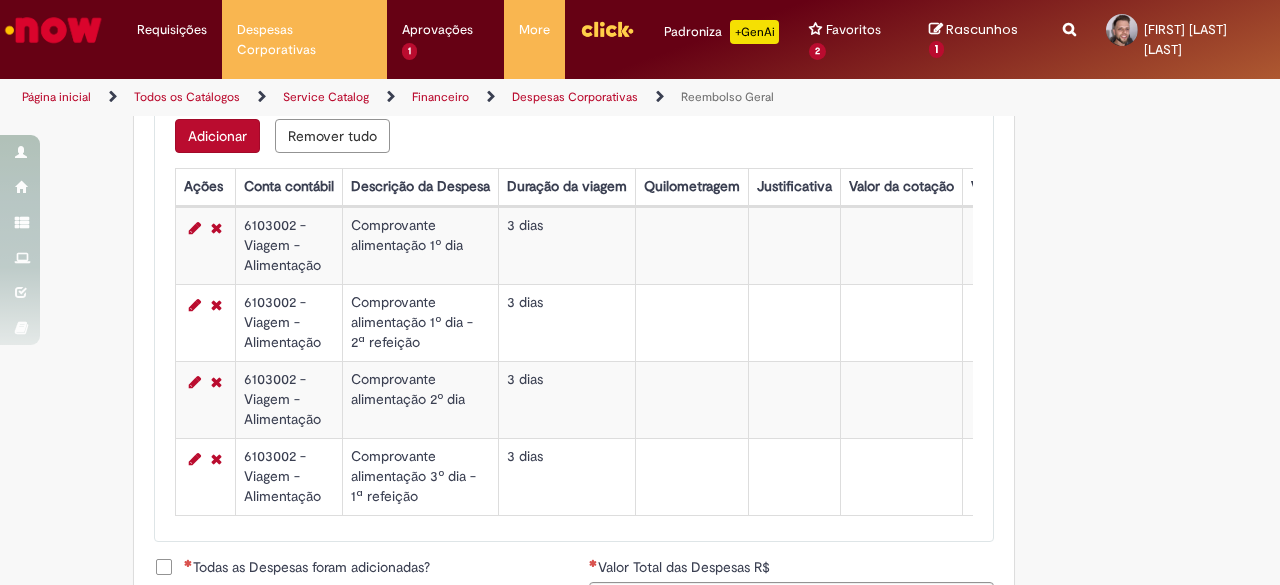click on "Adicionar" at bounding box center (217, 136) 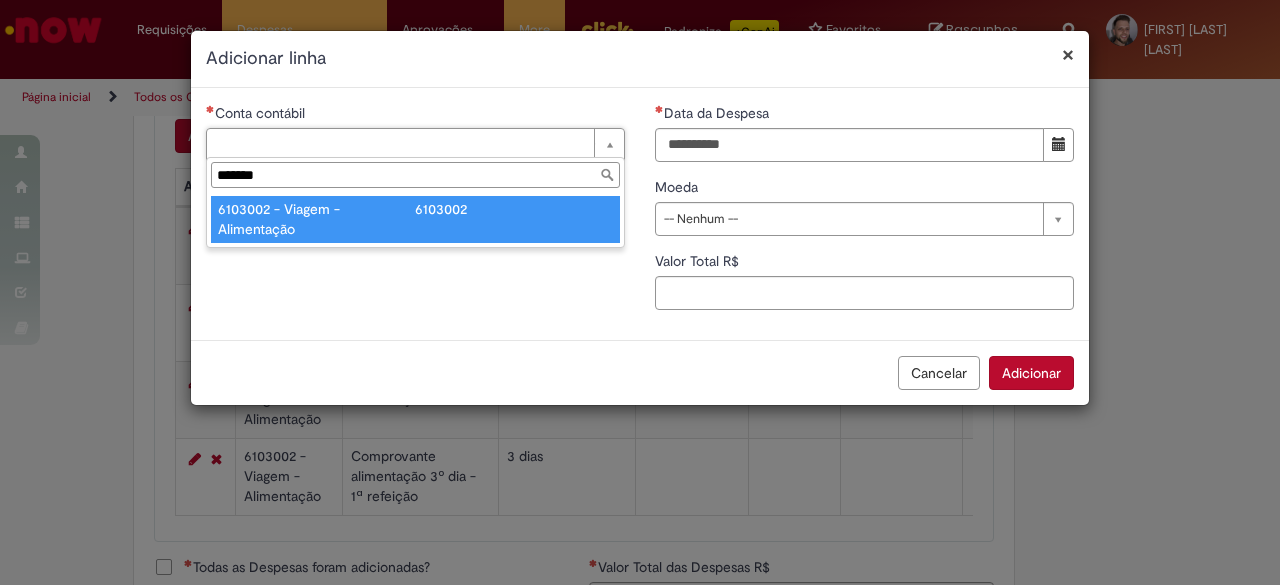 type on "*******" 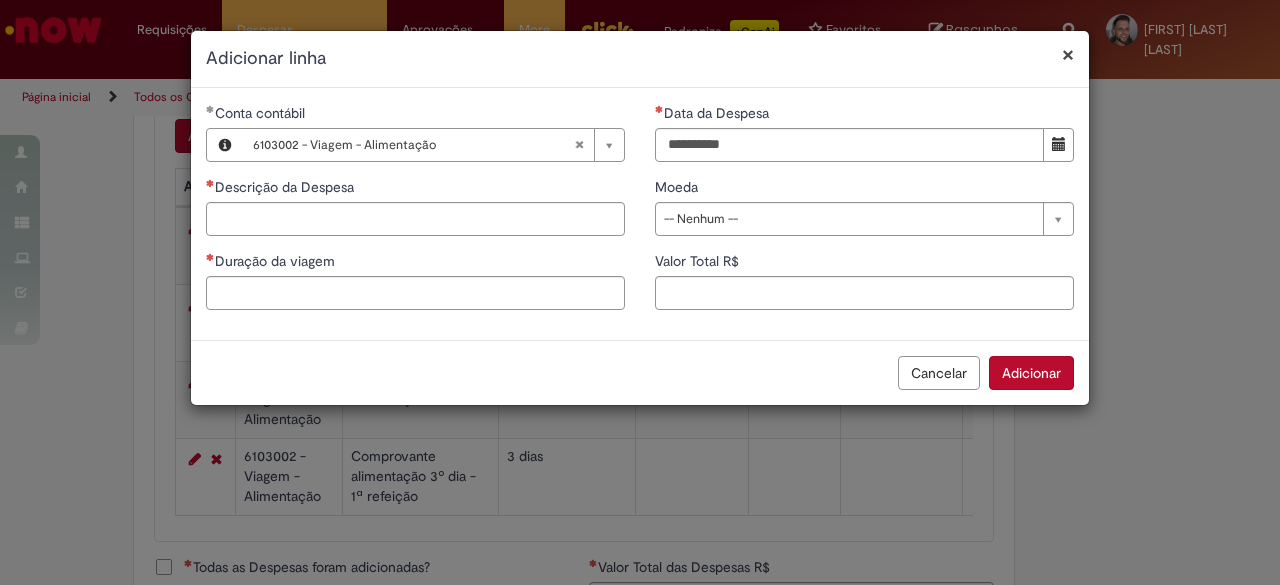 click on "Descrição da Despesa" at bounding box center [415, 189] 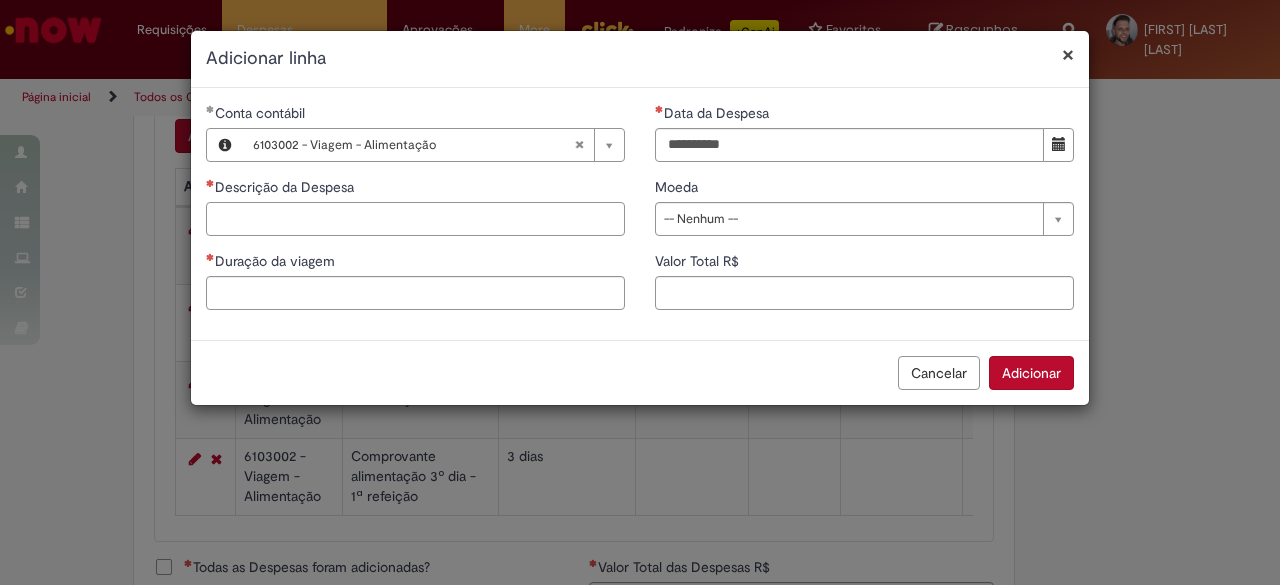 click on "Descrição da Despesa" at bounding box center [415, 219] 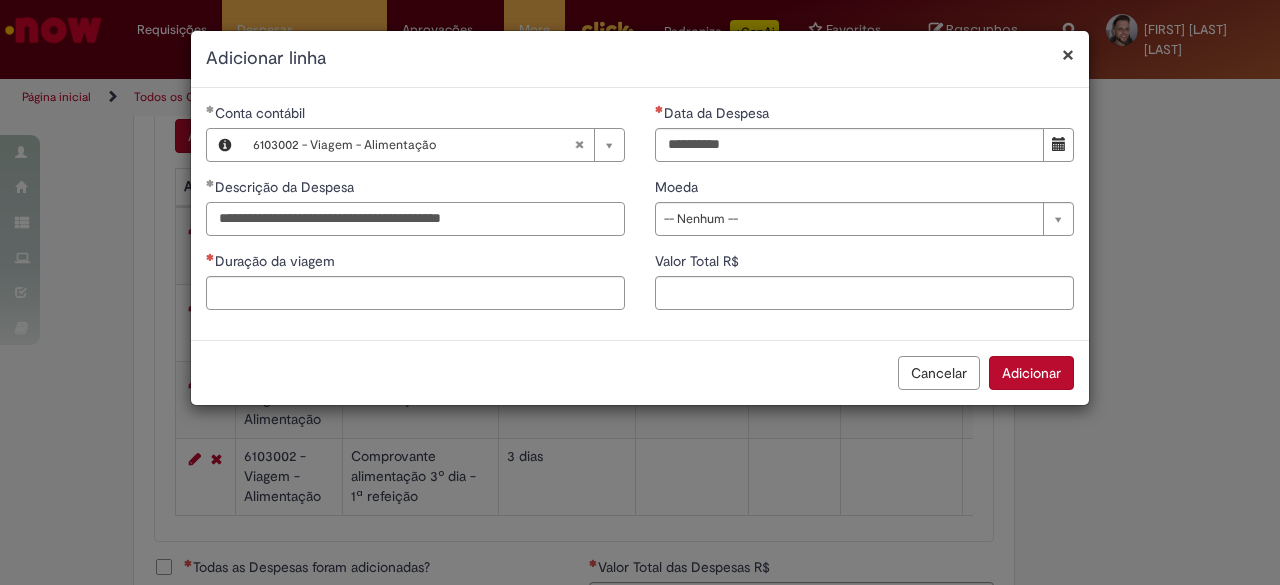 type on "**********" 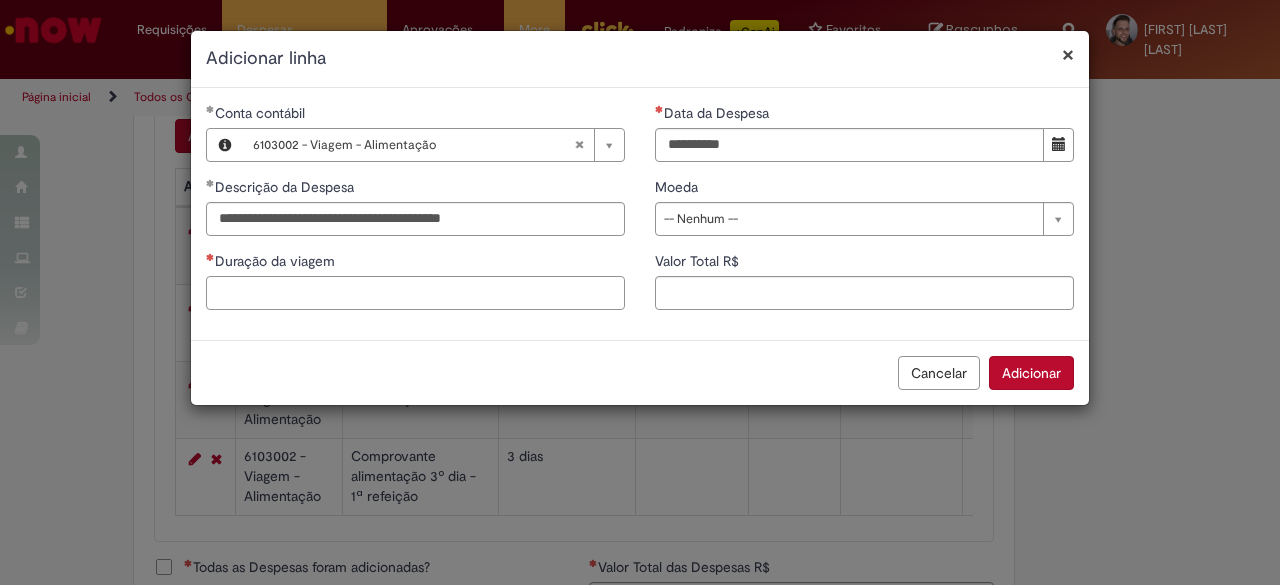 click on "Duração da viagem" at bounding box center [415, 293] 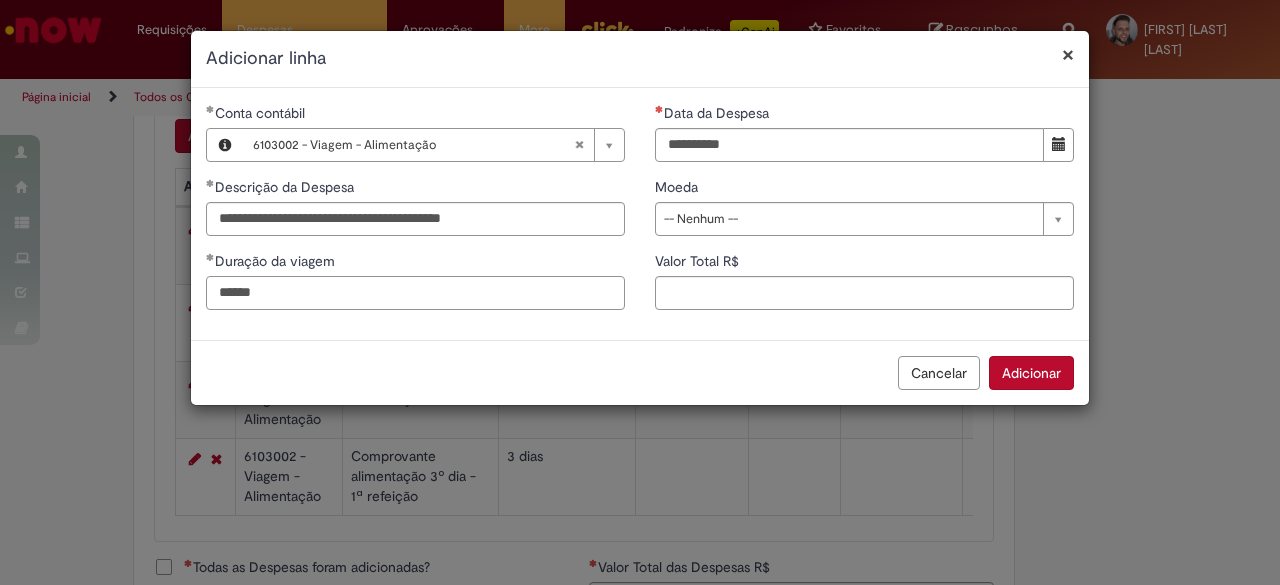 type on "******" 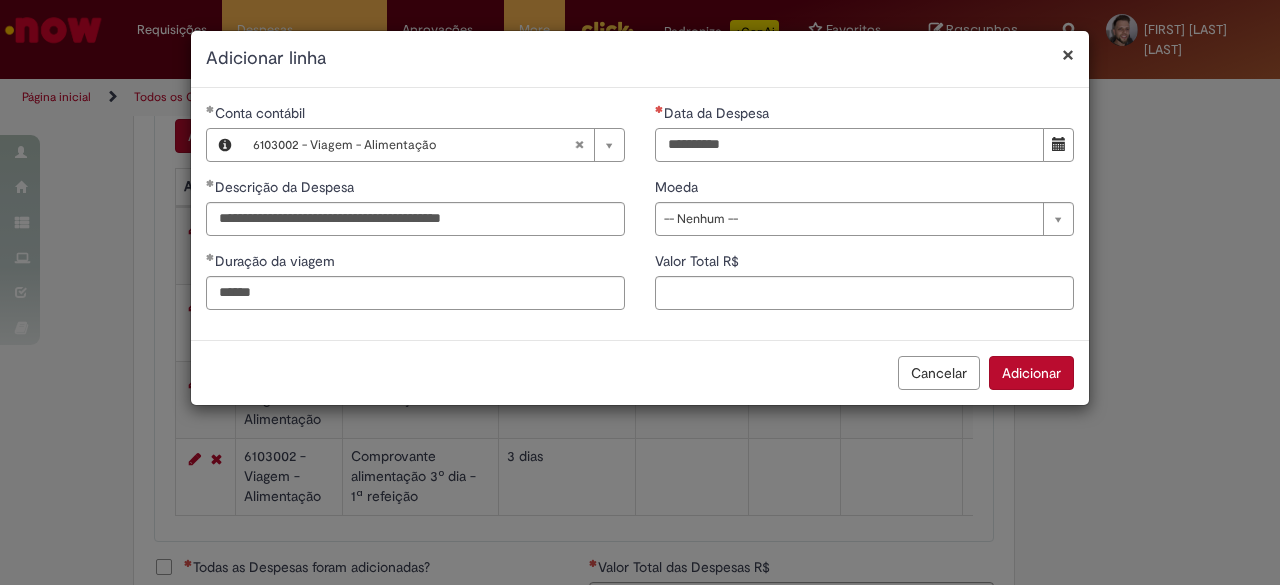 click on "Data da Despesa" at bounding box center [849, 145] 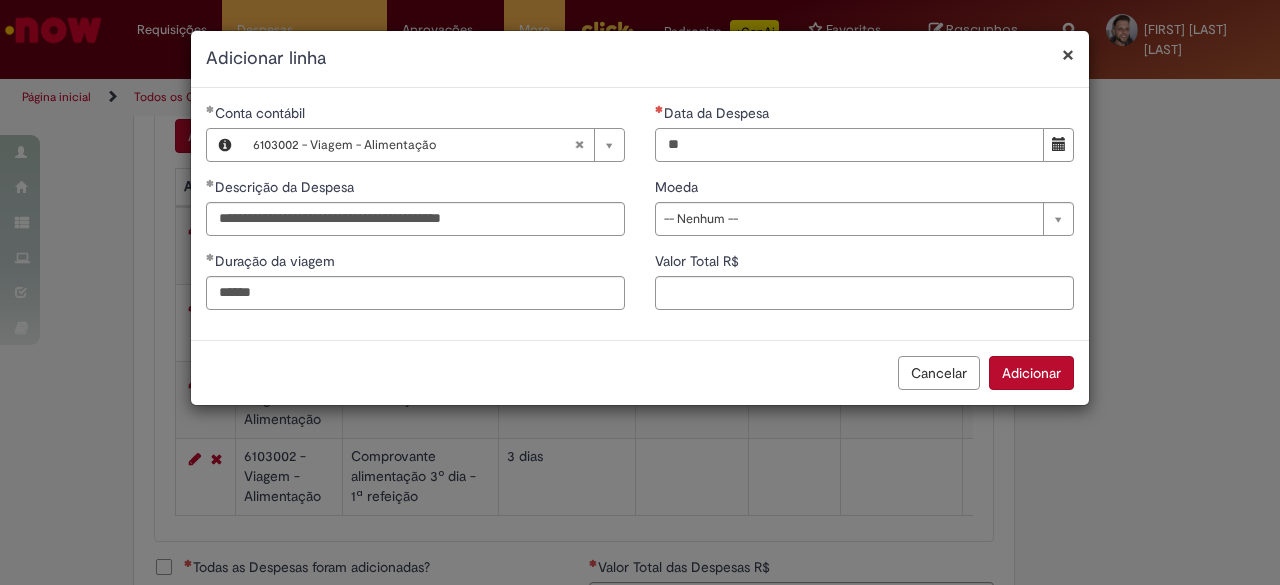 type on "**********" 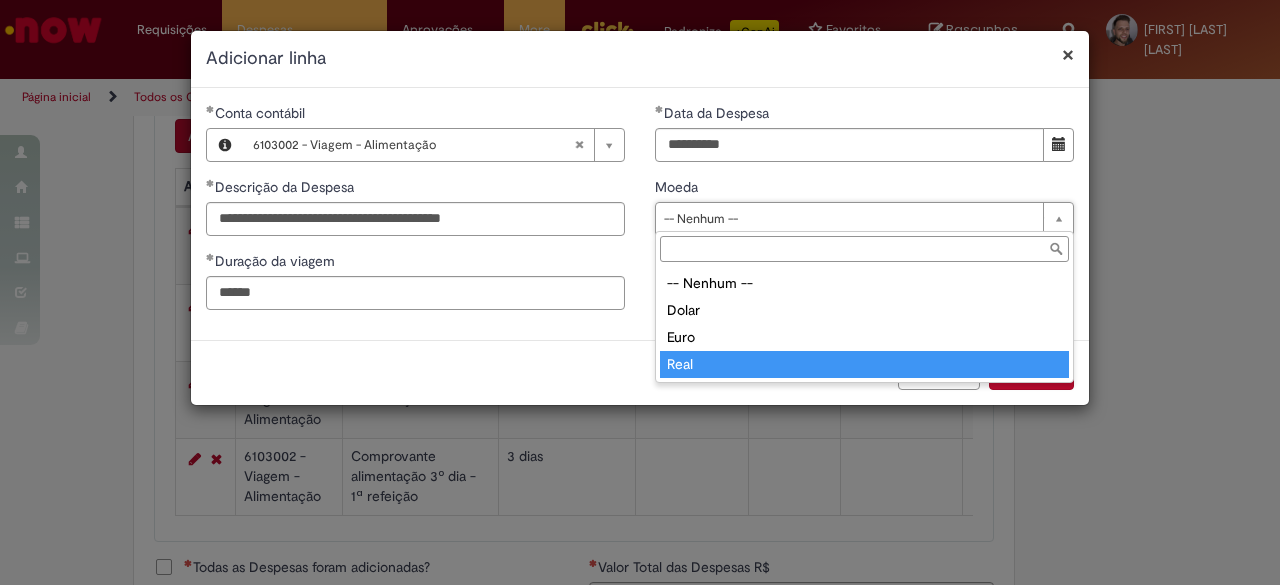 type on "****" 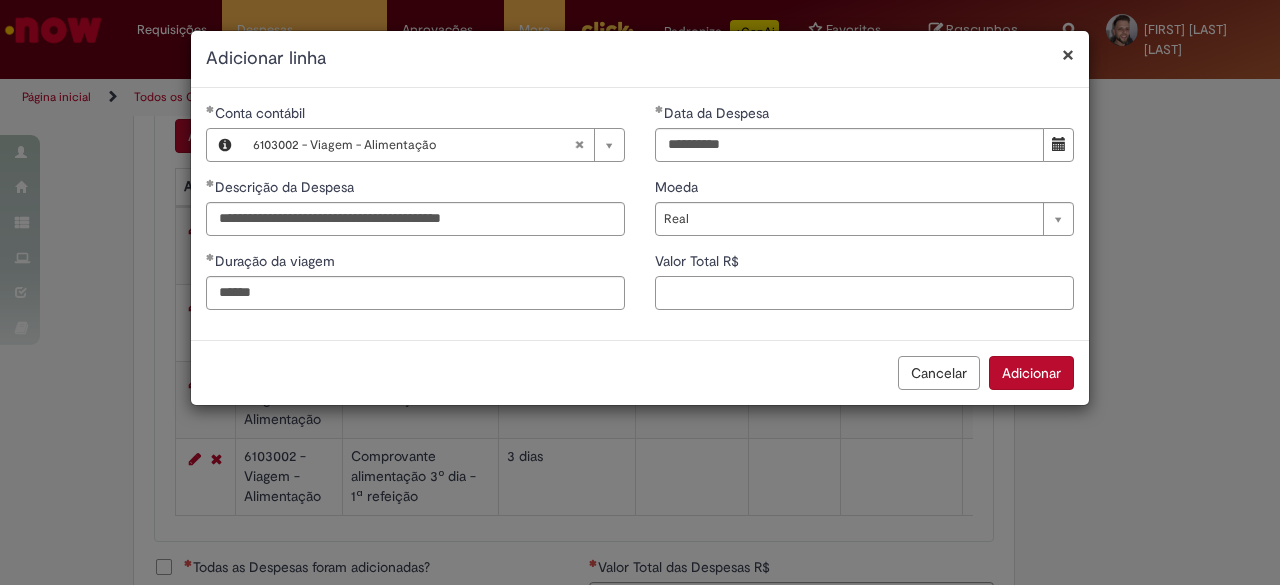 click on "Valor Total R$" at bounding box center [864, 293] 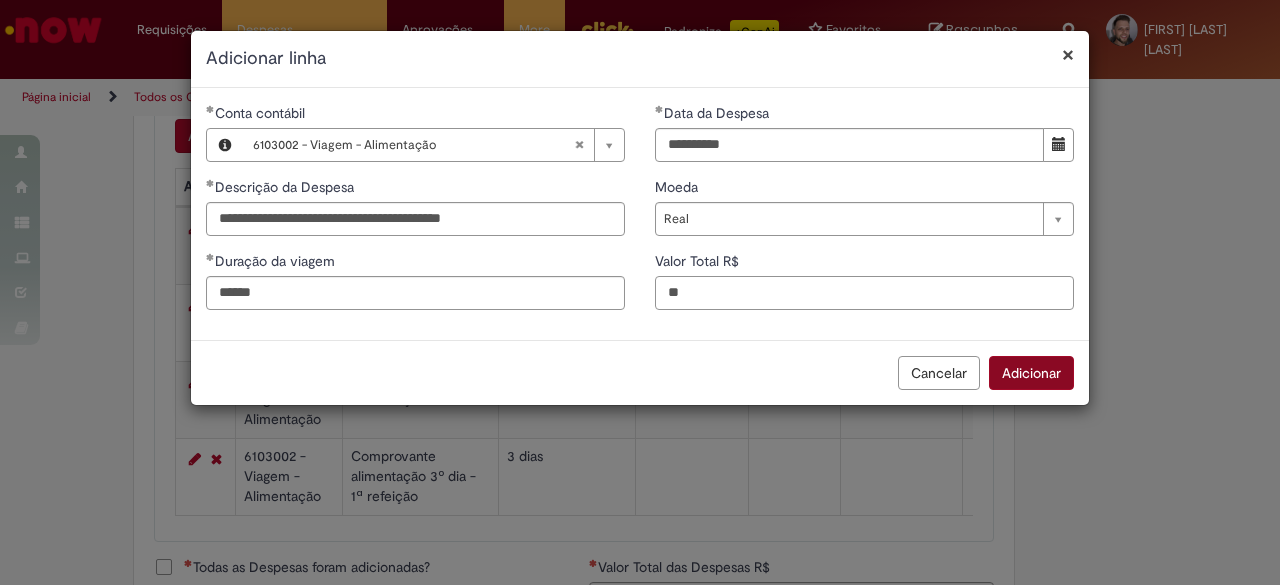 type on "**" 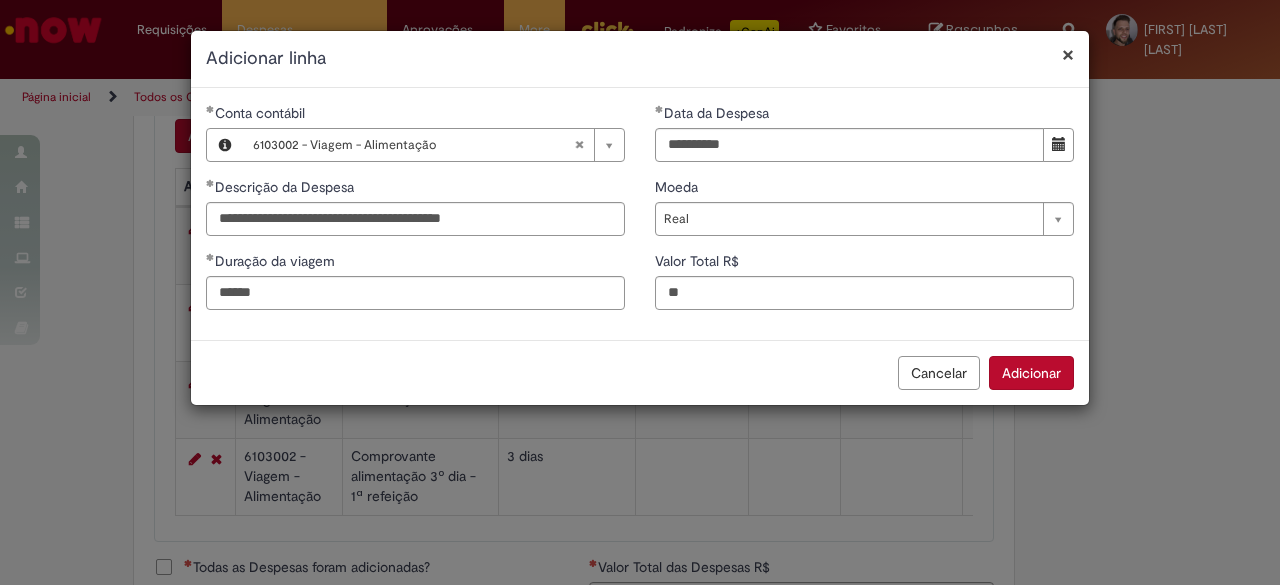 click on "Adicionar" at bounding box center [1031, 373] 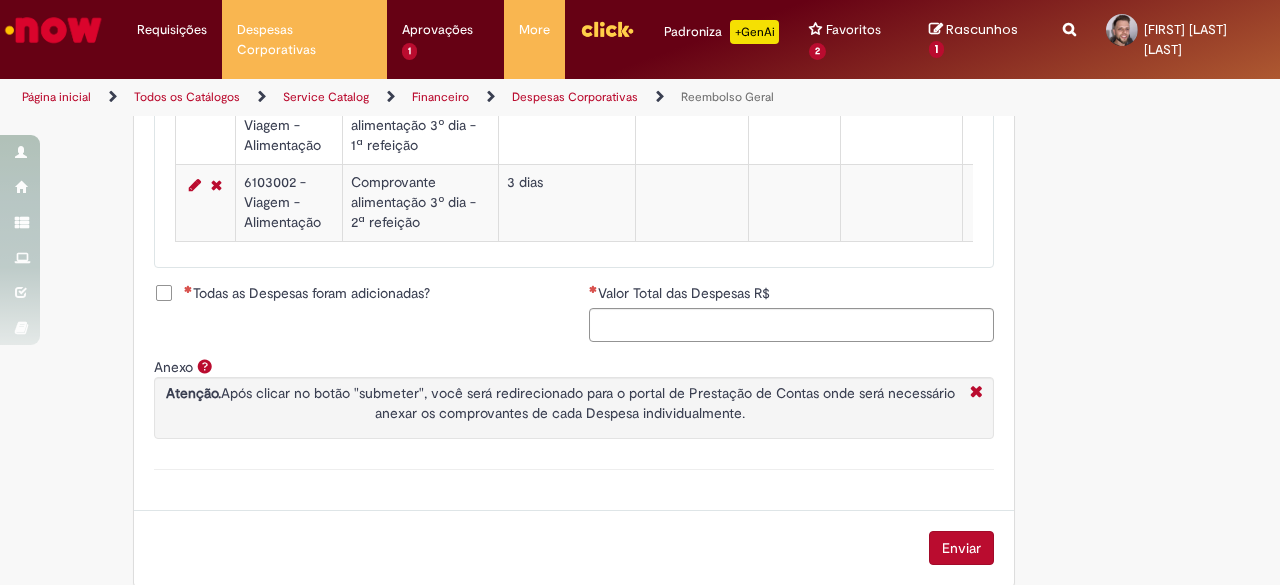 scroll, scrollTop: 1239, scrollLeft: 0, axis: vertical 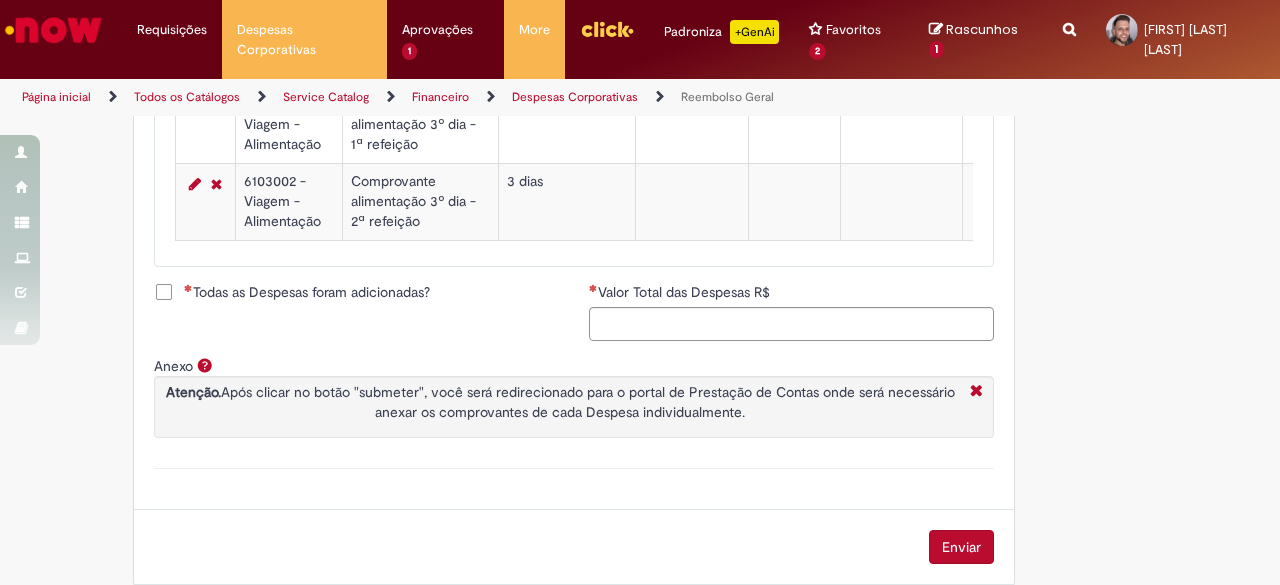 click on "Todas as Despesas foram adicionadas?" at bounding box center [307, 292] 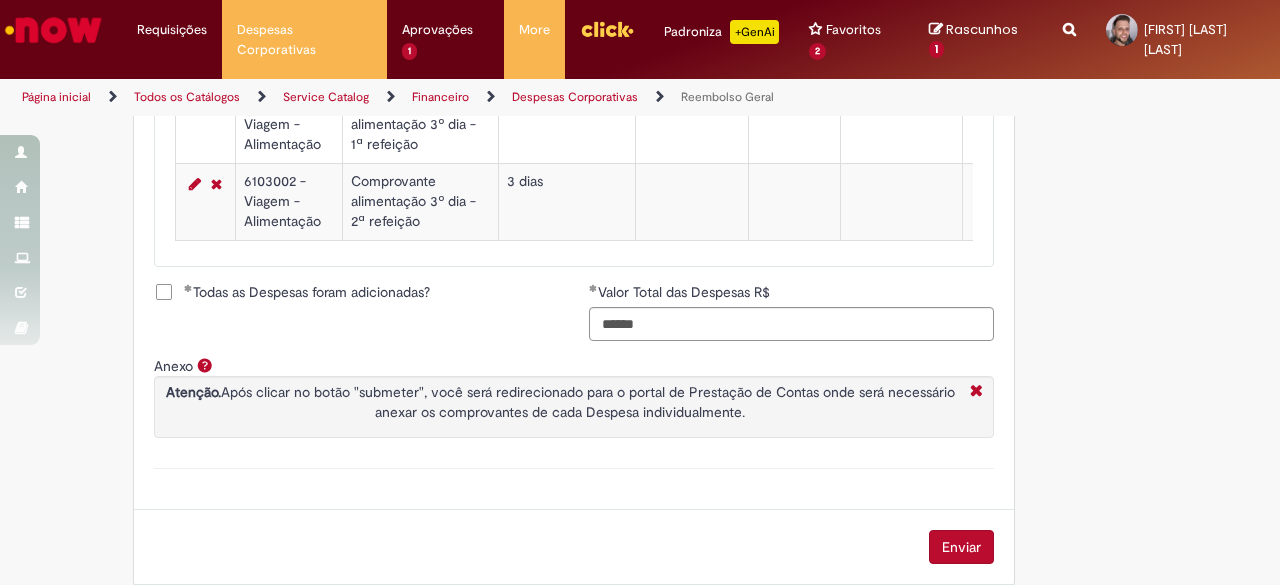 click on "Enviar" at bounding box center (961, 547) 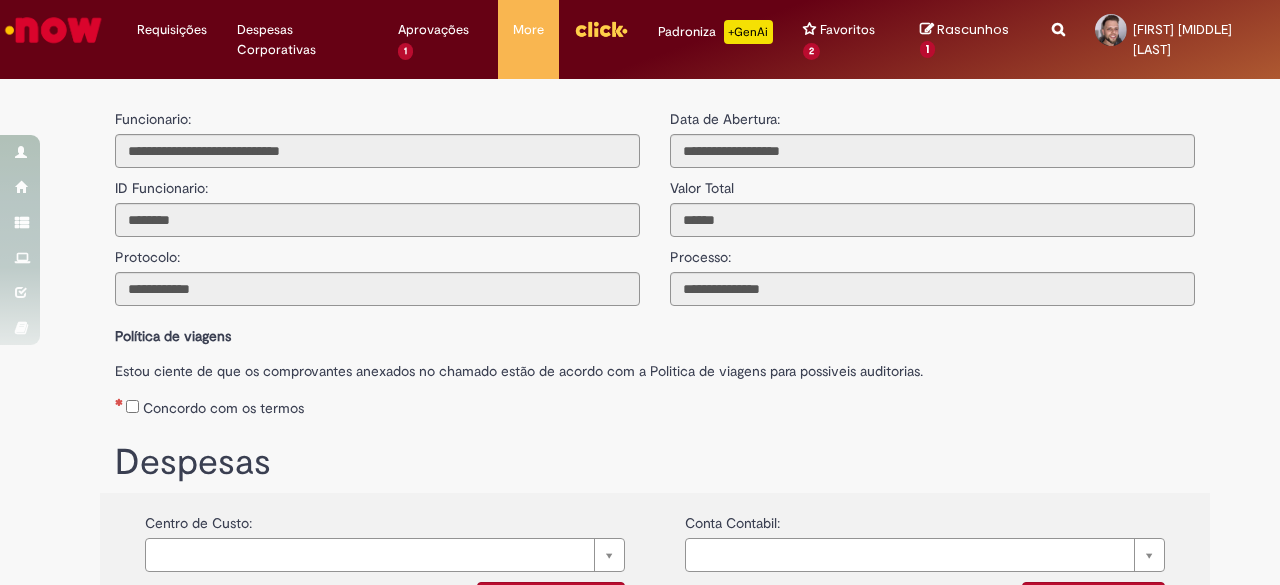 scroll, scrollTop: 0, scrollLeft: 0, axis: both 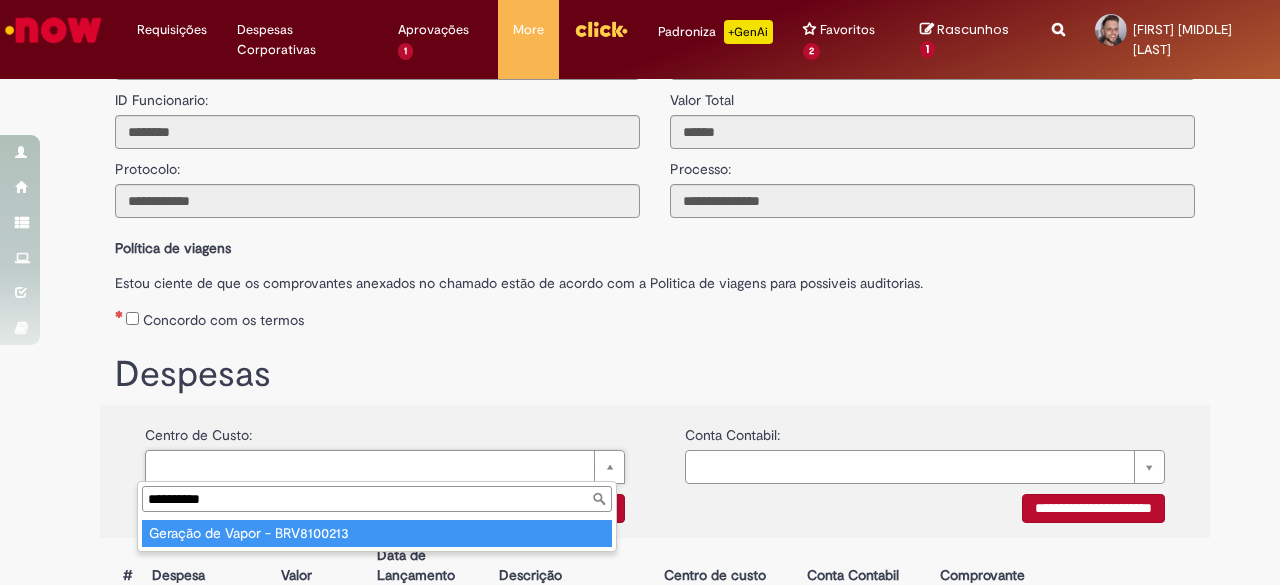 type on "**********" 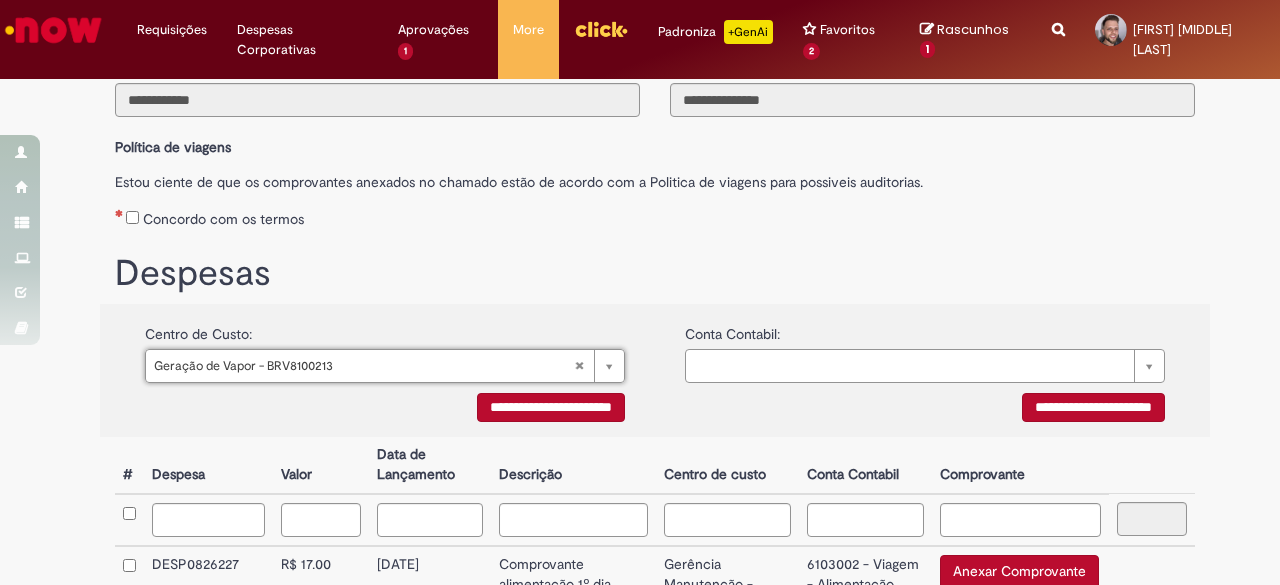 scroll, scrollTop: 190, scrollLeft: 0, axis: vertical 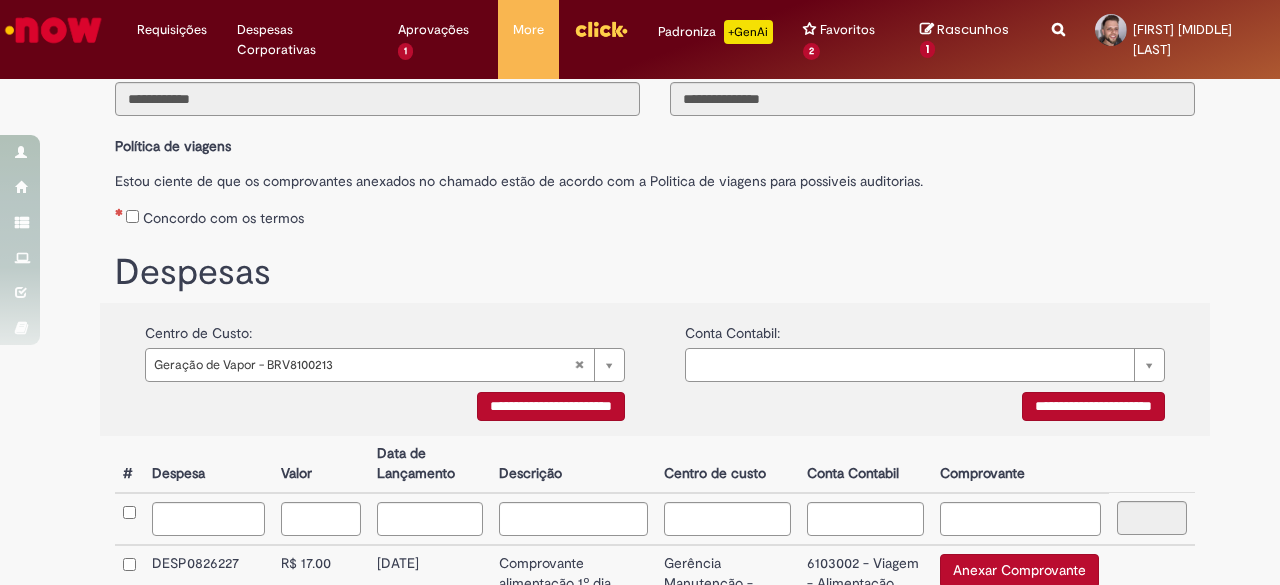click on "**********" at bounding box center [551, 406] 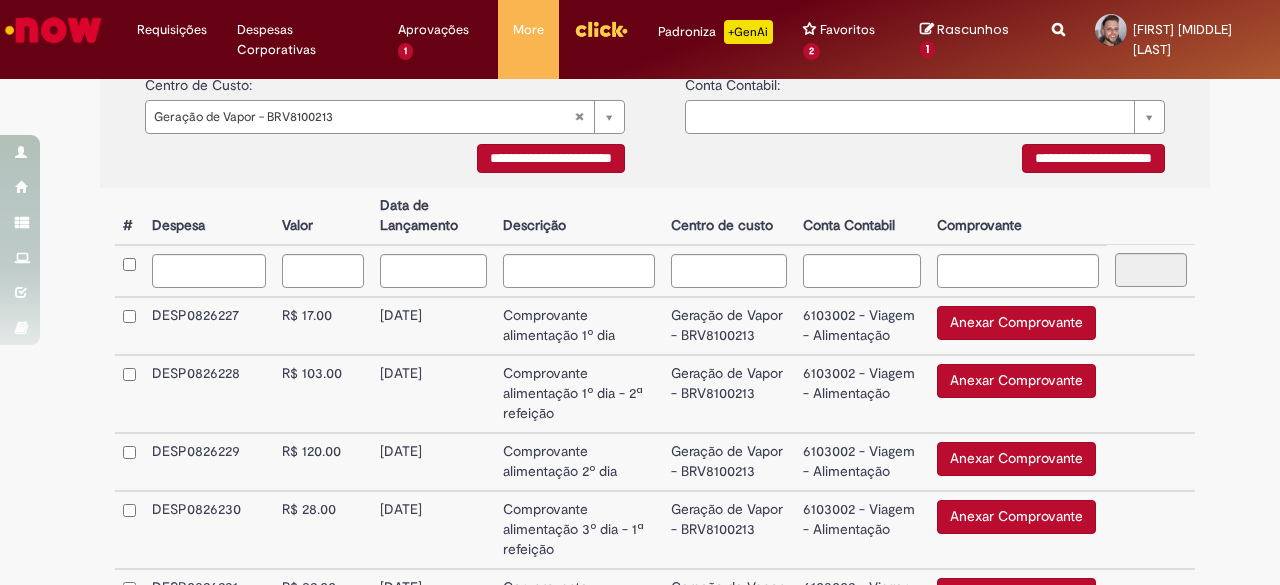 scroll, scrollTop: 548, scrollLeft: 0, axis: vertical 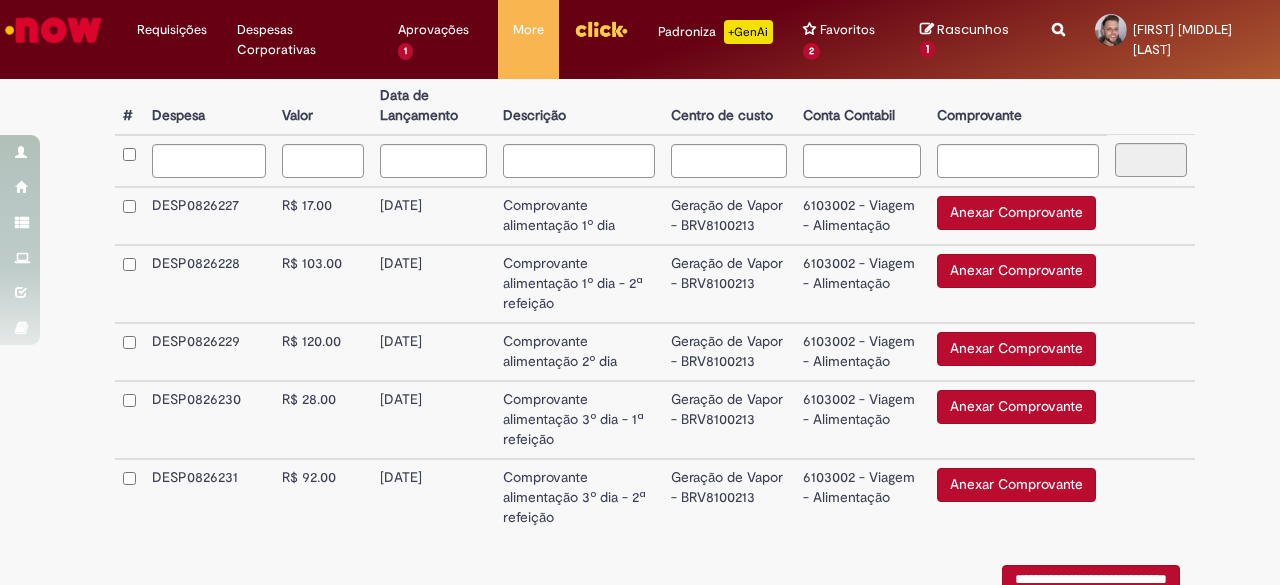 click on "Anexar Comprovante" at bounding box center (1016, 213) 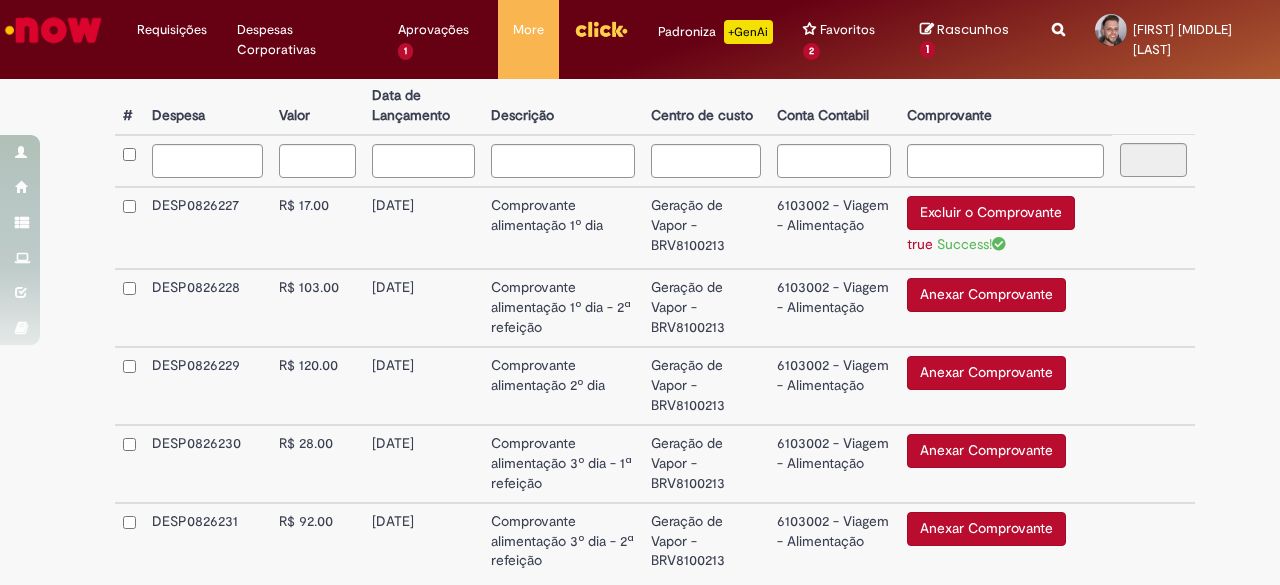 click on "Anexar Comprovante" at bounding box center [986, 295] 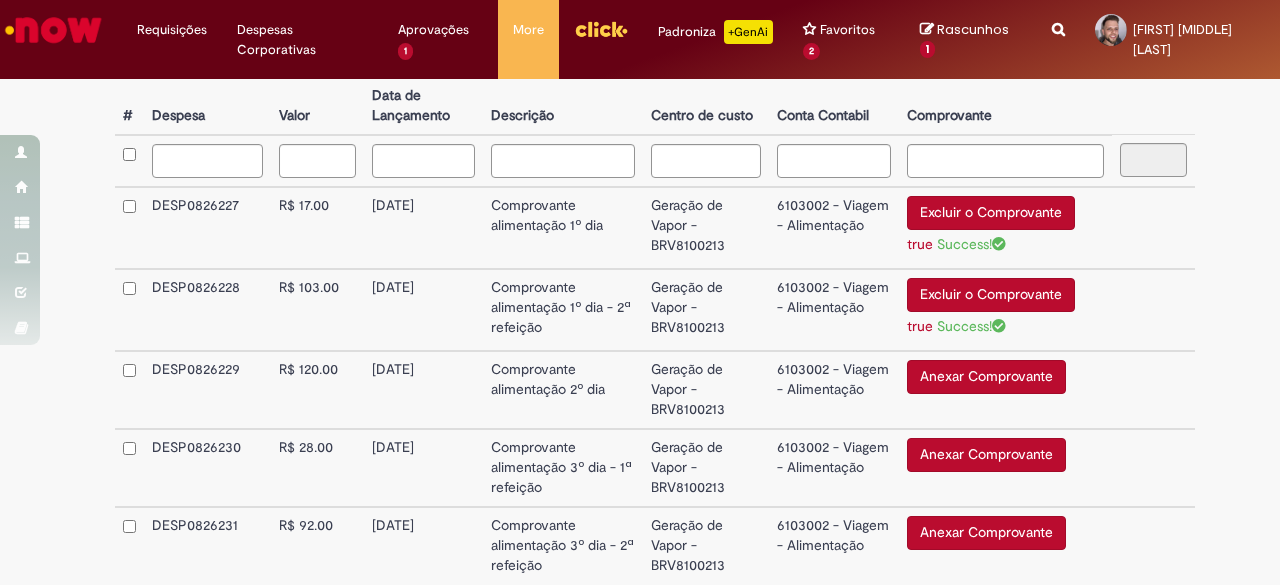 click on "Anexar Comprovante" at bounding box center [986, 377] 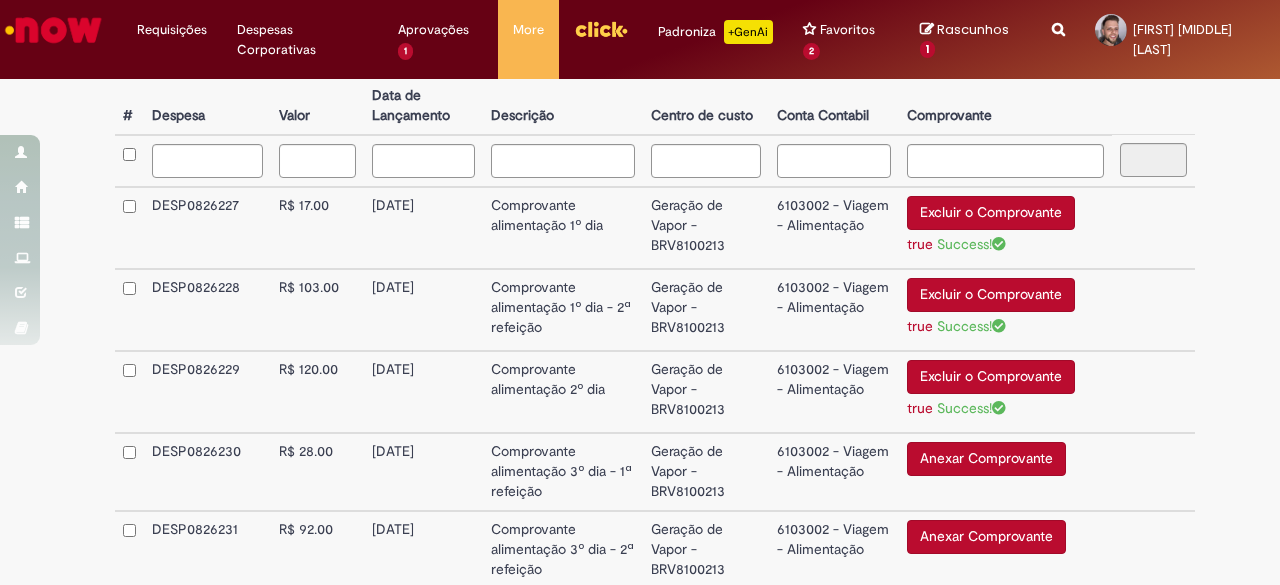 click on "Anexar Comprovante" at bounding box center [986, 459] 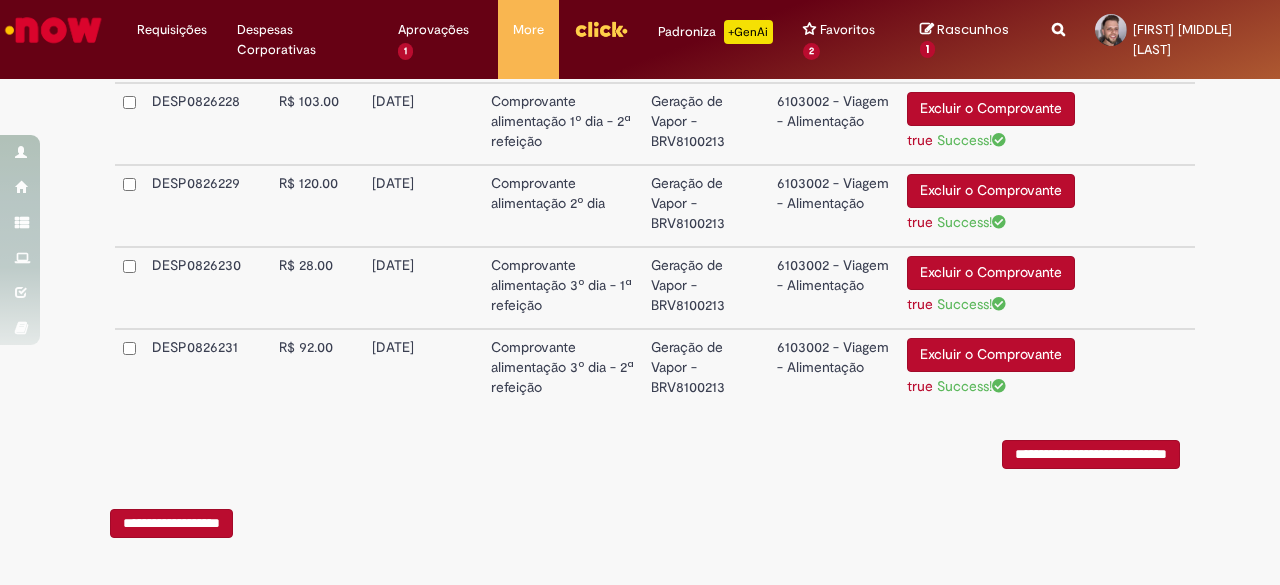 click on "**********" at bounding box center [1091, 454] 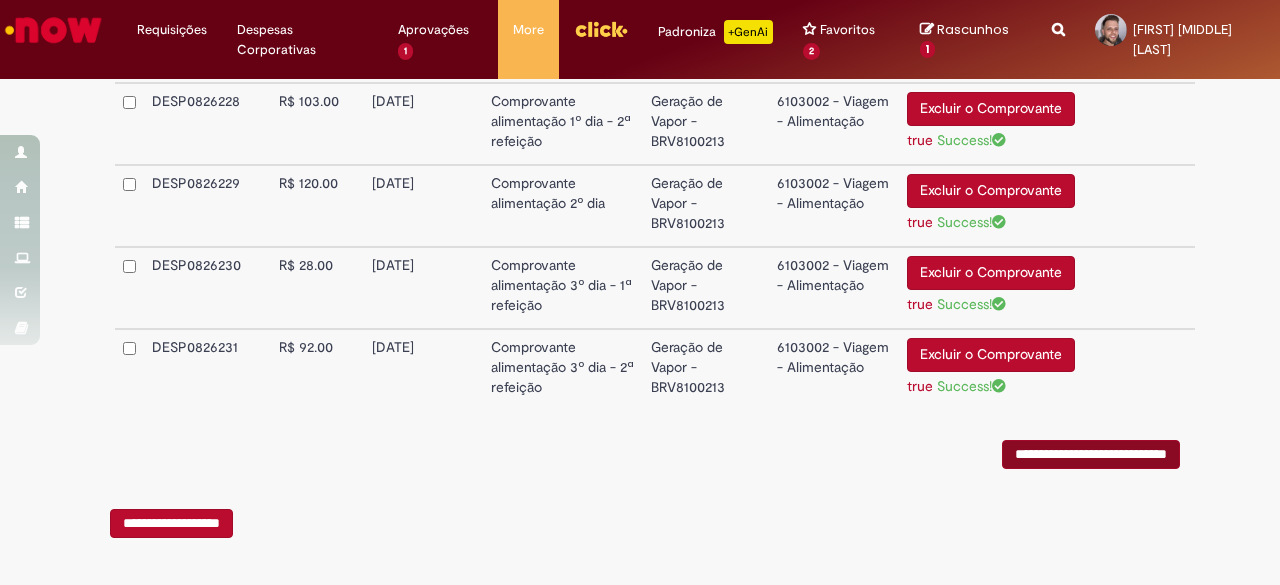 scroll, scrollTop: 0, scrollLeft: 0, axis: both 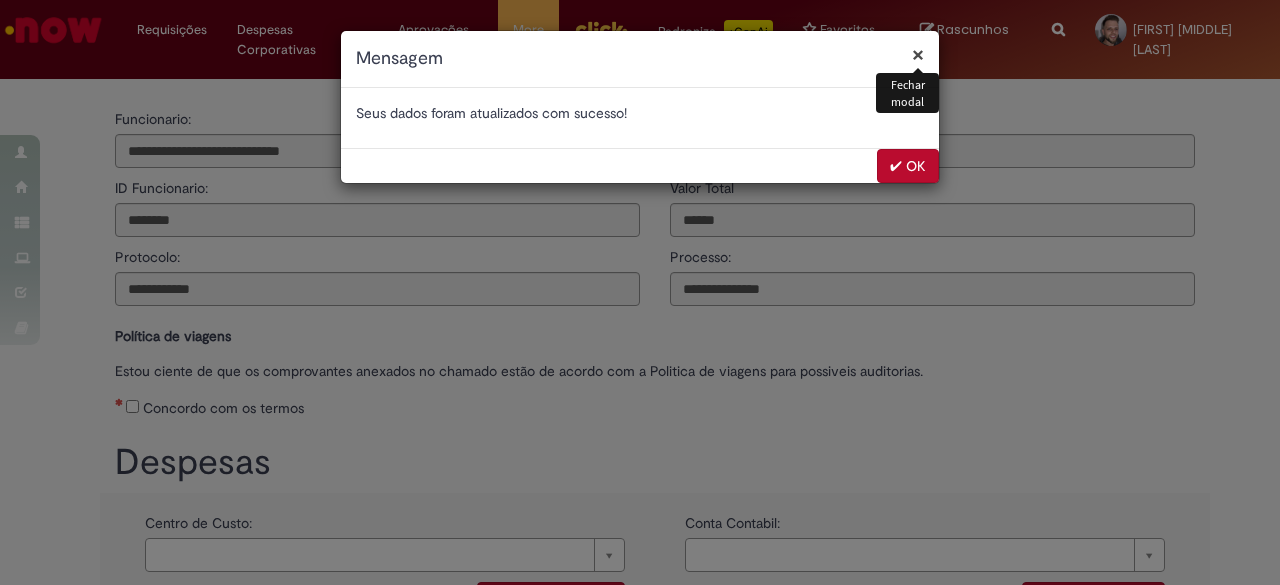 click on "✔ OK" at bounding box center [908, 166] 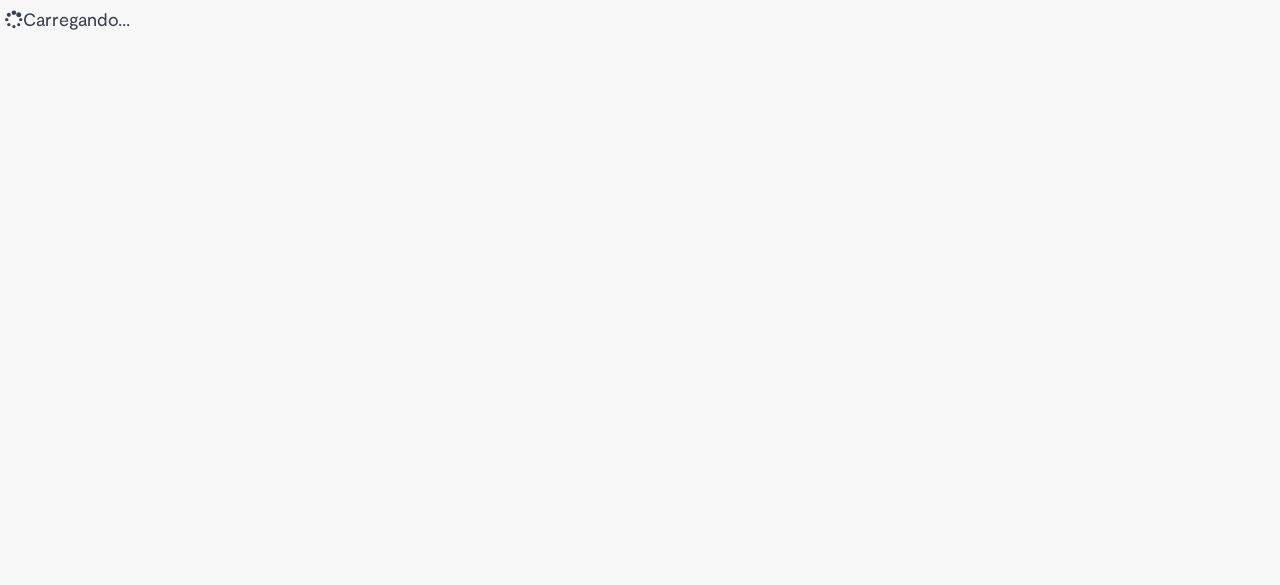 scroll, scrollTop: 0, scrollLeft: 0, axis: both 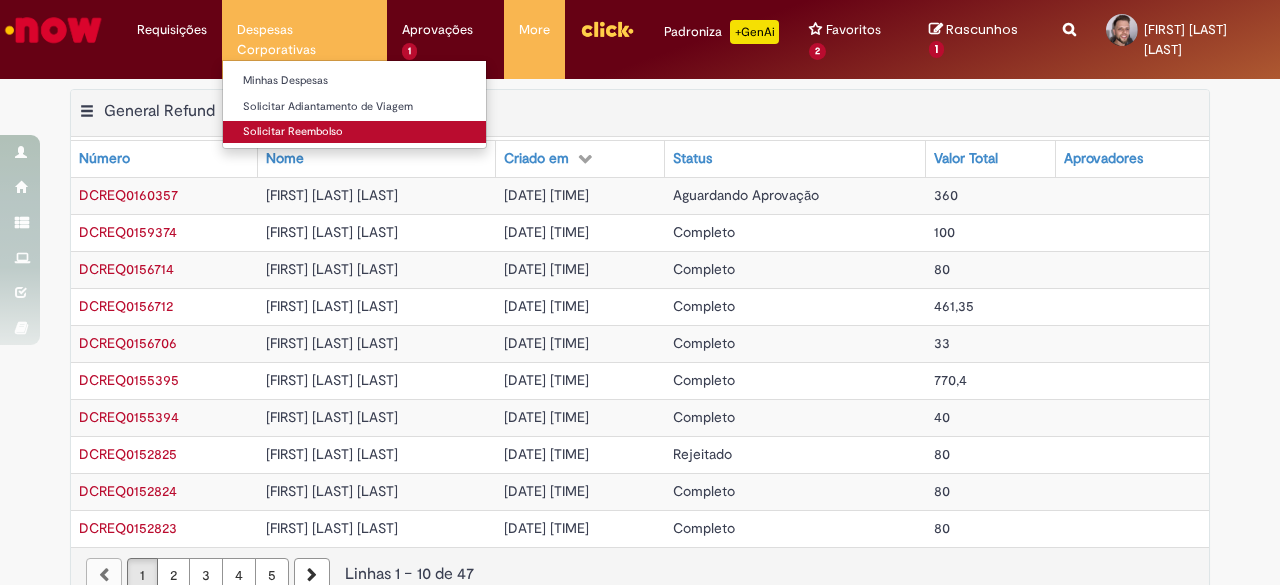 click on "Solicitar Reembolso" at bounding box center [354, 132] 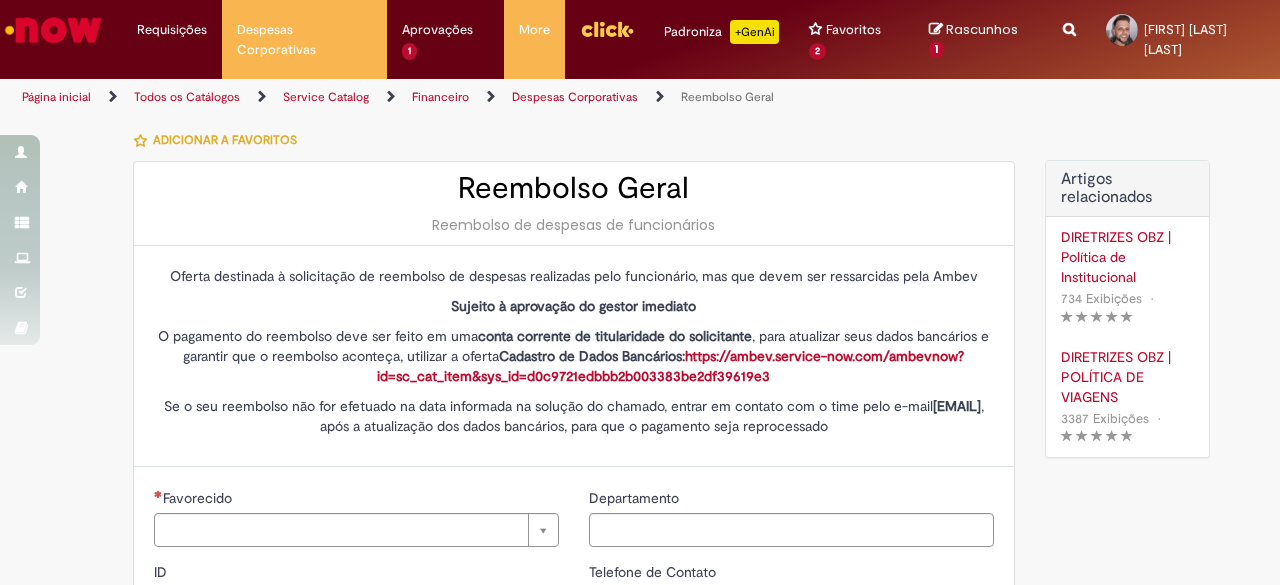 type on "********" 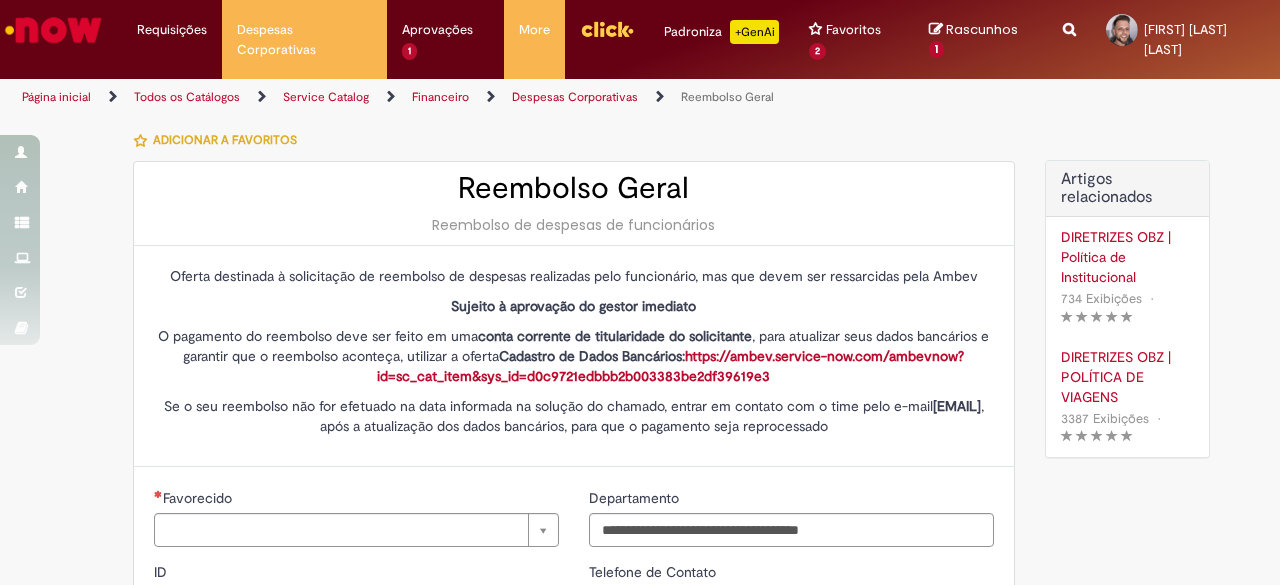 type on "**********" 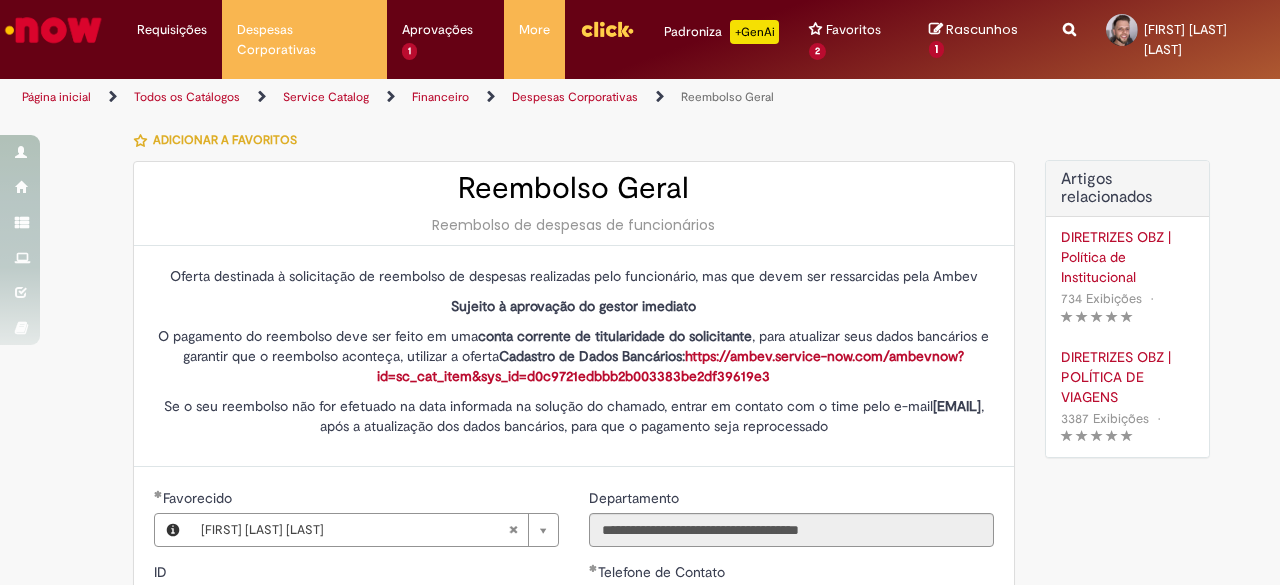 type on "**********" 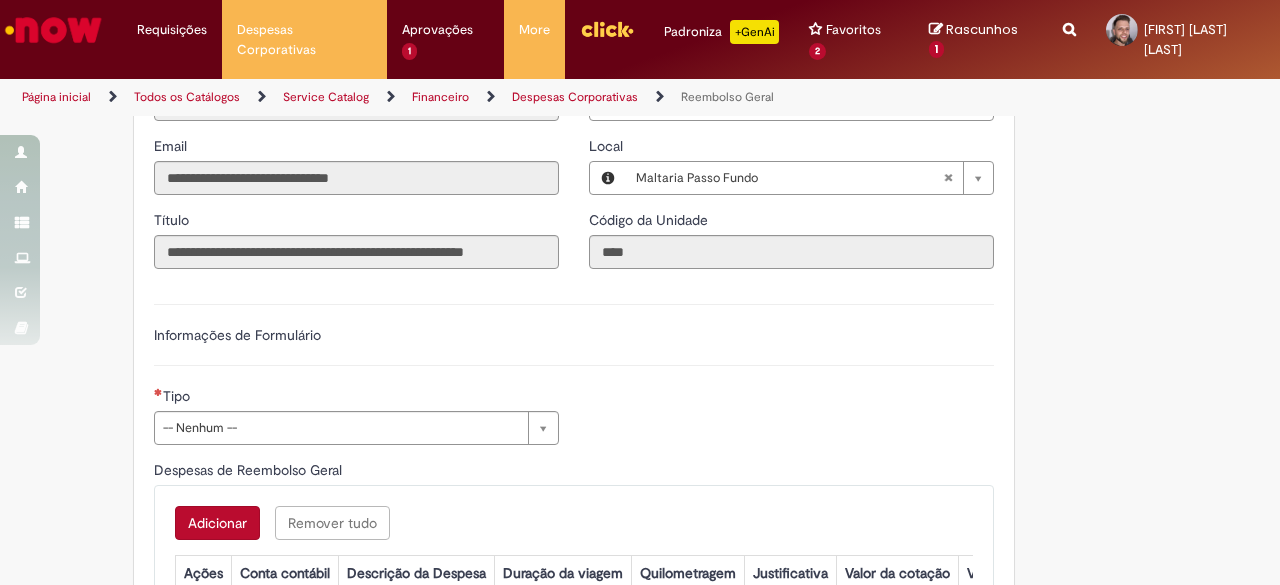 scroll, scrollTop: 501, scrollLeft: 0, axis: vertical 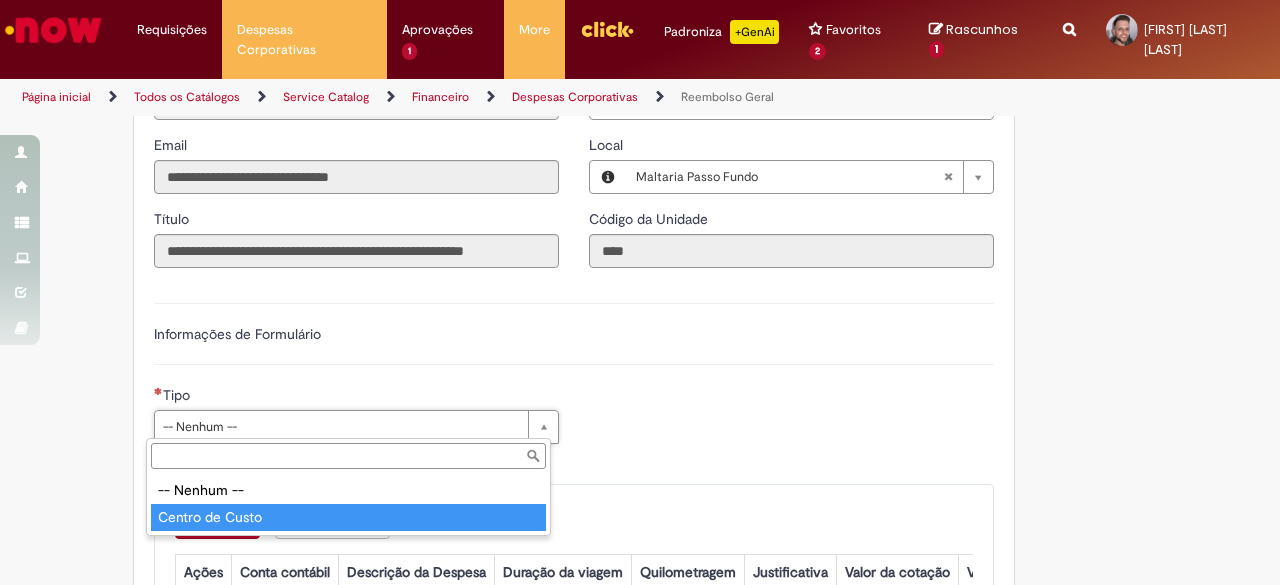 type on "**********" 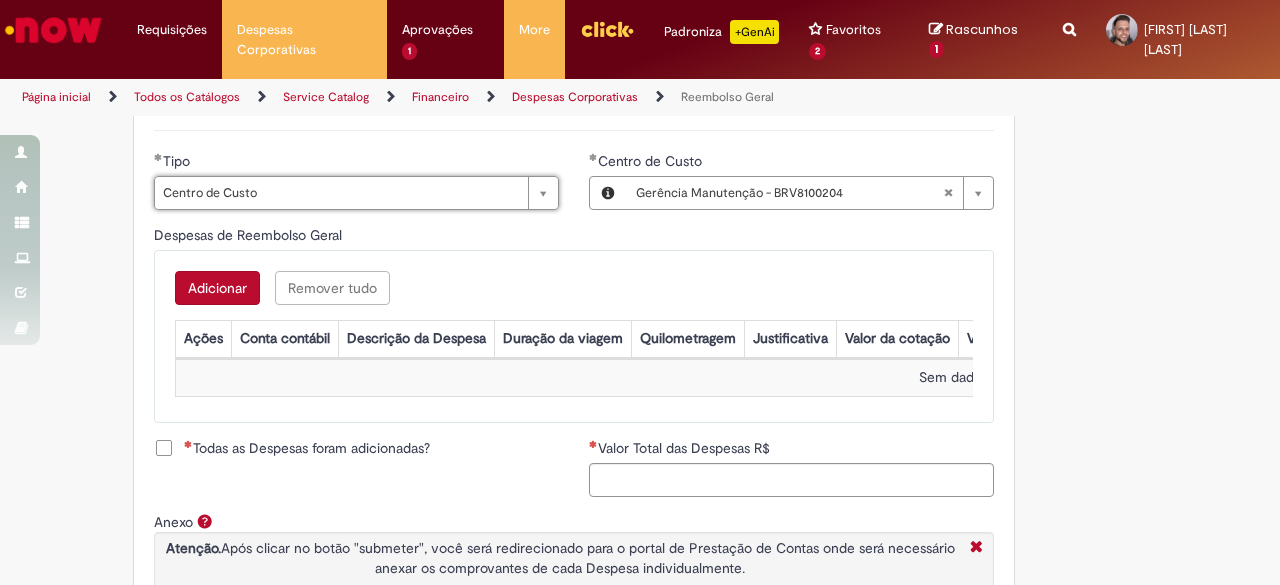 scroll, scrollTop: 743, scrollLeft: 0, axis: vertical 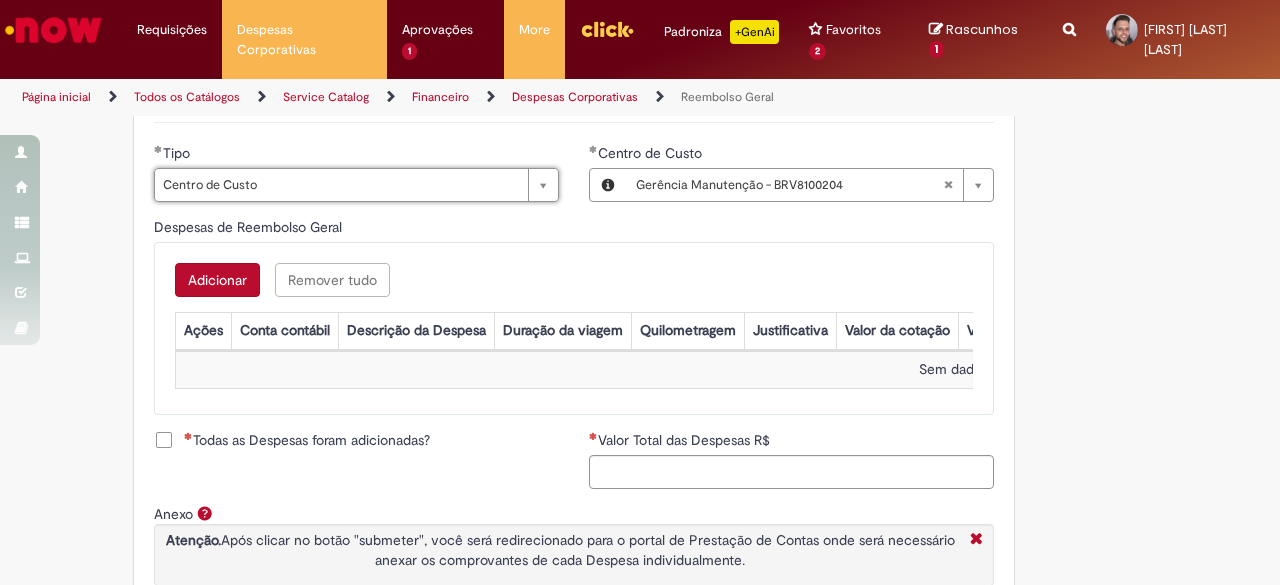 click on "Adicionar" at bounding box center [217, 280] 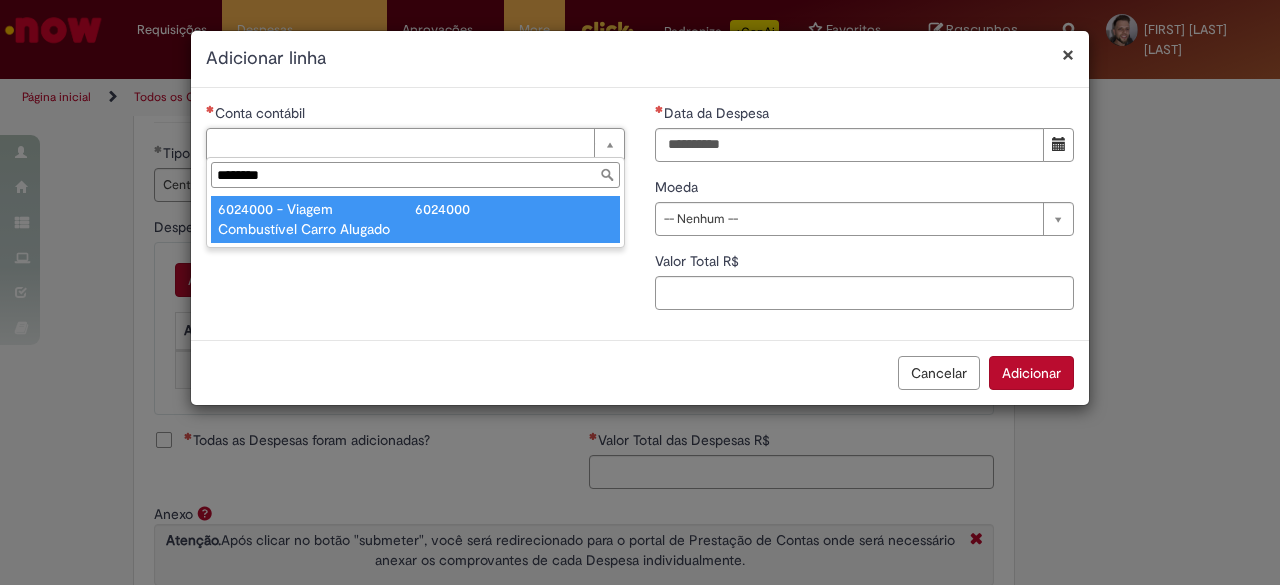 type on "*******" 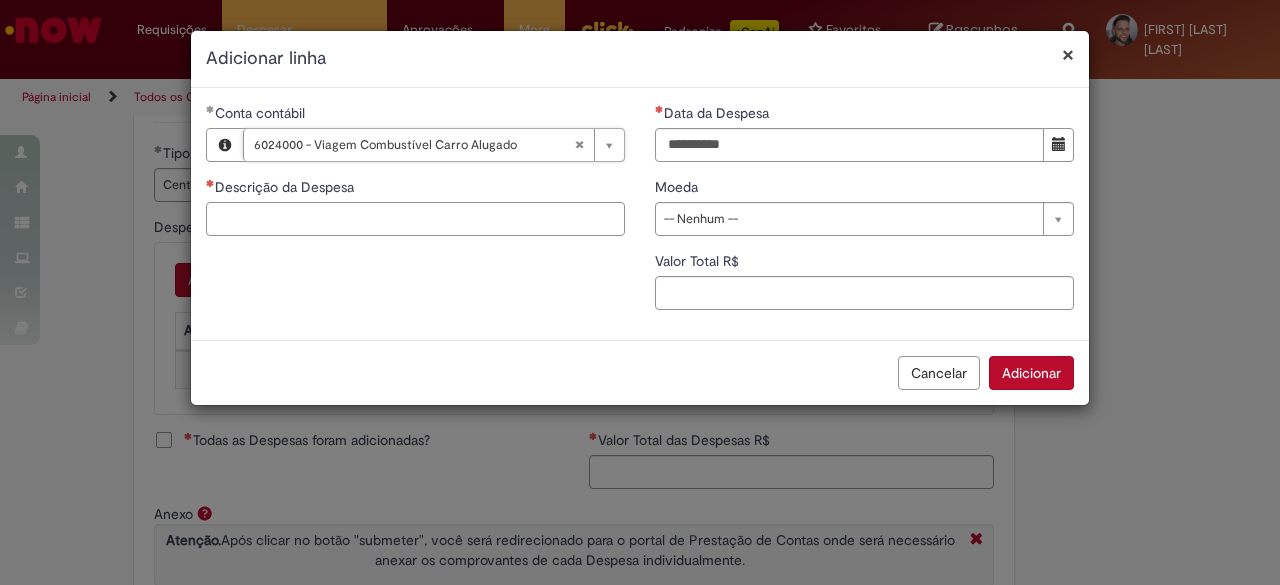 click on "Descrição da Despesa" at bounding box center (415, 219) 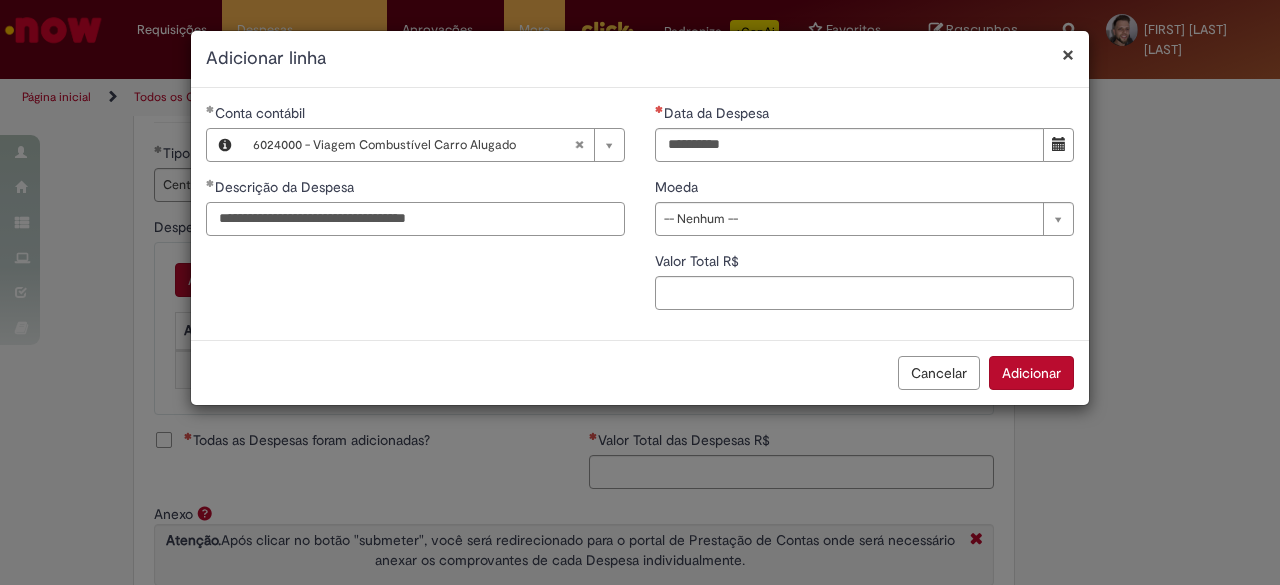 type on "**********" 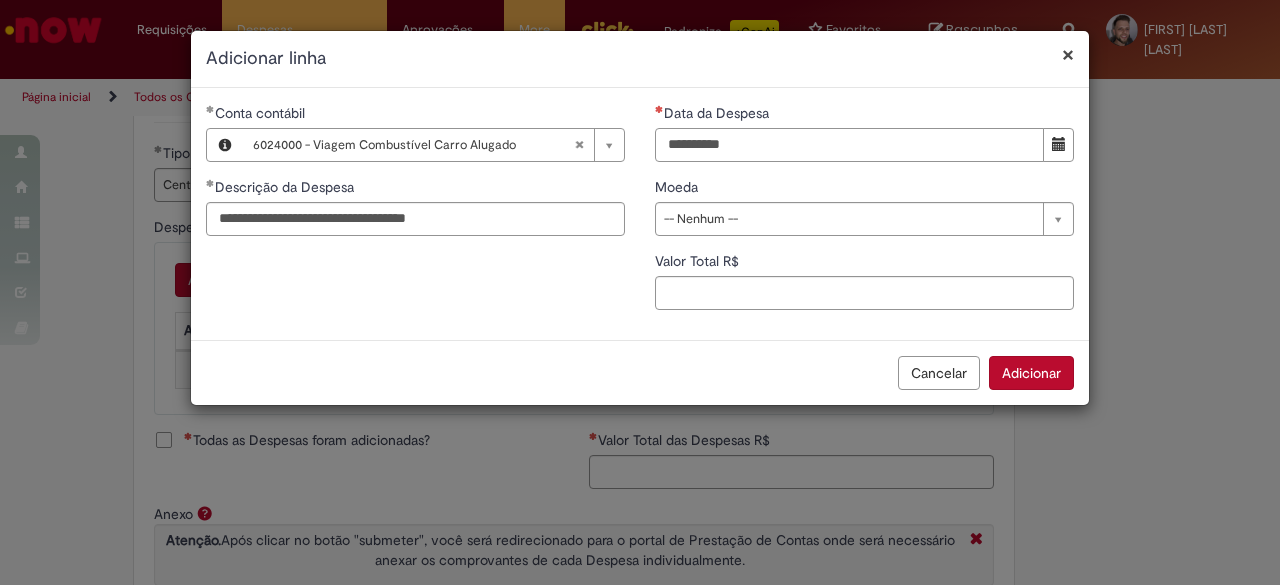 click on "Data da Despesa" at bounding box center (849, 145) 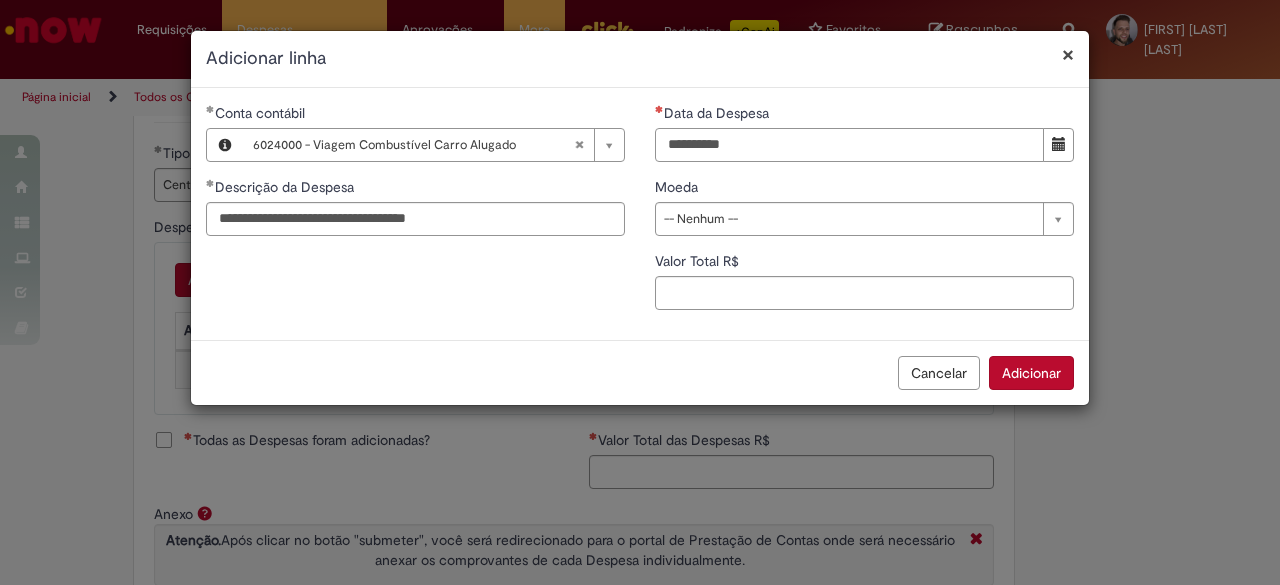 type on "**********" 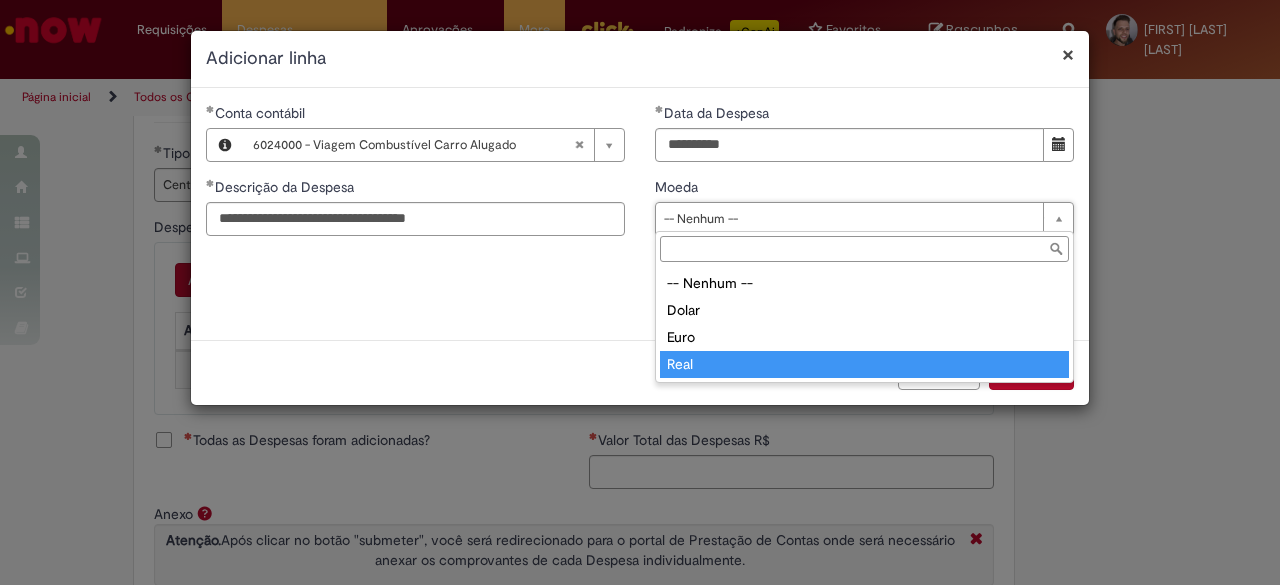 type on "****" 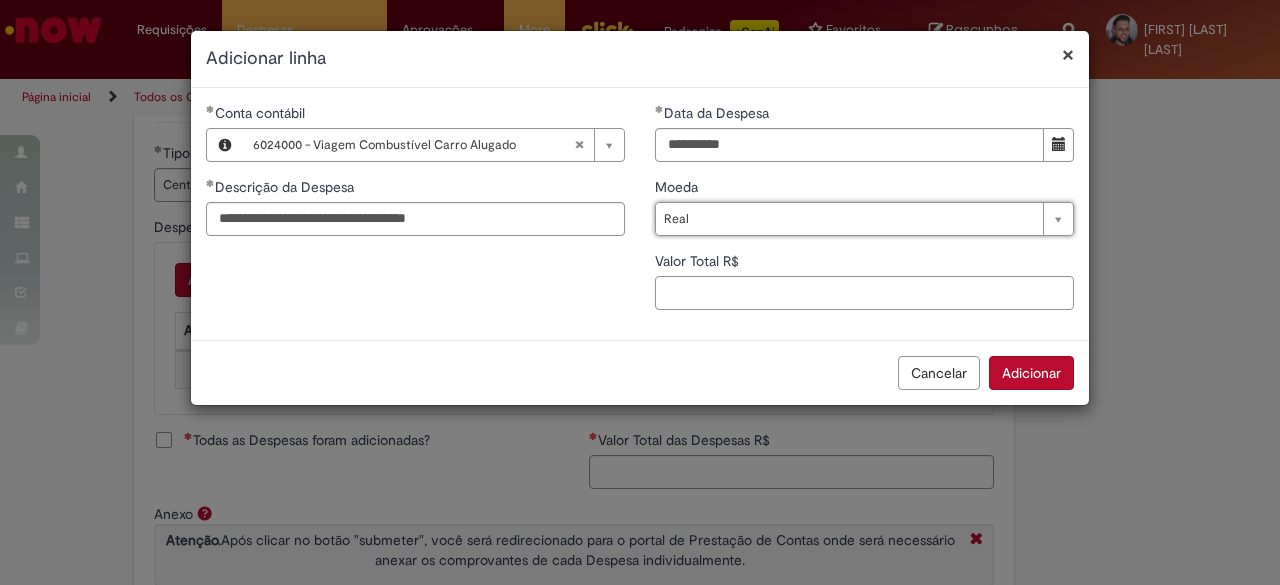 click on "Valor Total R$" at bounding box center [864, 293] 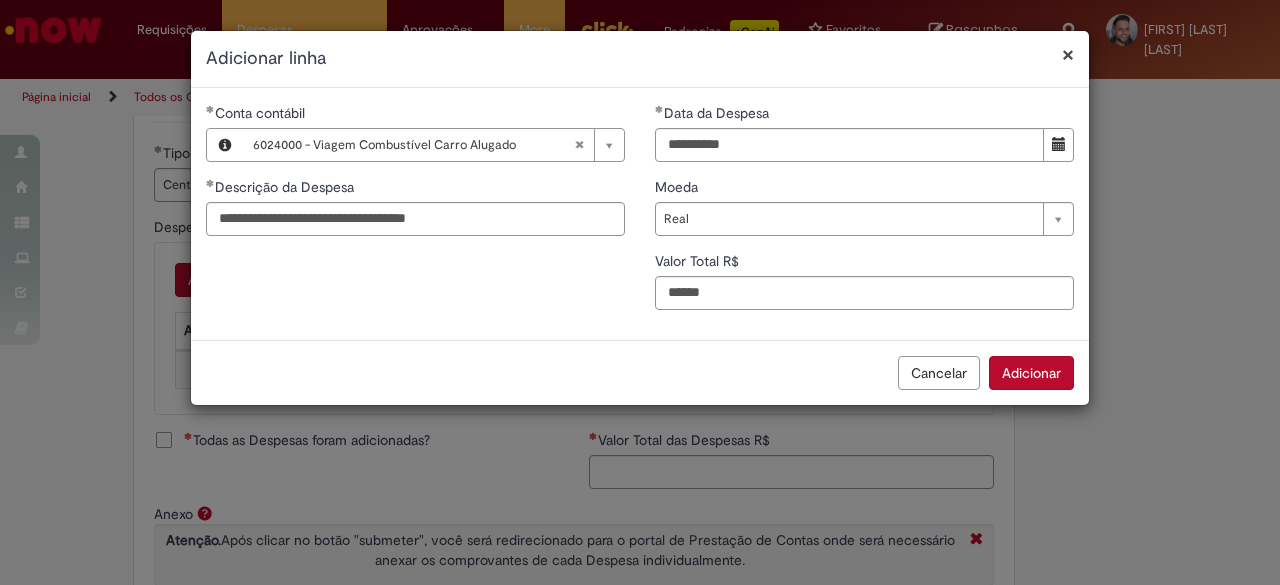 type on "******" 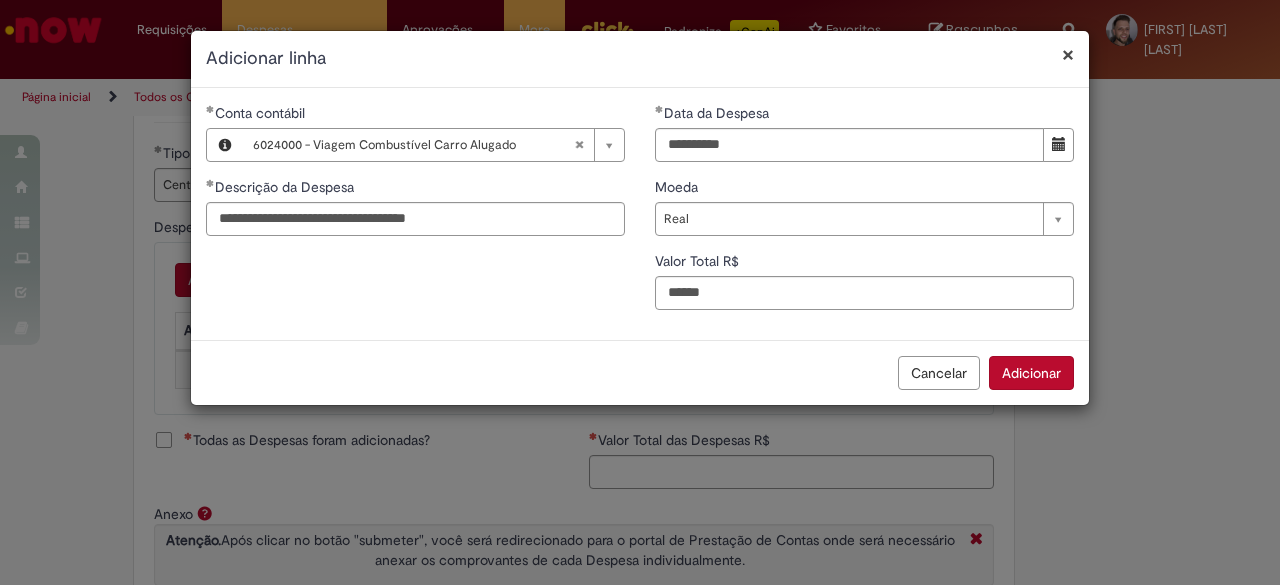 click on "Adicionar" at bounding box center [1031, 373] 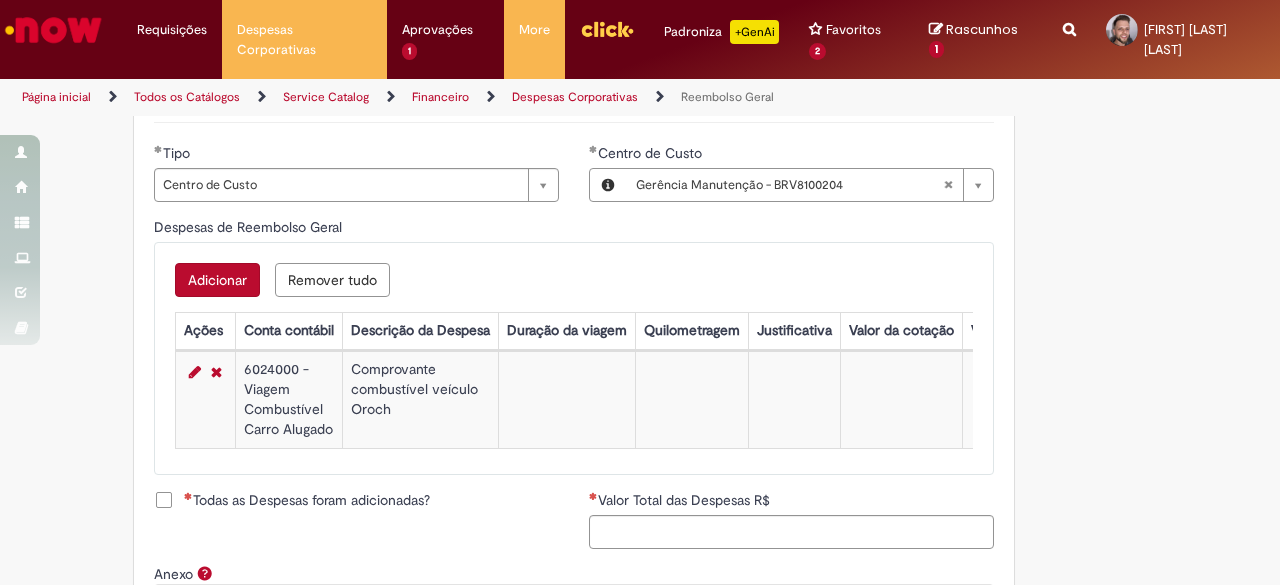 scroll, scrollTop: 981, scrollLeft: 0, axis: vertical 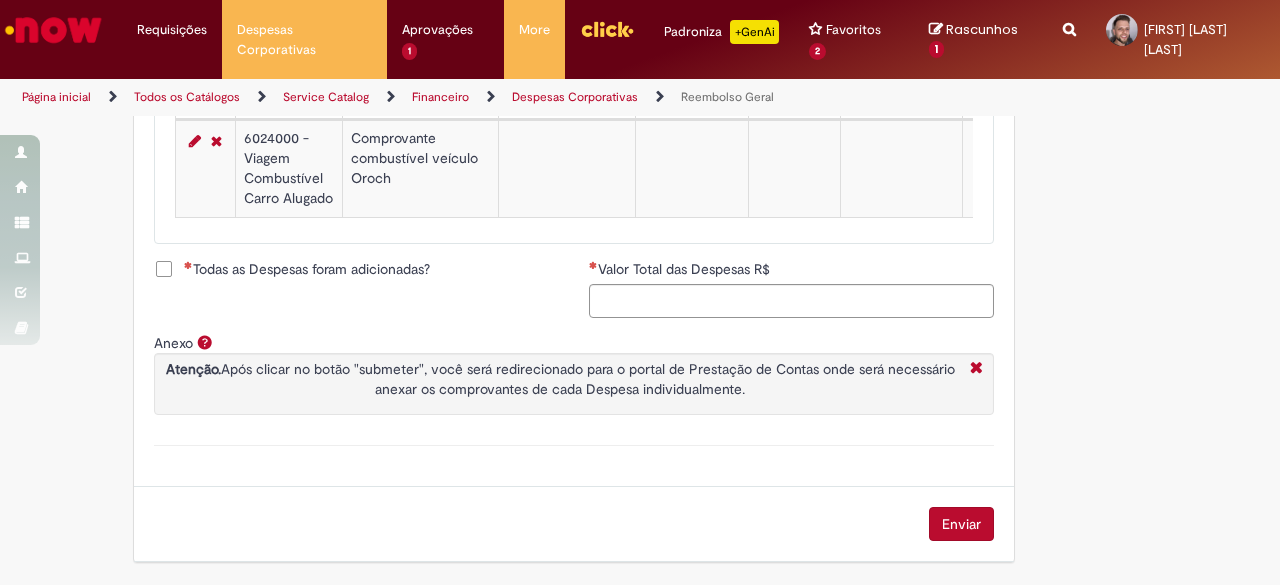 click on "Todas as Despesas foram adicionadas?" at bounding box center (307, 269) 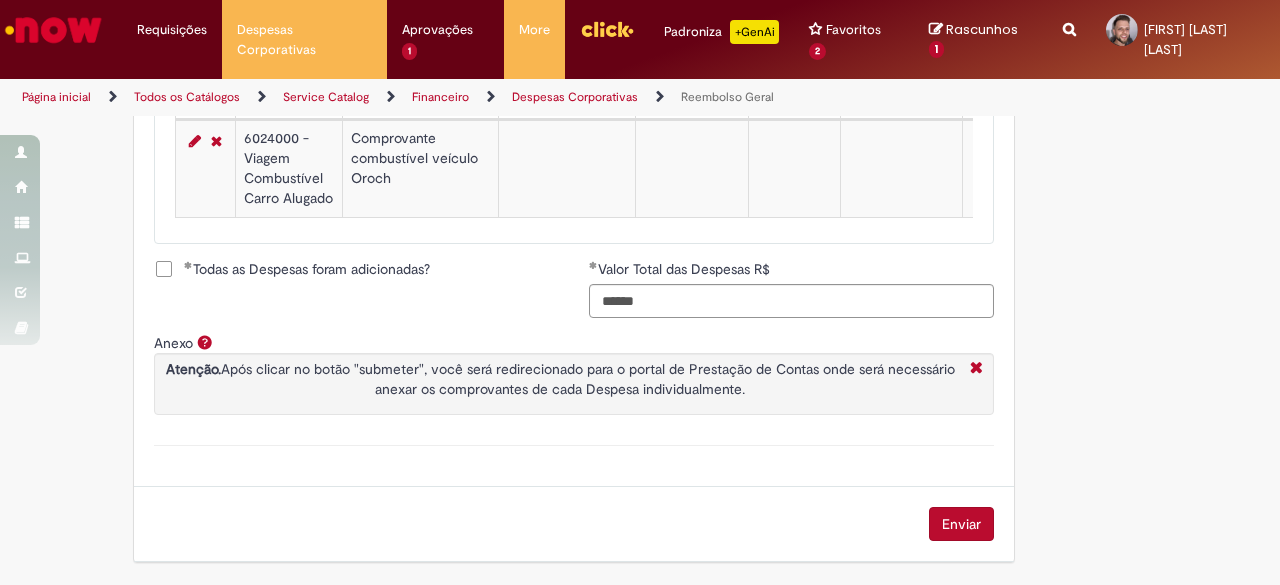 click on "Enviar" at bounding box center (961, 524) 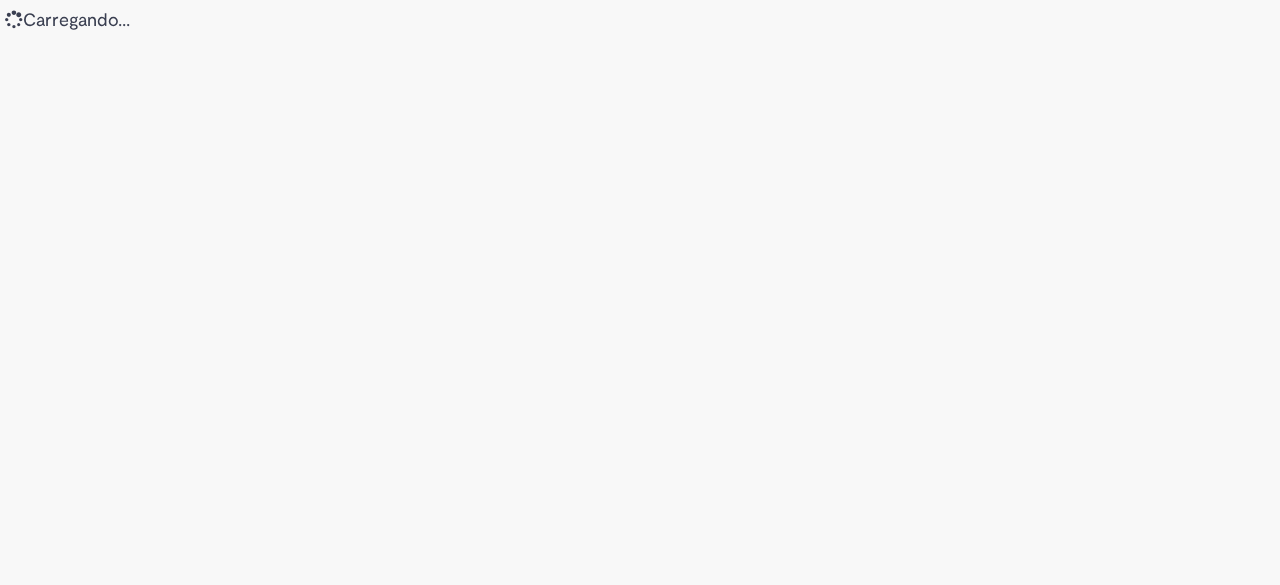 scroll, scrollTop: 0, scrollLeft: 0, axis: both 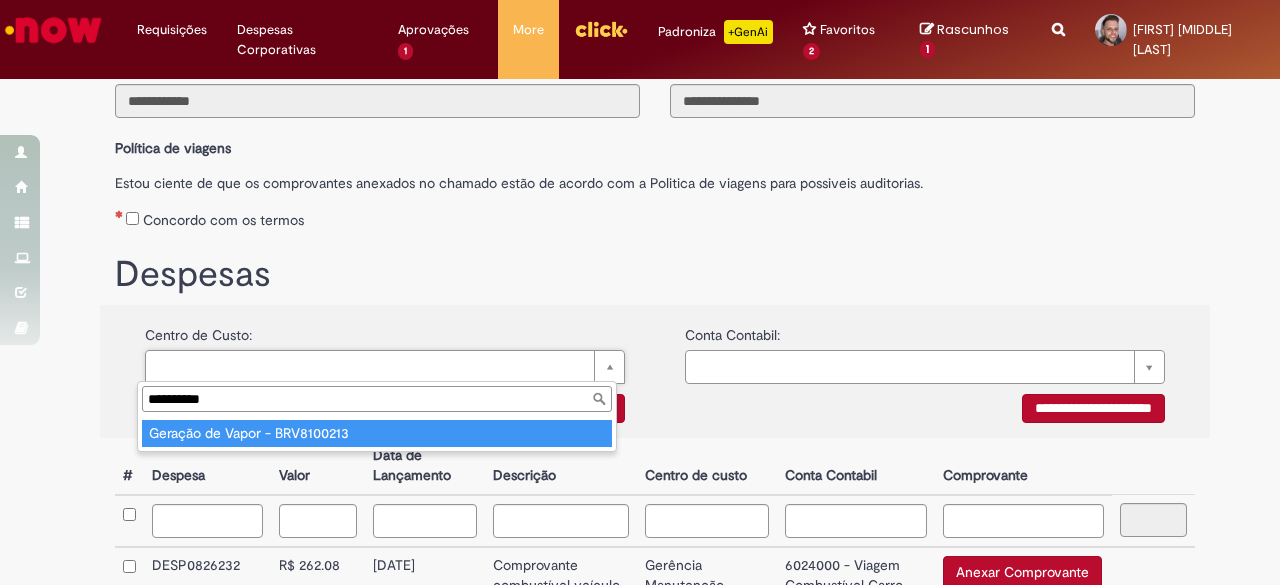 type on "**********" 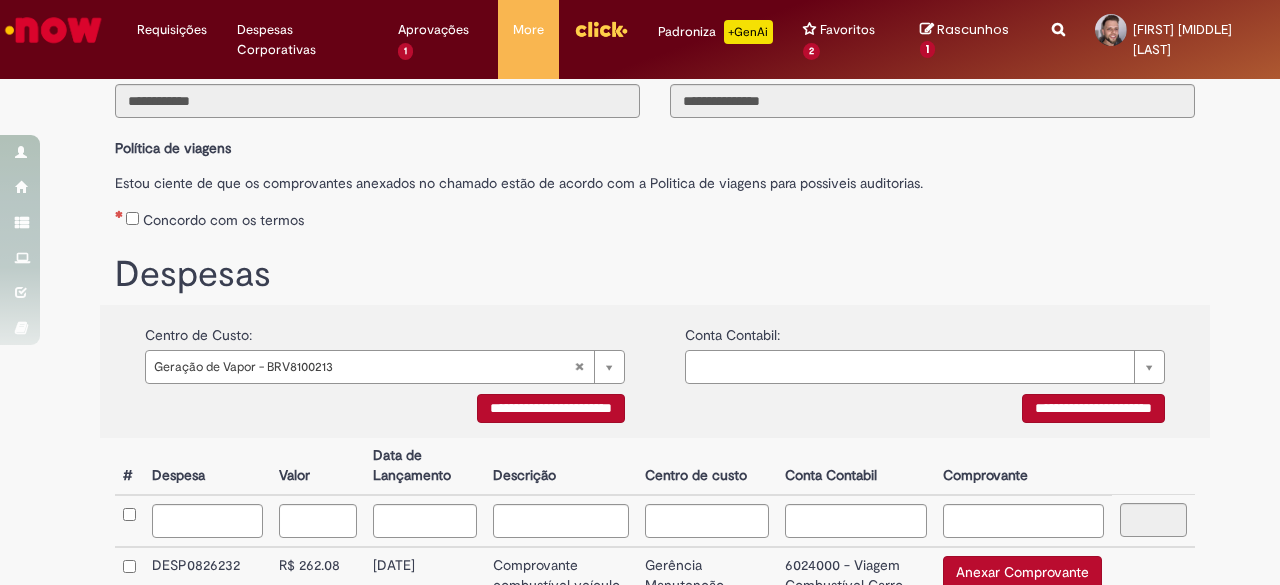 click on "**********" at bounding box center (551, 408) 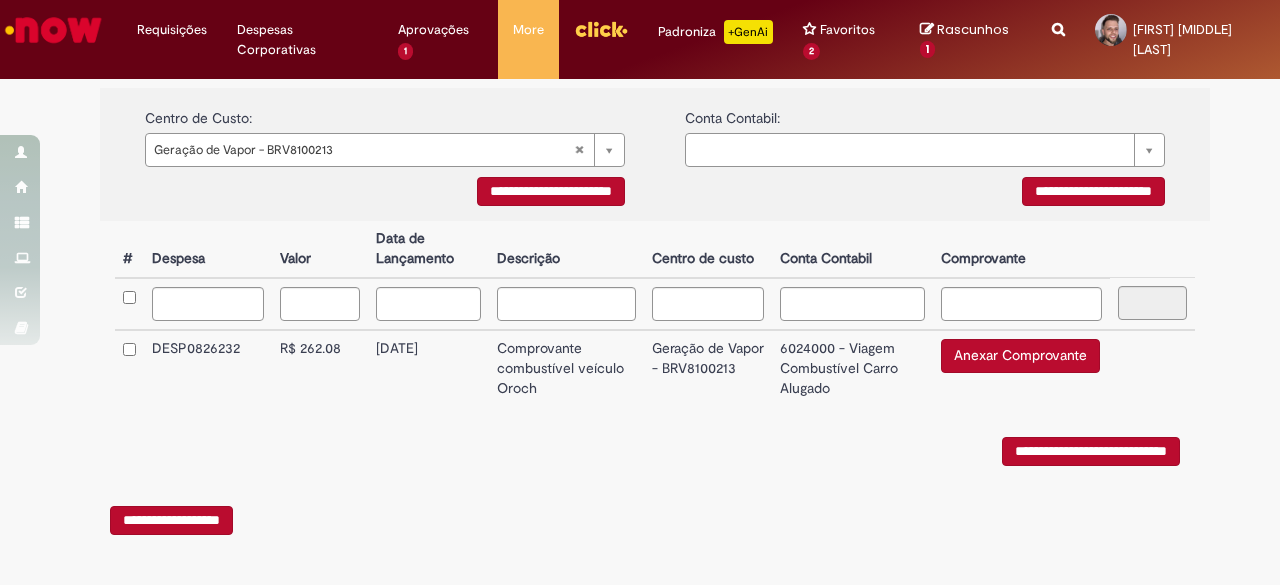 scroll, scrollTop: 412, scrollLeft: 0, axis: vertical 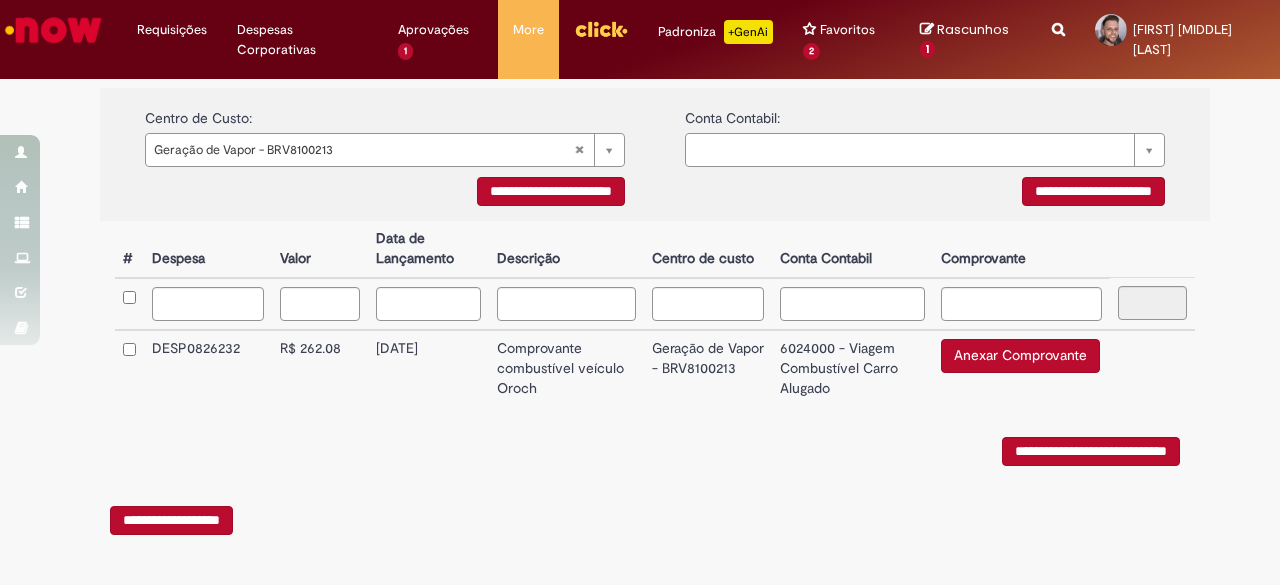 click on "Anexar Comprovante" at bounding box center [1020, 356] 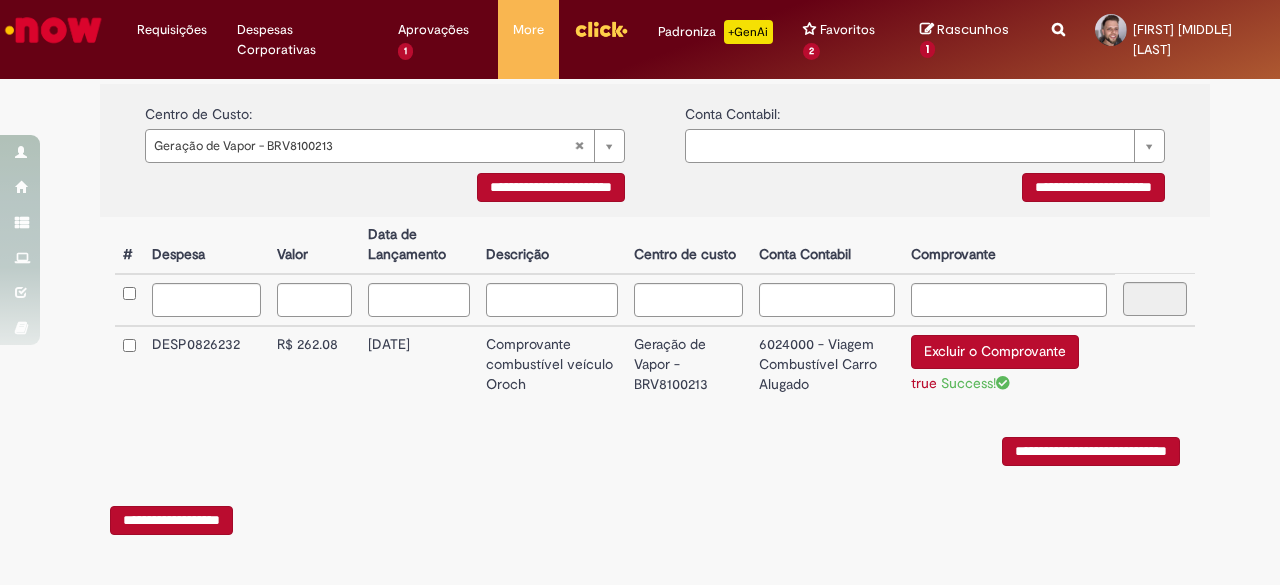 click on "**********" at bounding box center [1091, 451] 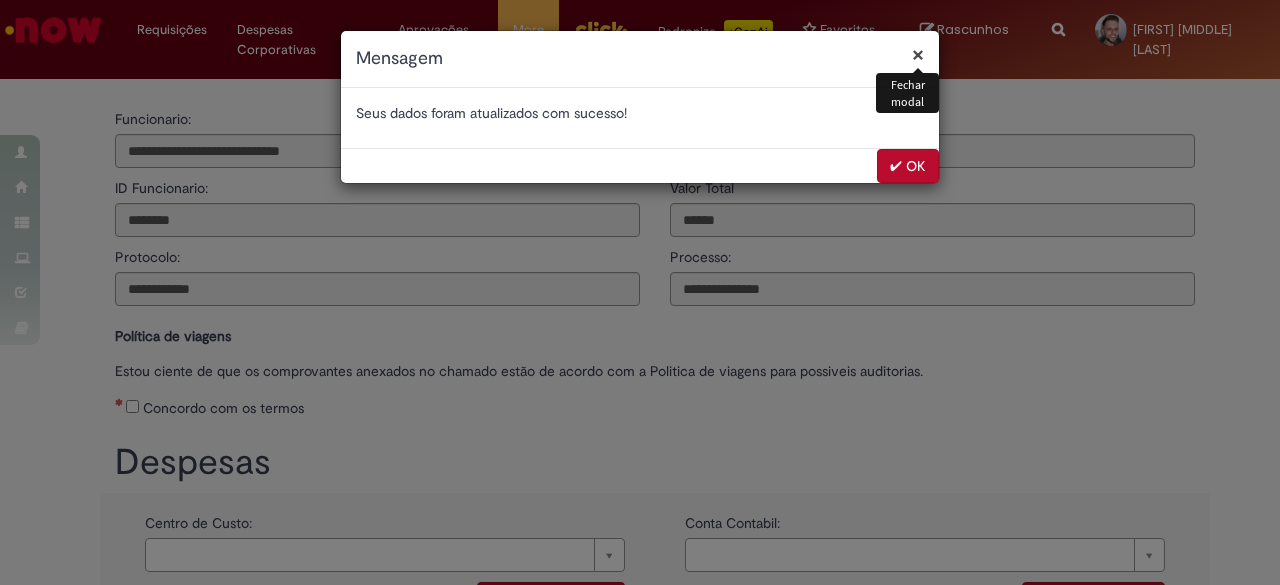 click on "✔ OK" at bounding box center (908, 166) 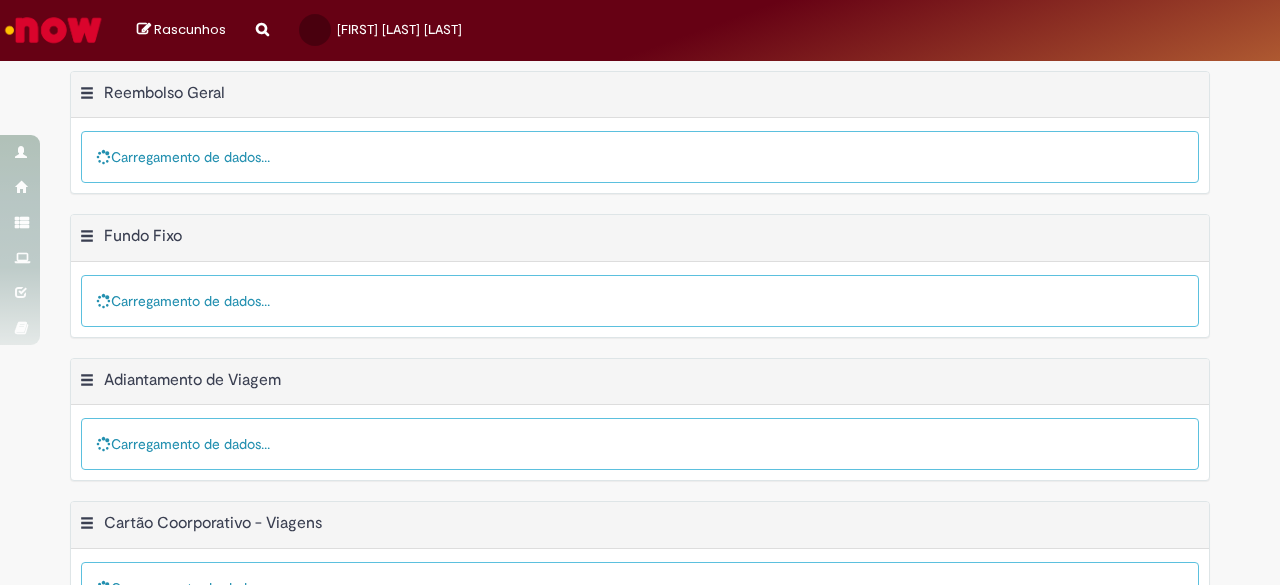 scroll, scrollTop: 0, scrollLeft: 0, axis: both 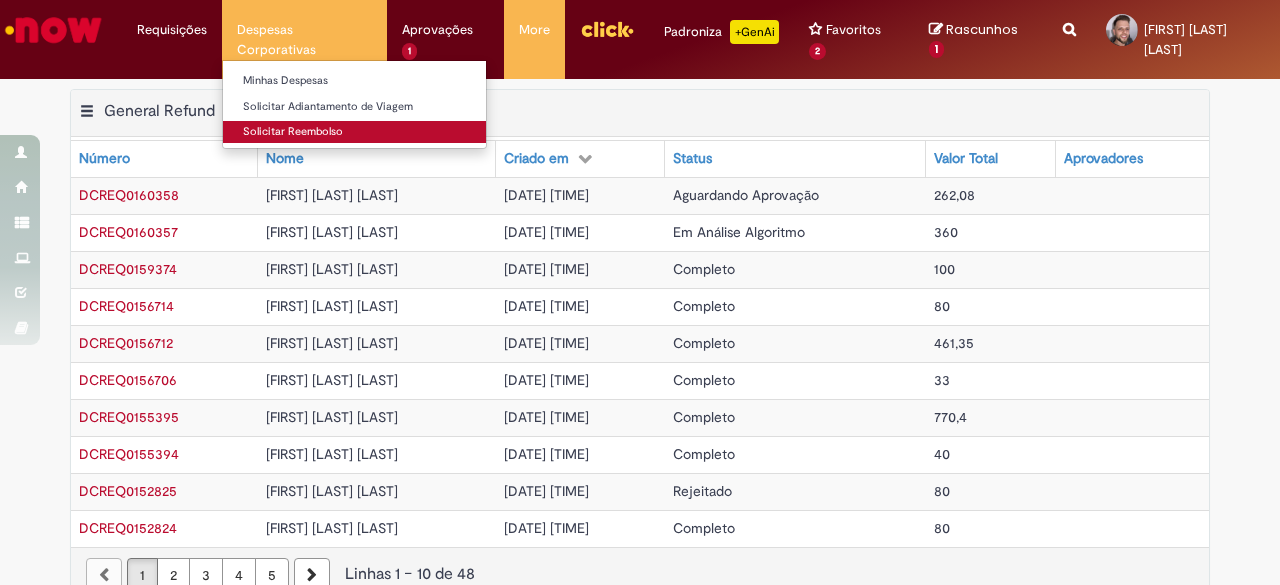 click on "Solicitar Reembolso" at bounding box center (354, 132) 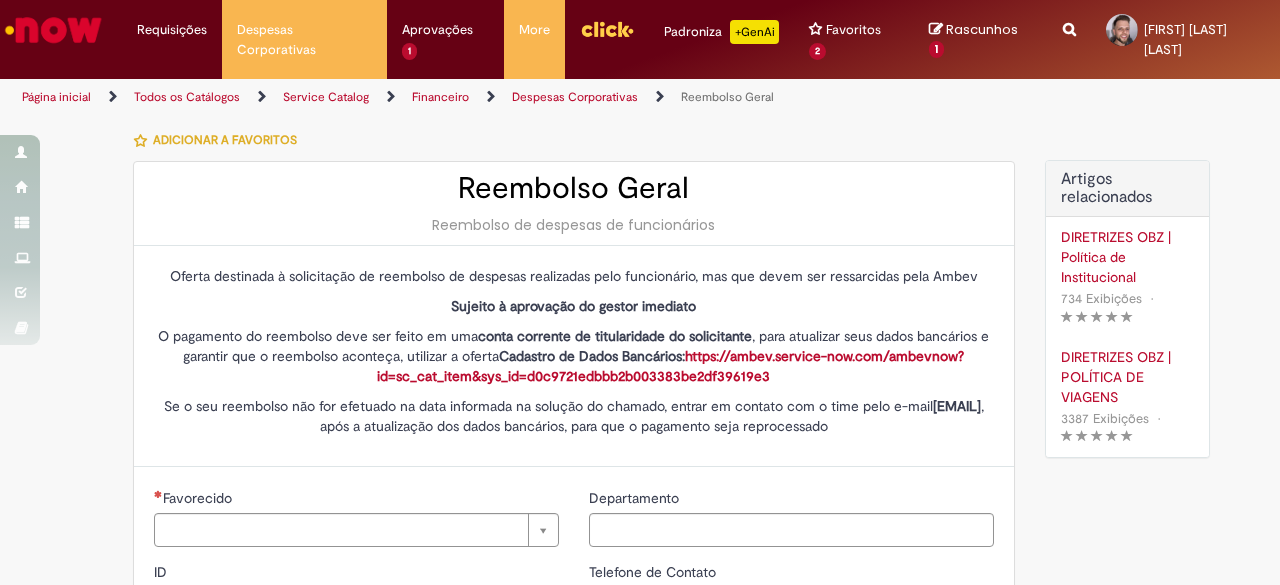 type on "********" 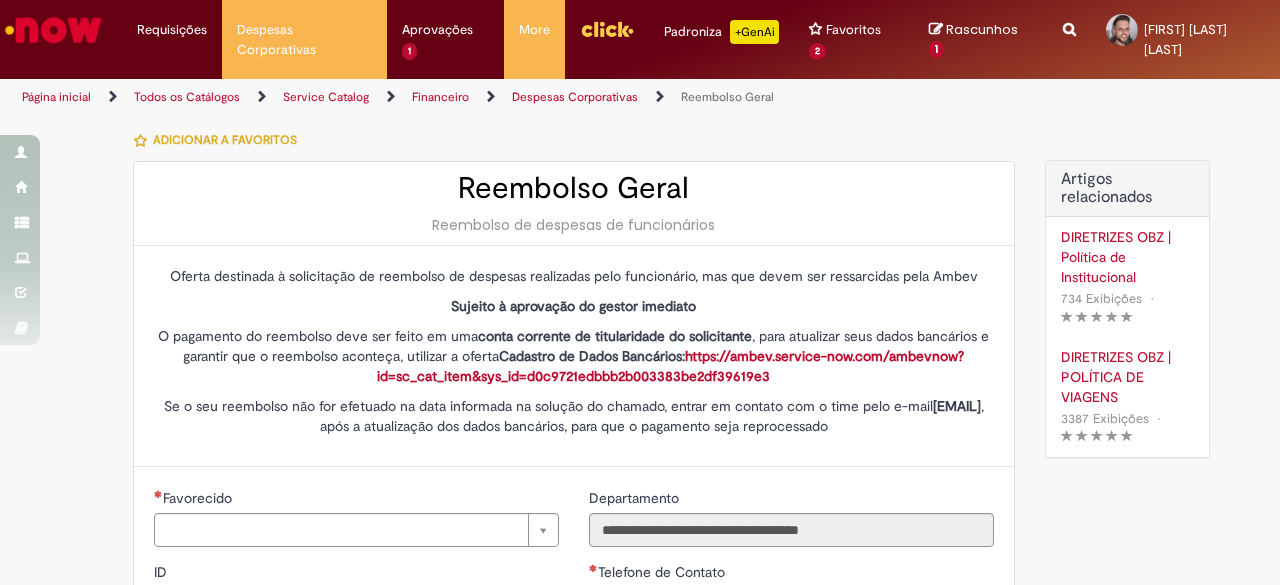 type on "**********" 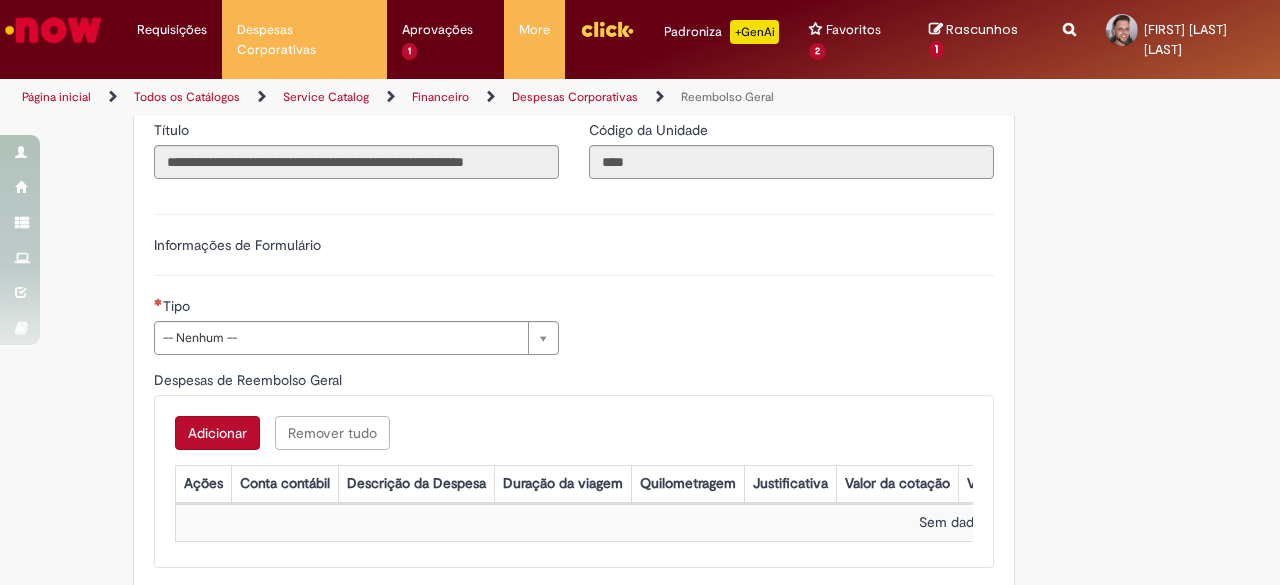 scroll, scrollTop: 595, scrollLeft: 0, axis: vertical 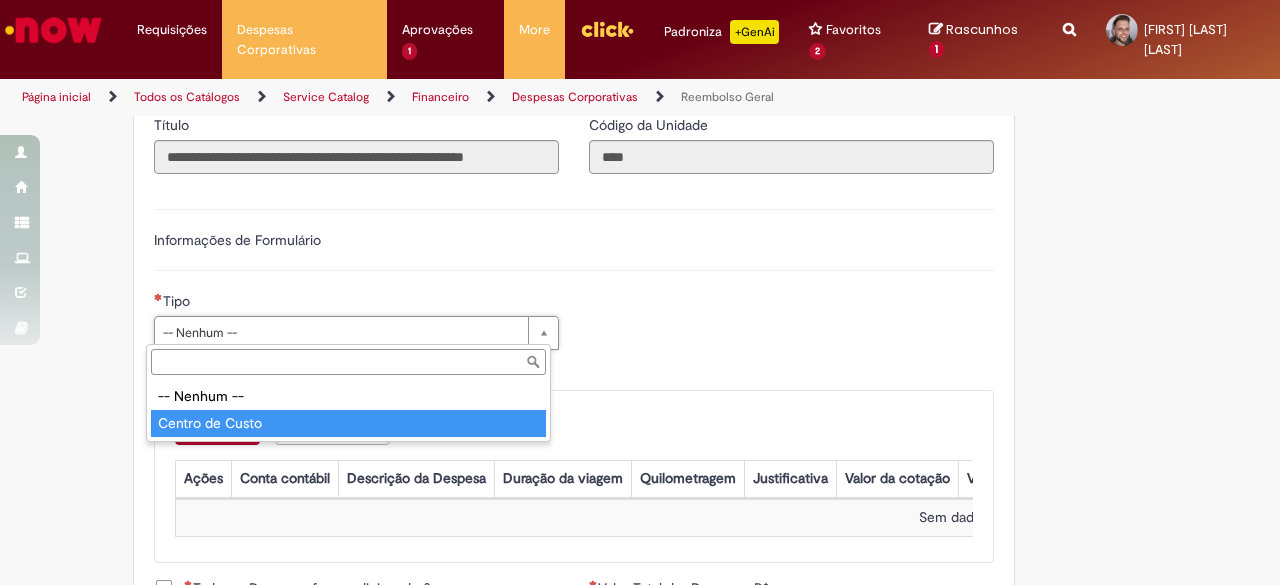 type on "**********" 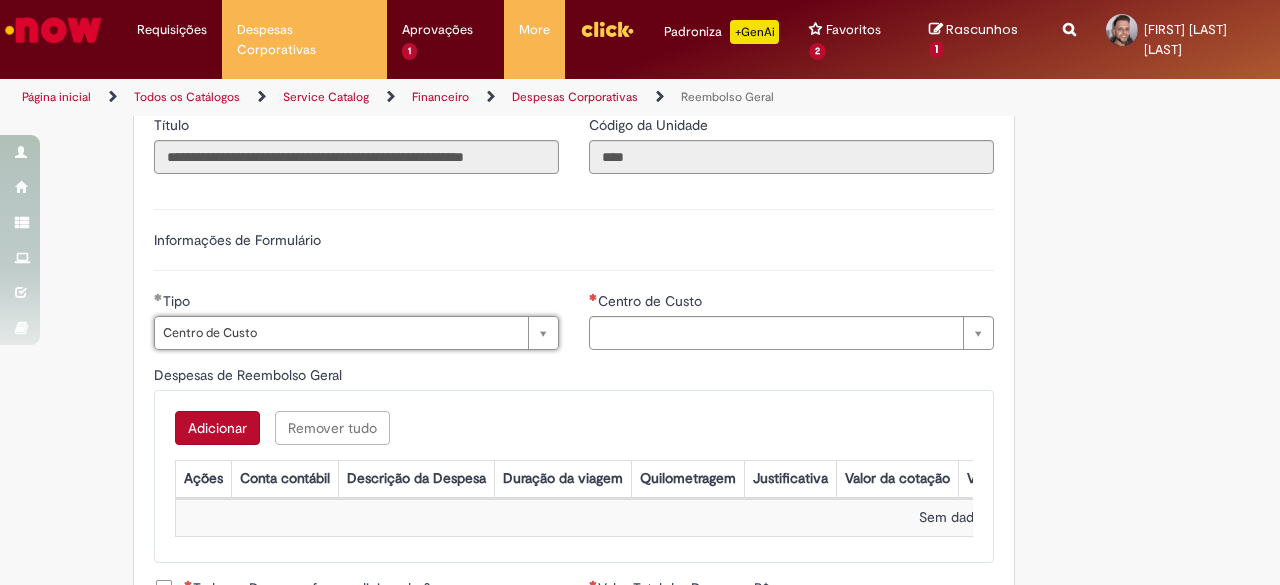 type on "**********" 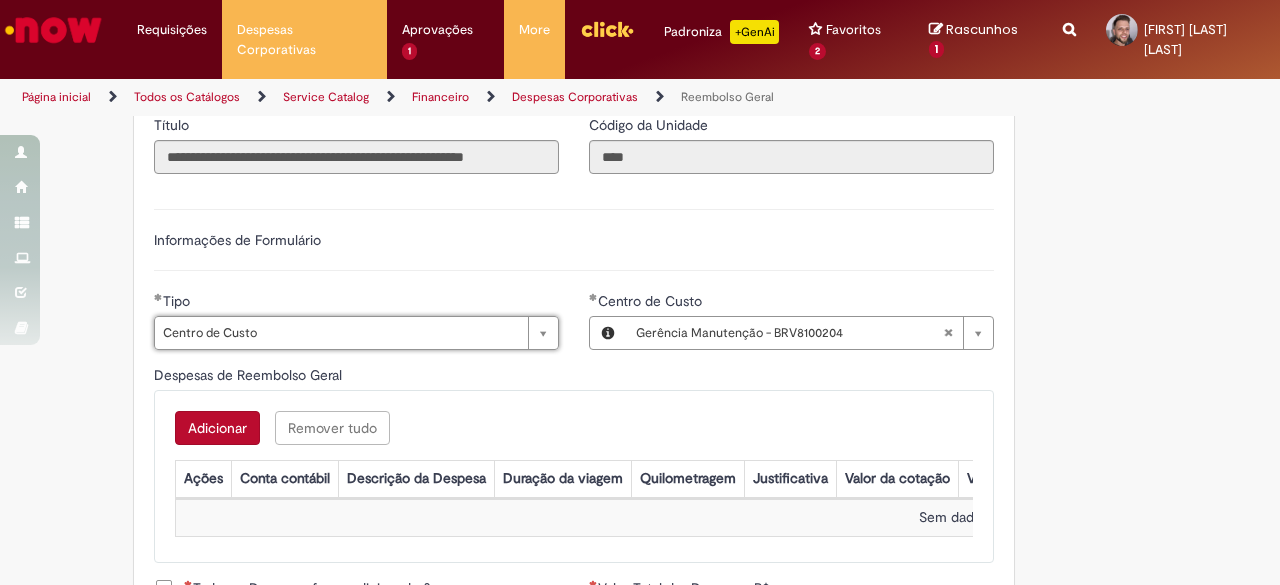 click on "Adicionar Remover tudo Despesas de Reembolso Geral Ações Conta contábil Descrição da Despesa Duração da viagem Quilometragem Justificativa Valor da cotação Valor por Litro Combustível Data da Despesa Moeda Valor Gasto em €/US Valor Total R$ ID Interno CC sap_a_integrar Sem dados para exibir" at bounding box center (574, 476) 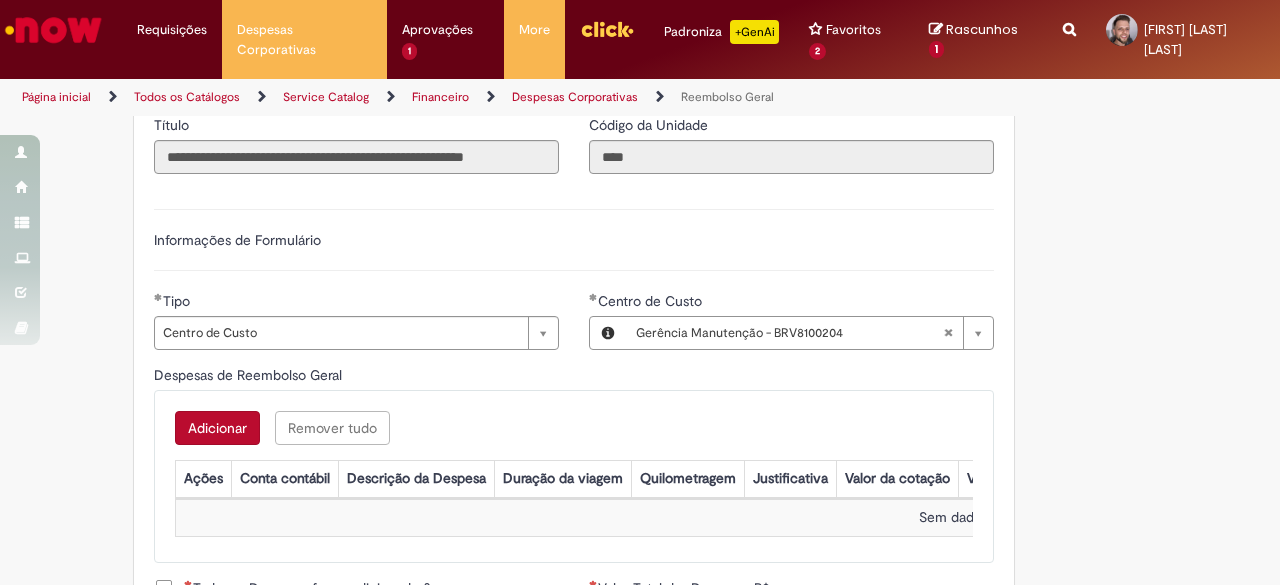 click on "Adicionar" at bounding box center (217, 428) 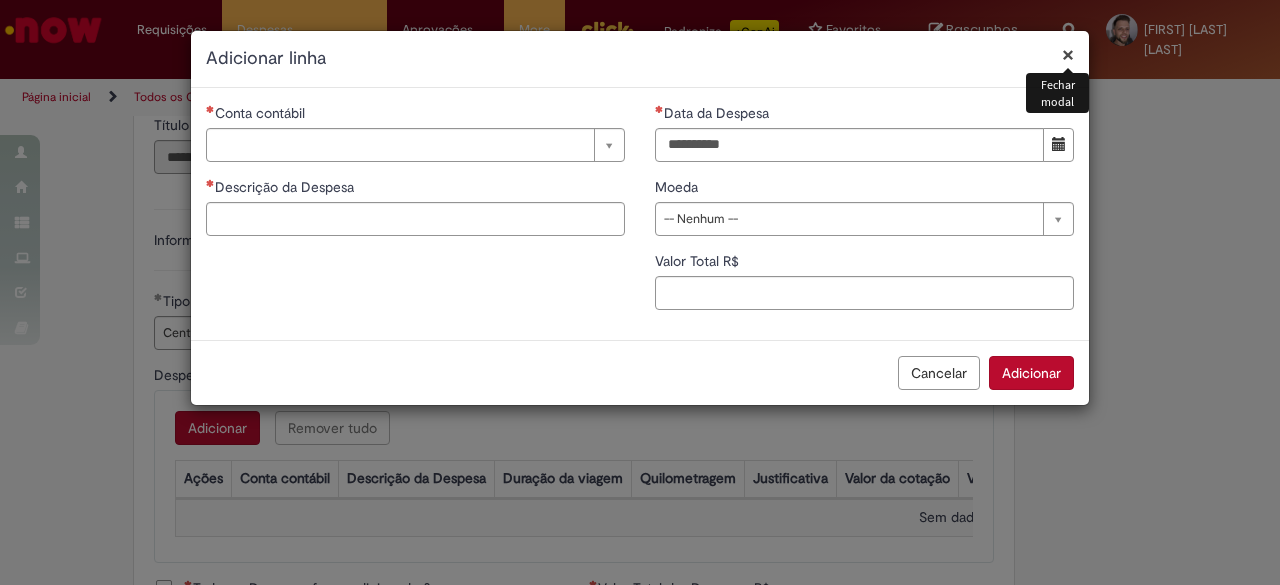type 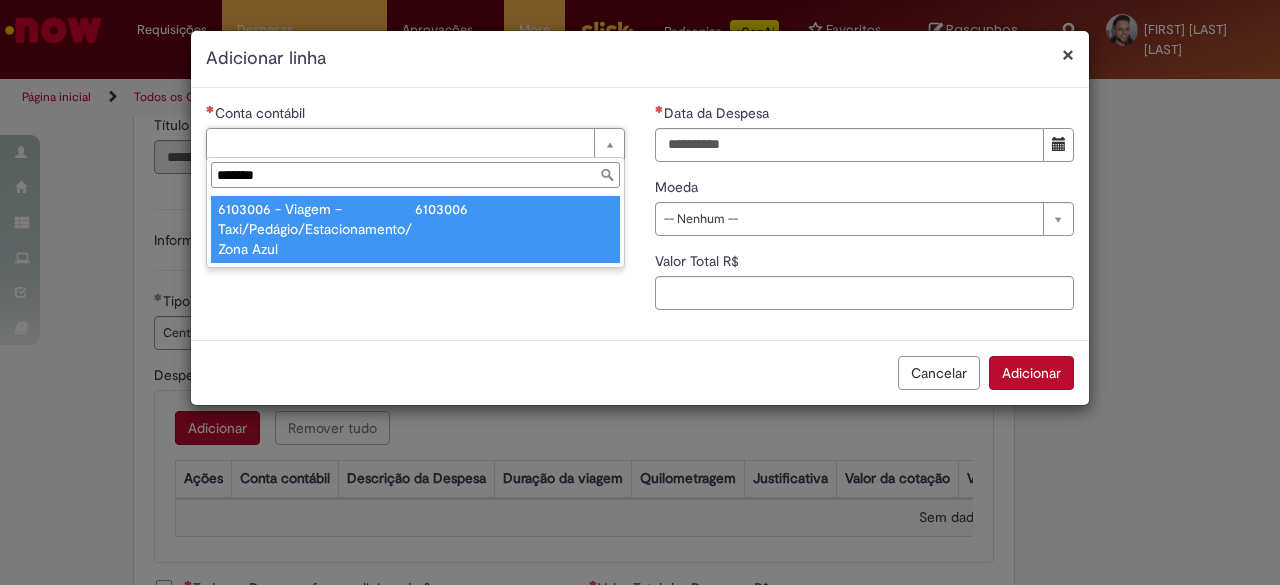 type on "*******" 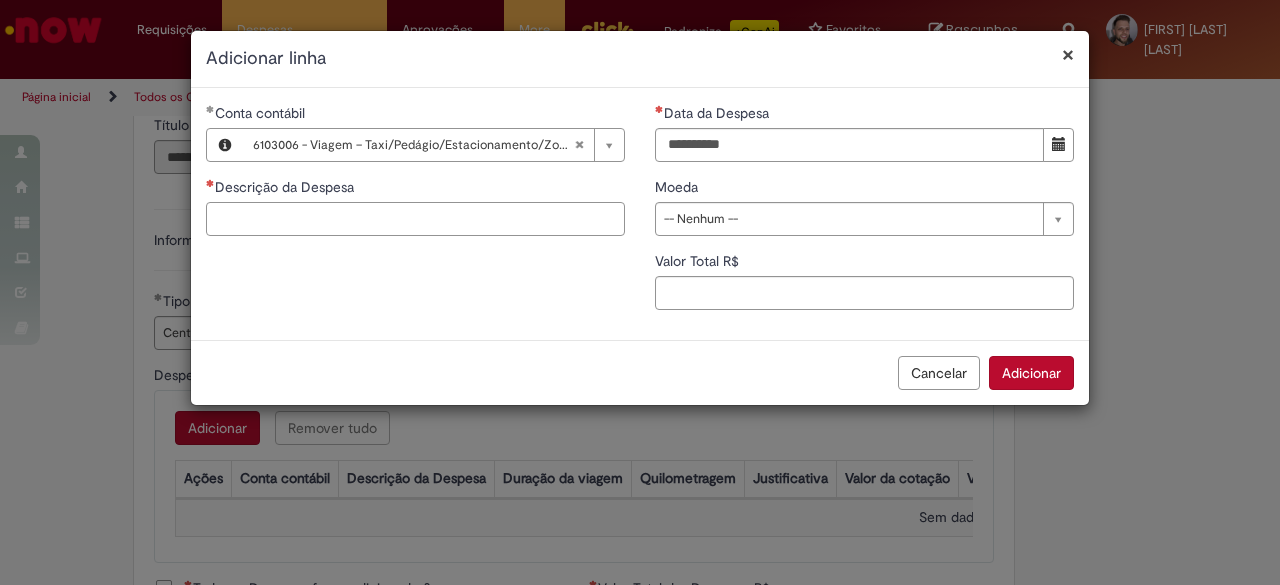click on "Descrição da Despesa" at bounding box center [415, 219] 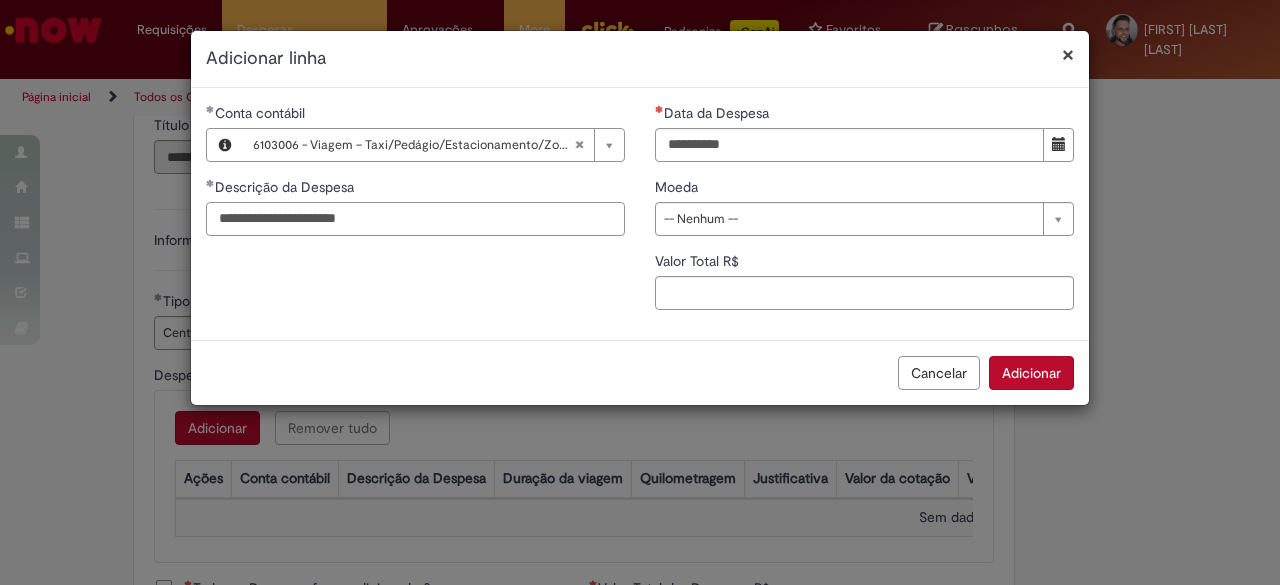 type on "**********" 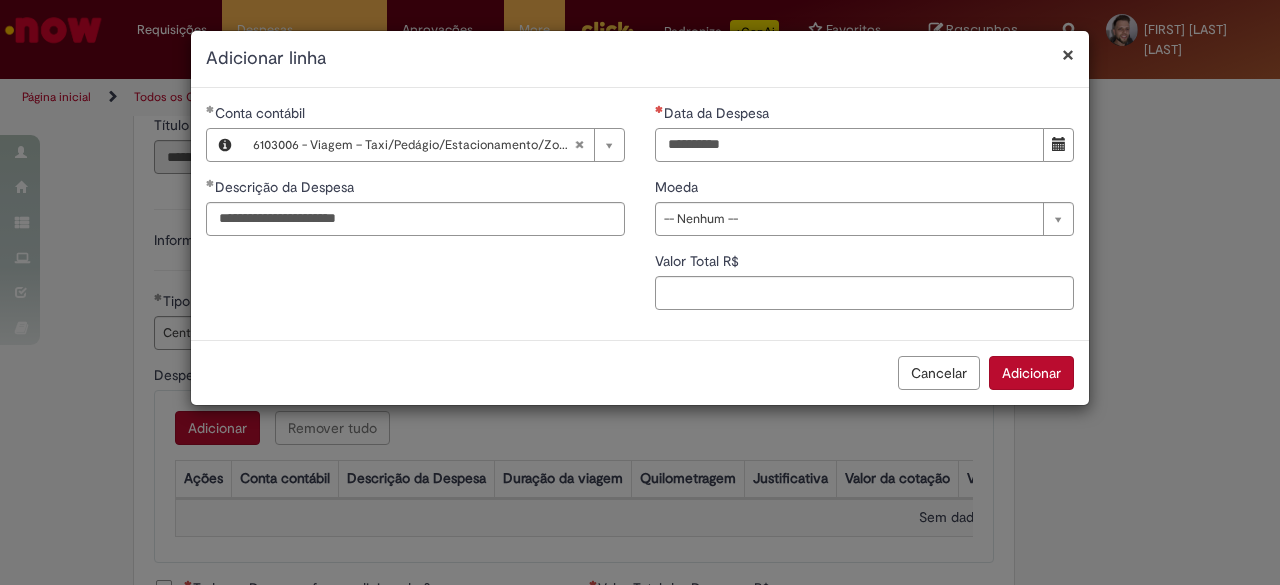 click on "Data da Despesa" at bounding box center (849, 145) 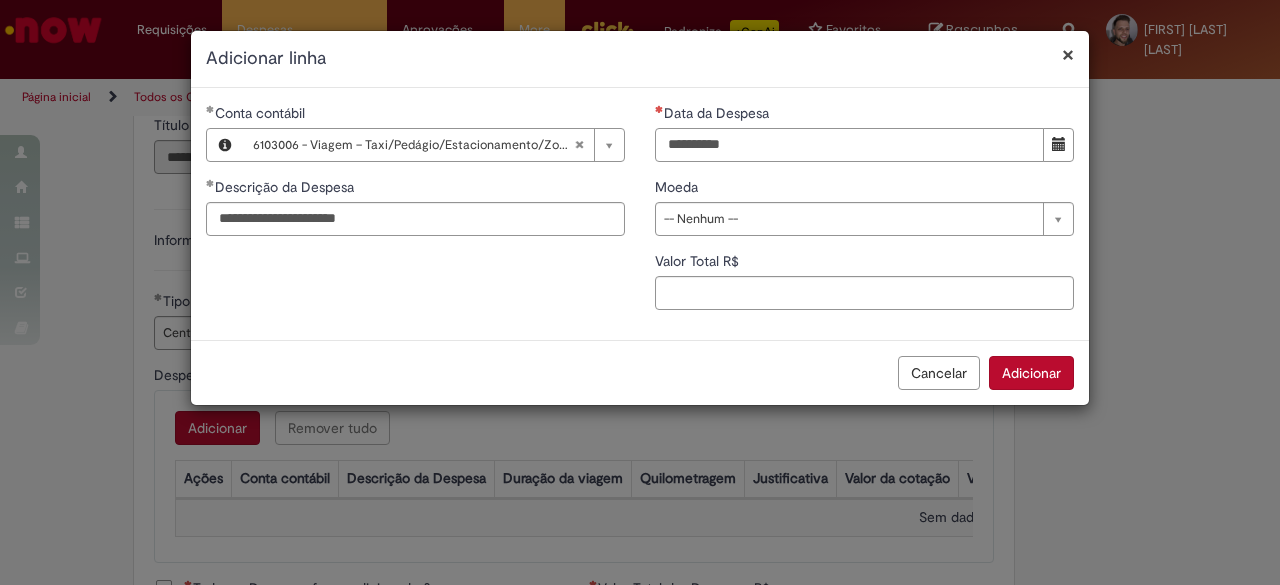 type on "**********" 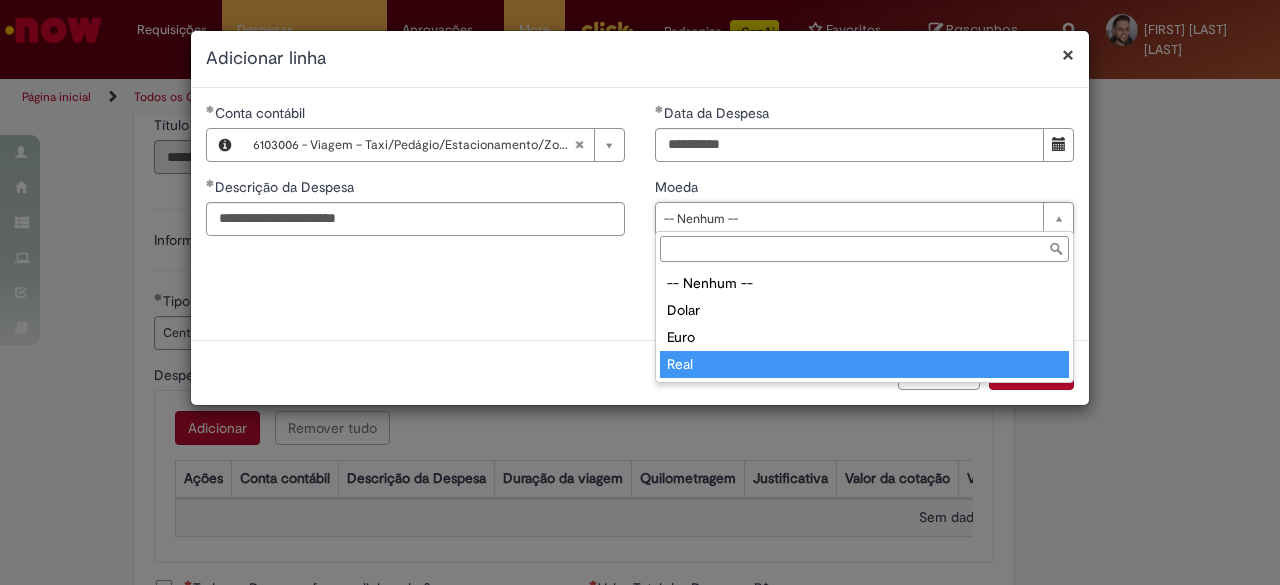 type on "****" 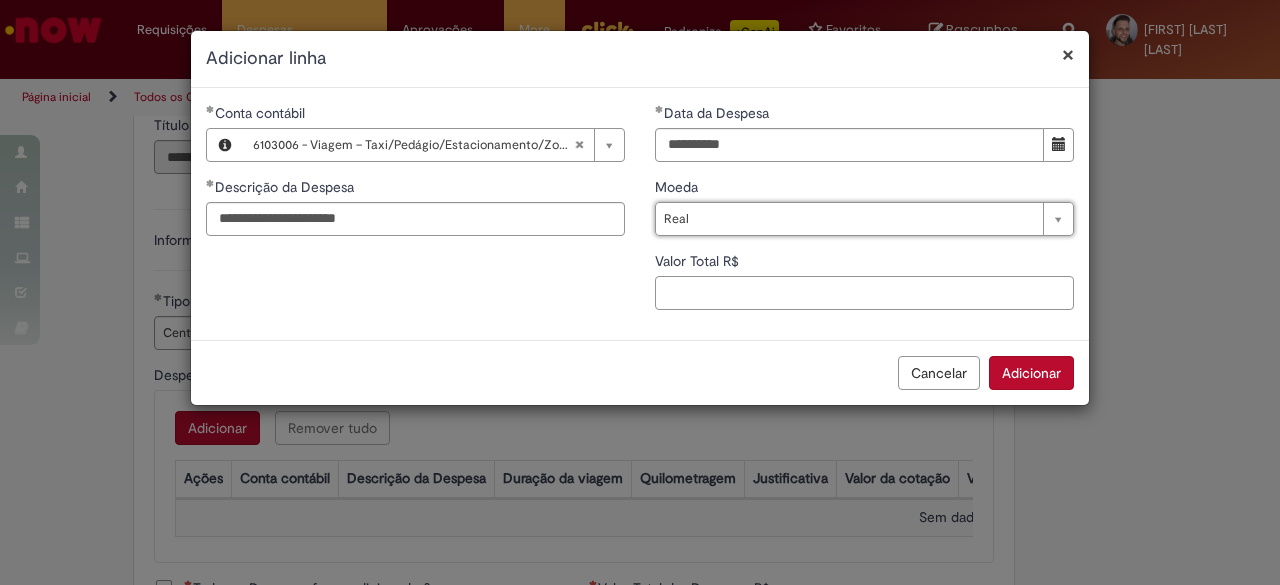 click on "Valor Total R$" at bounding box center [864, 293] 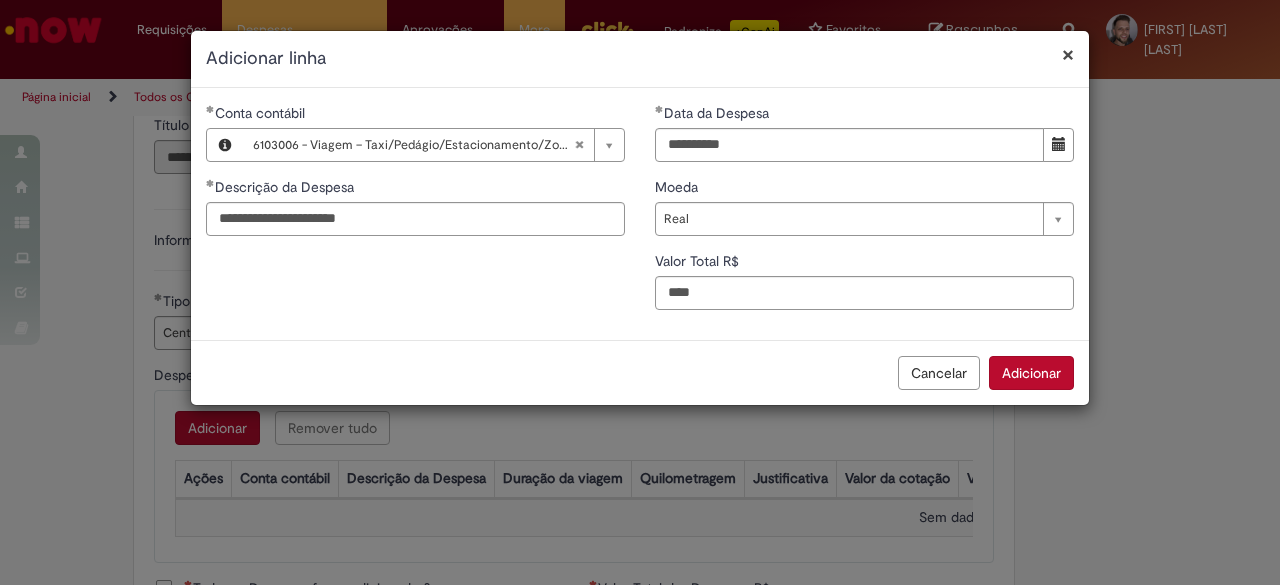 type on "***" 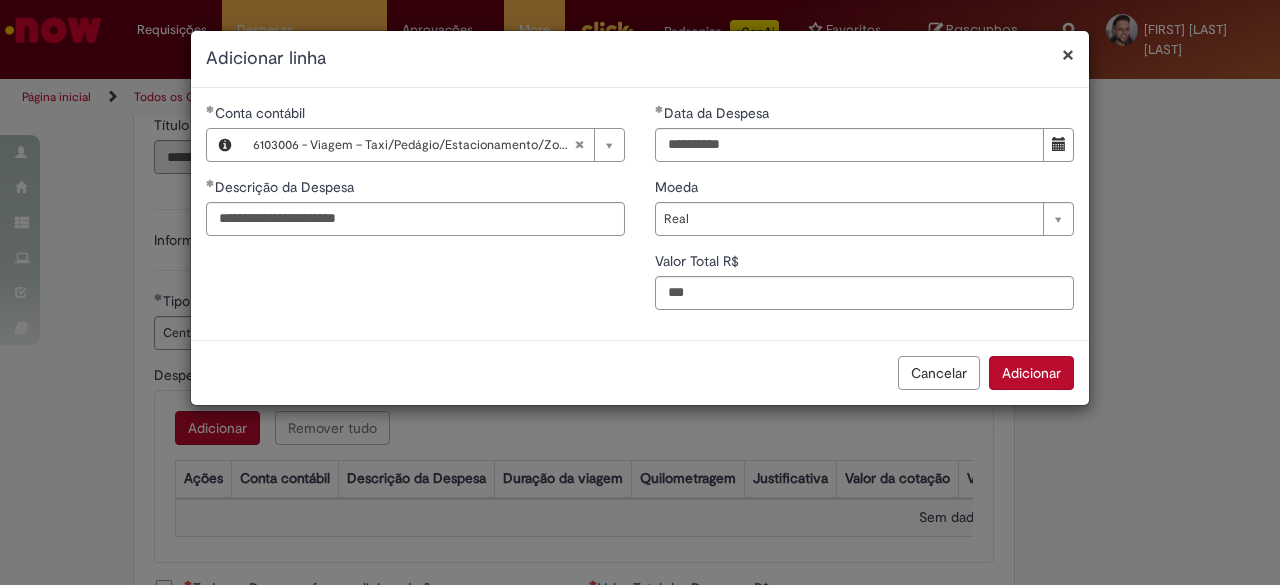 click on "Adicionar" at bounding box center (1031, 373) 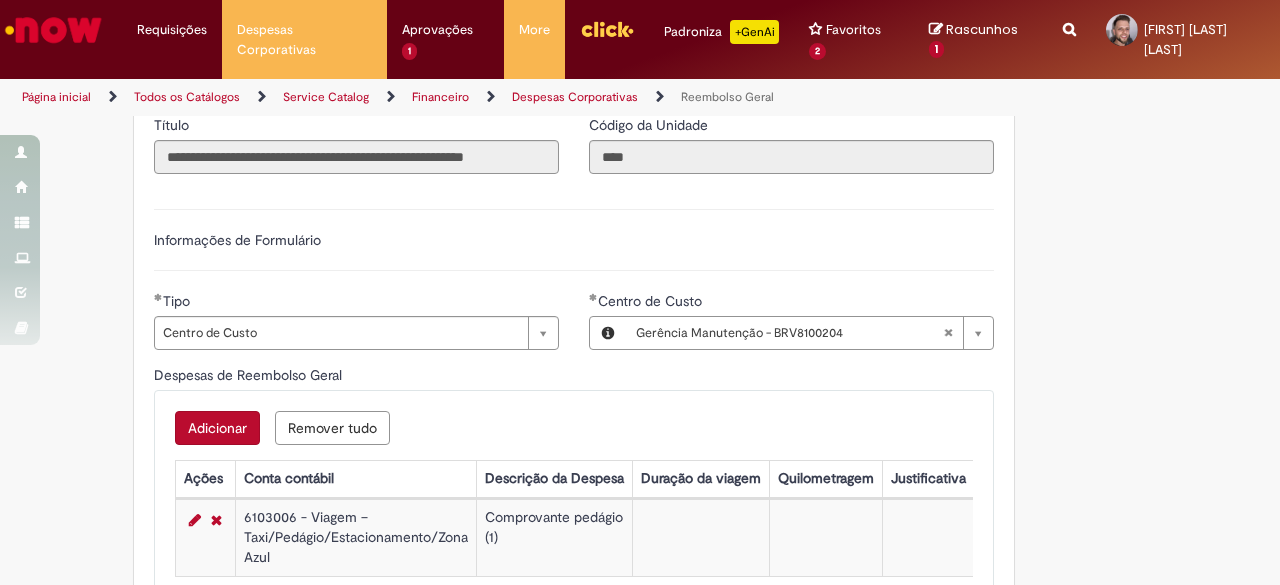 click on "Adicionar" at bounding box center [217, 428] 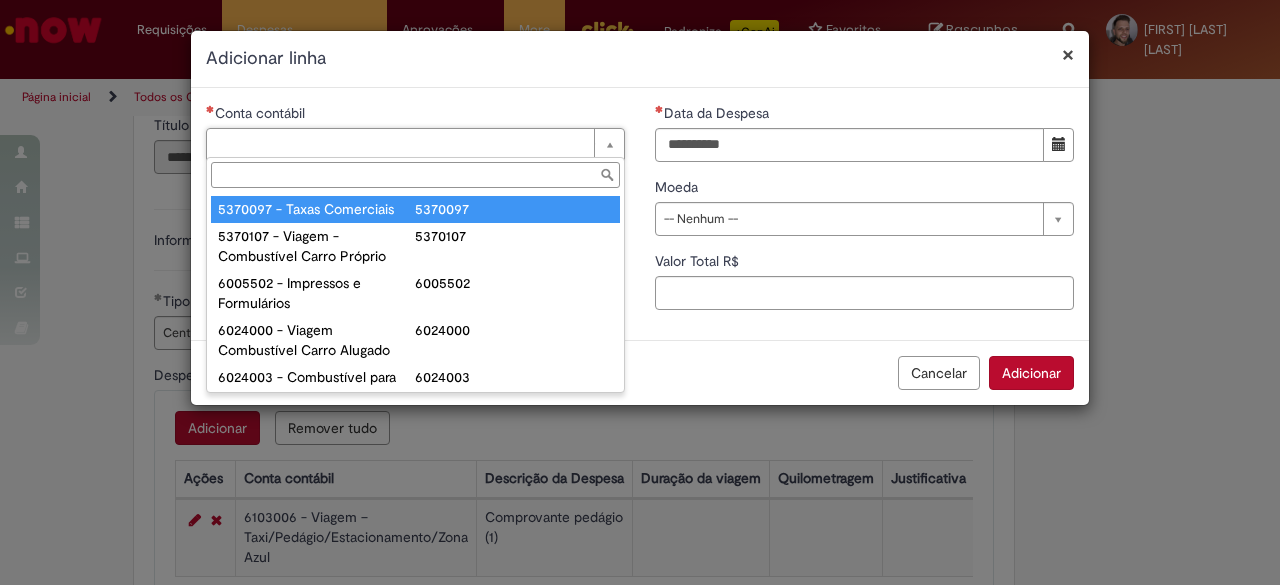 type on "*******" 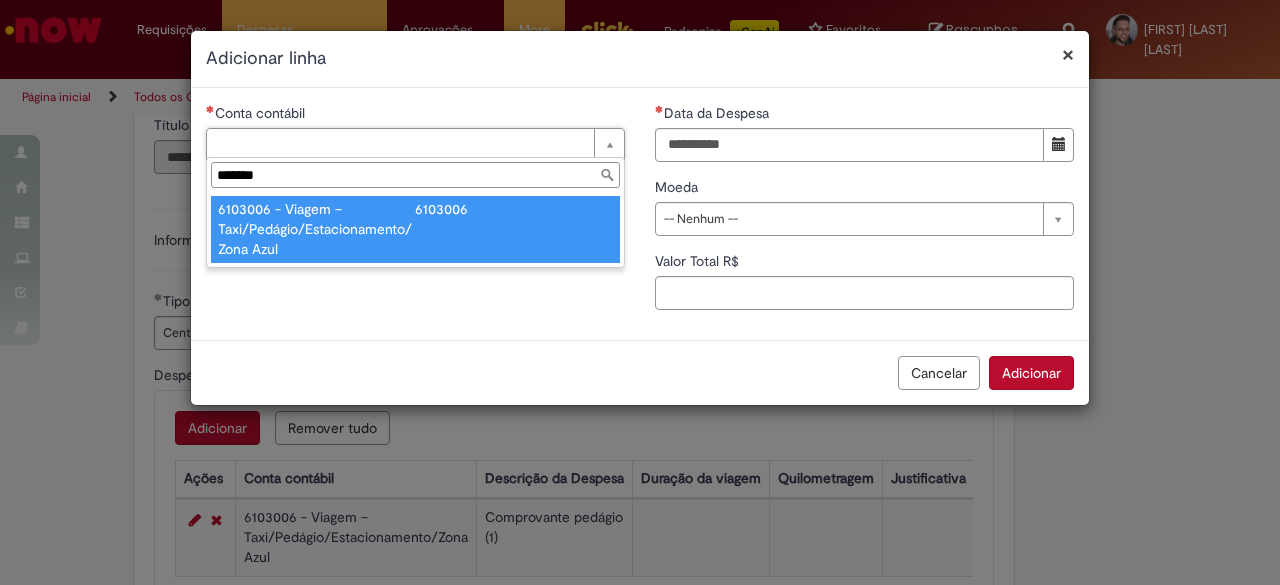 type on "**********" 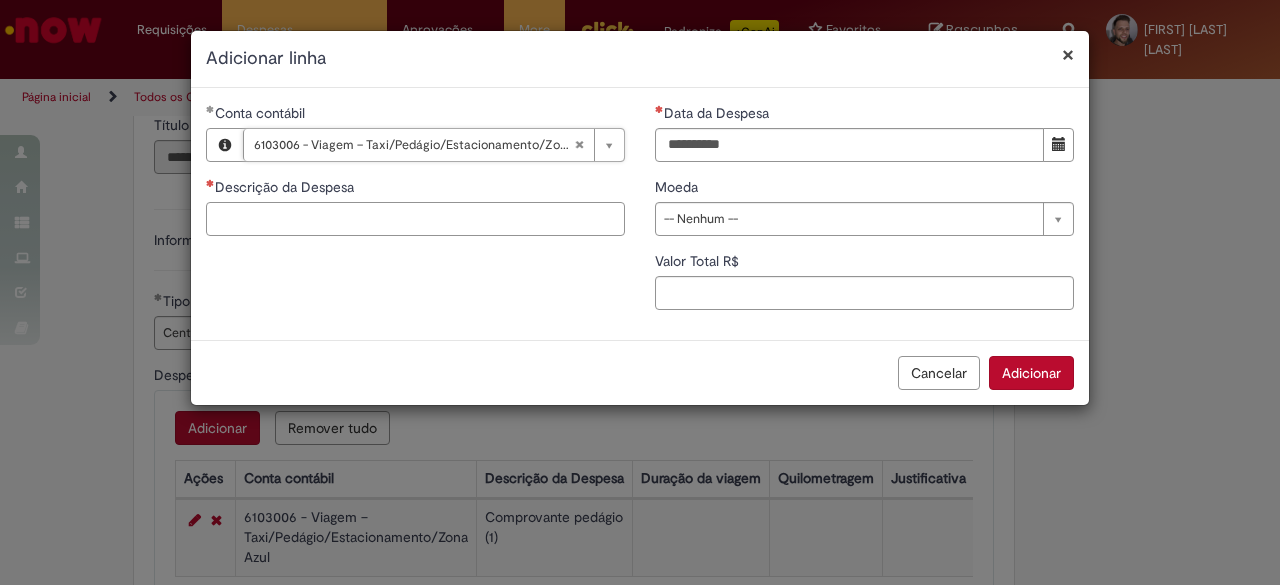click on "Descrição da Despesa" at bounding box center (415, 219) 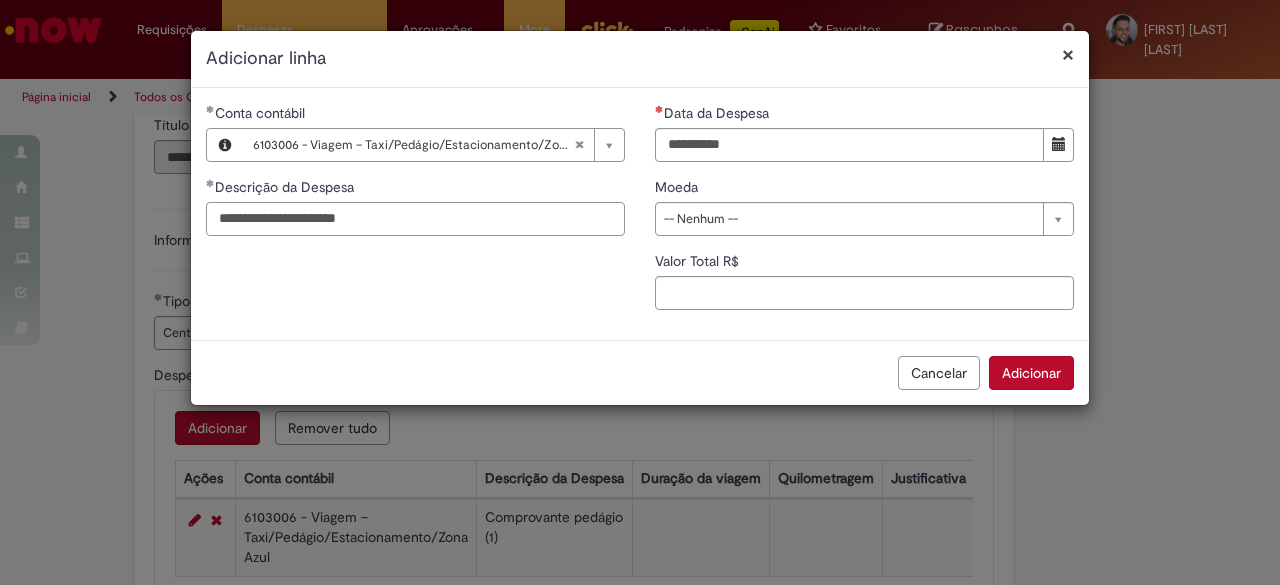 type on "**********" 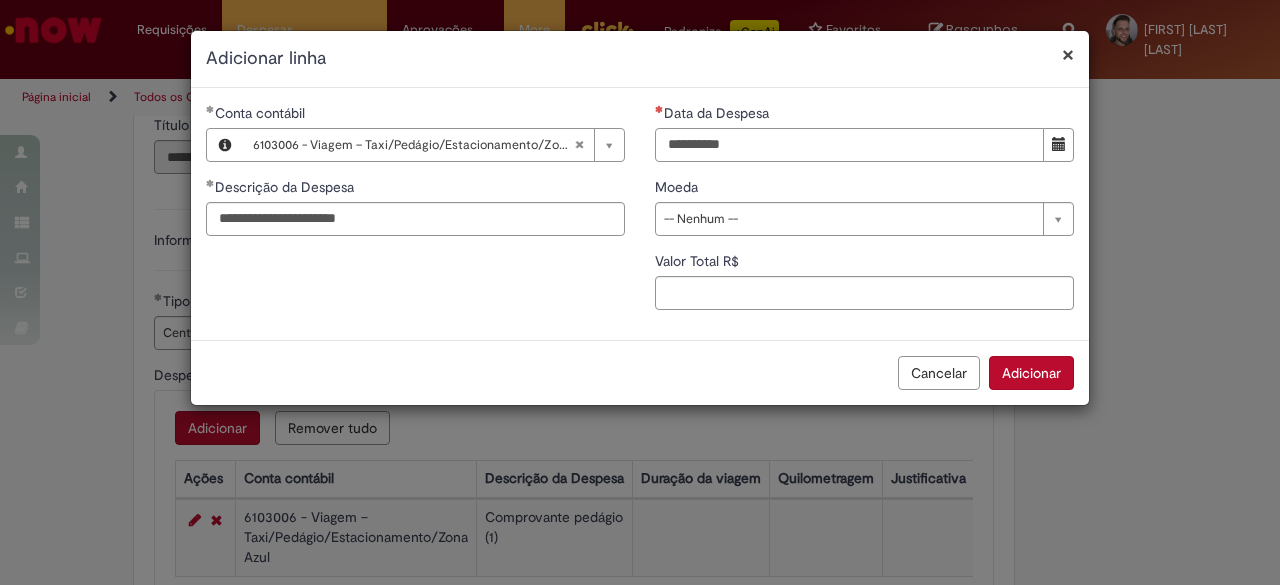 click on "Data da Despesa" at bounding box center (849, 145) 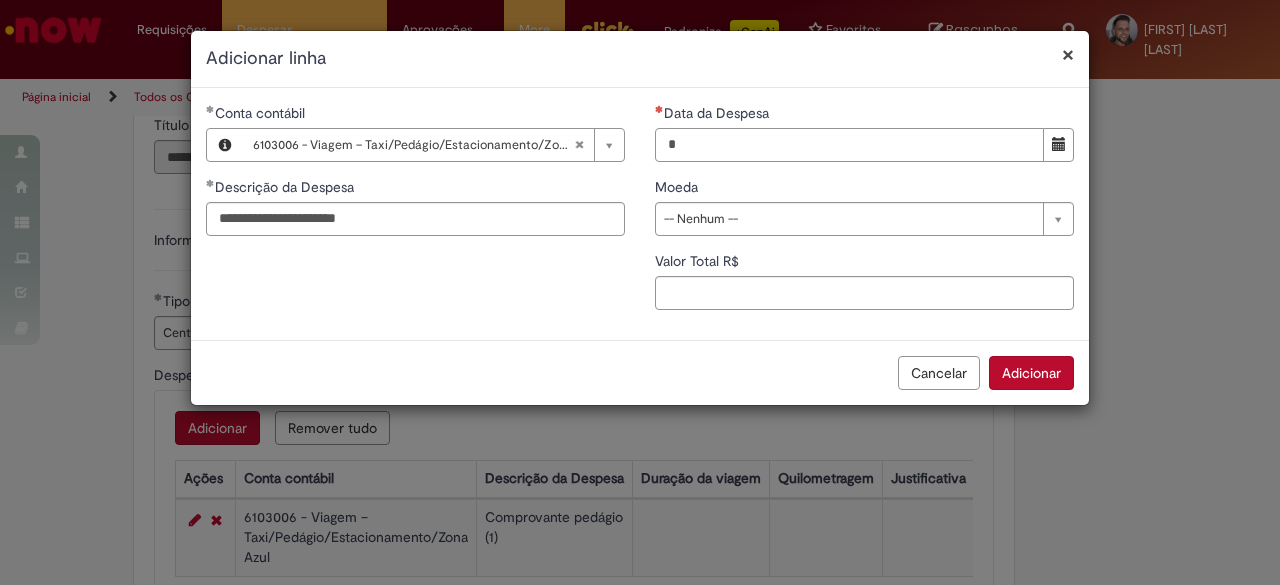 type on "**********" 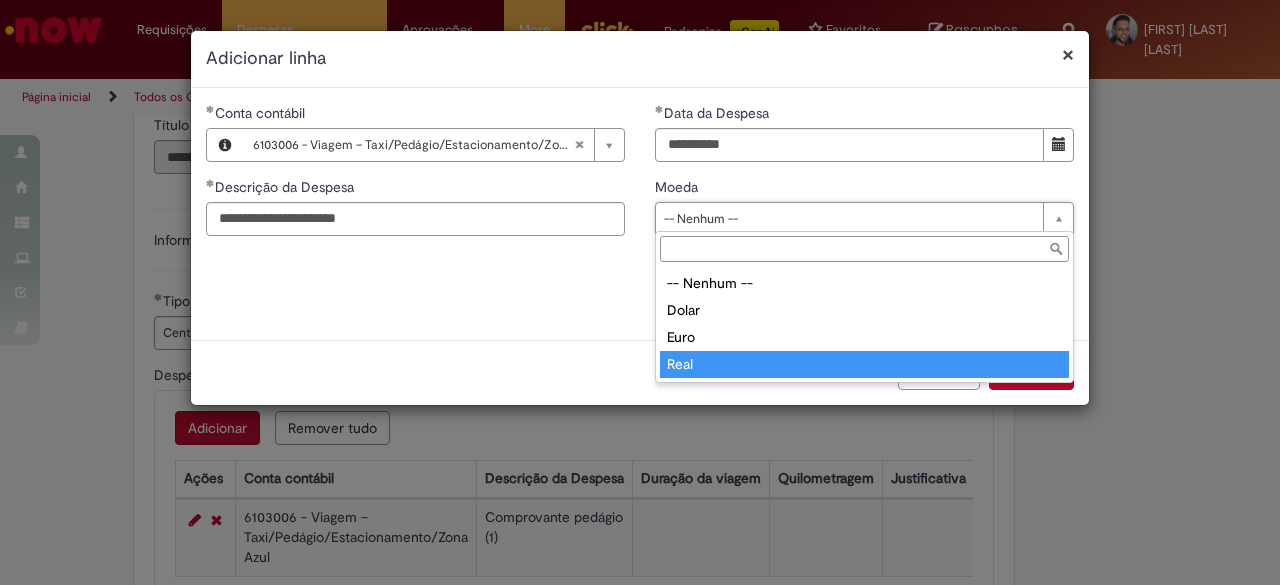 type on "****" 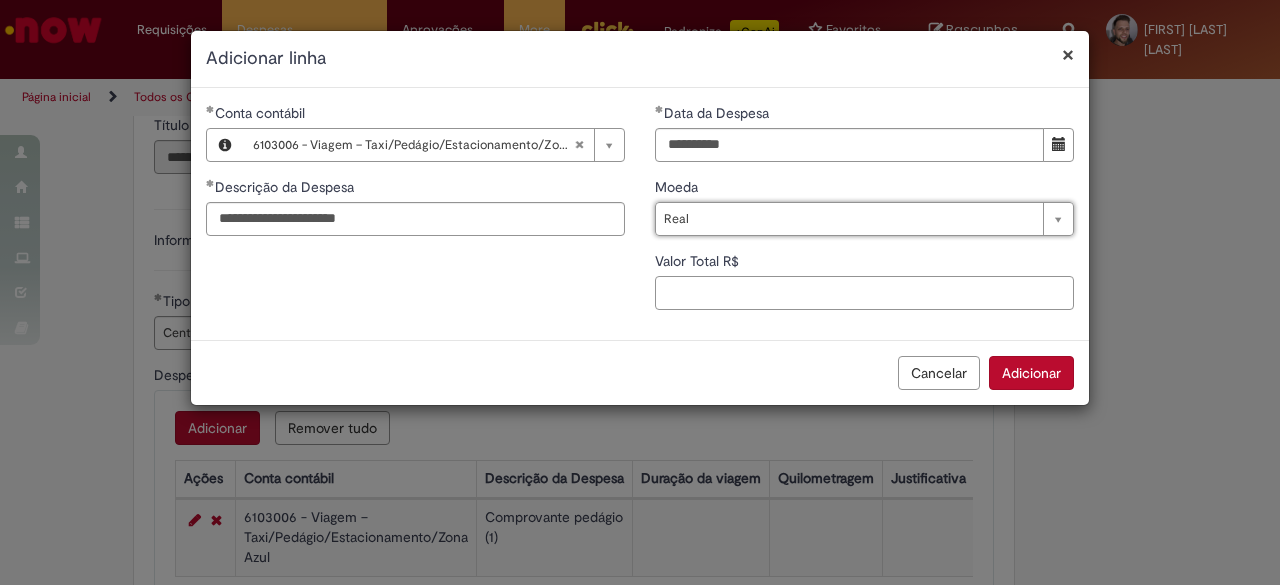 click on "Valor Total R$" at bounding box center [864, 293] 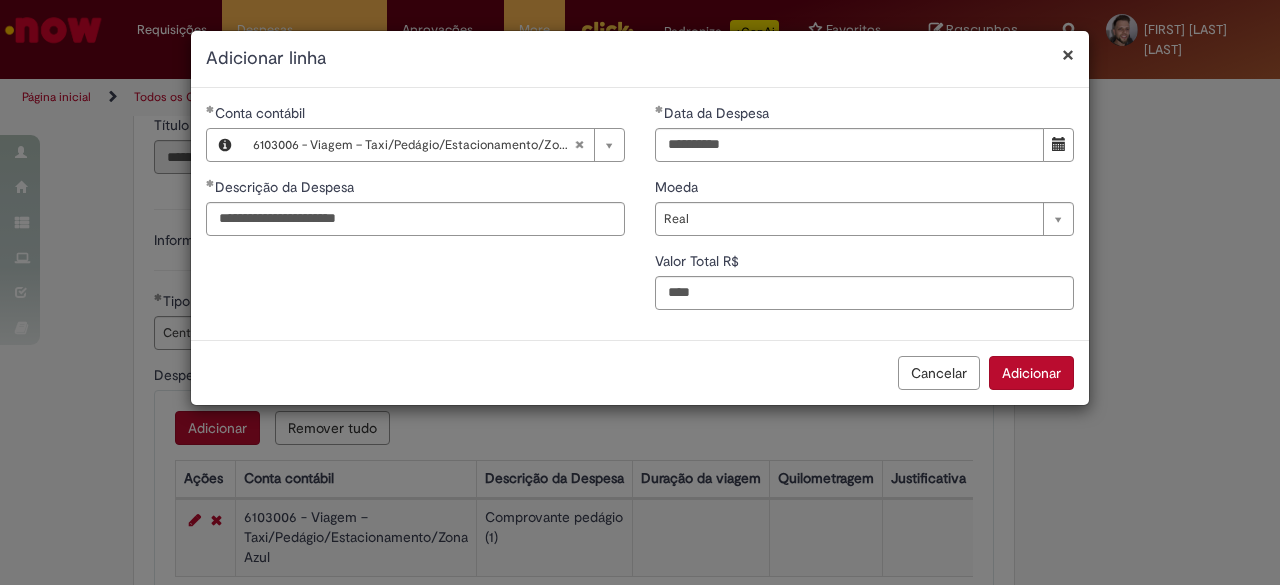 type on "***" 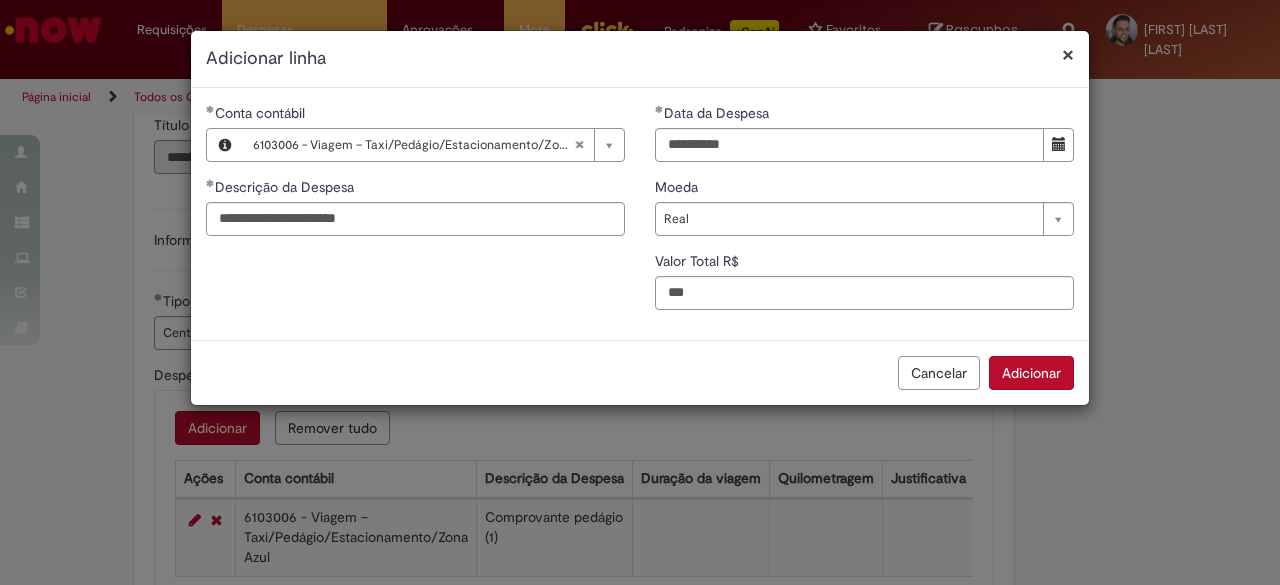 click on "Adicionar" at bounding box center (1031, 373) 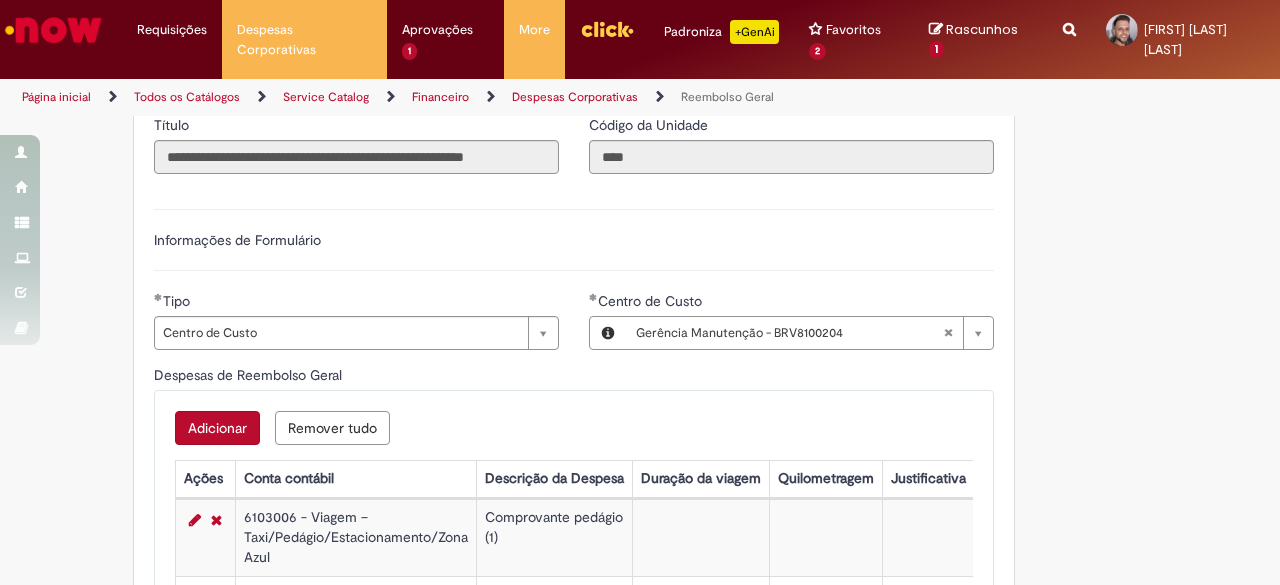 click on "Adicionar" at bounding box center (217, 428) 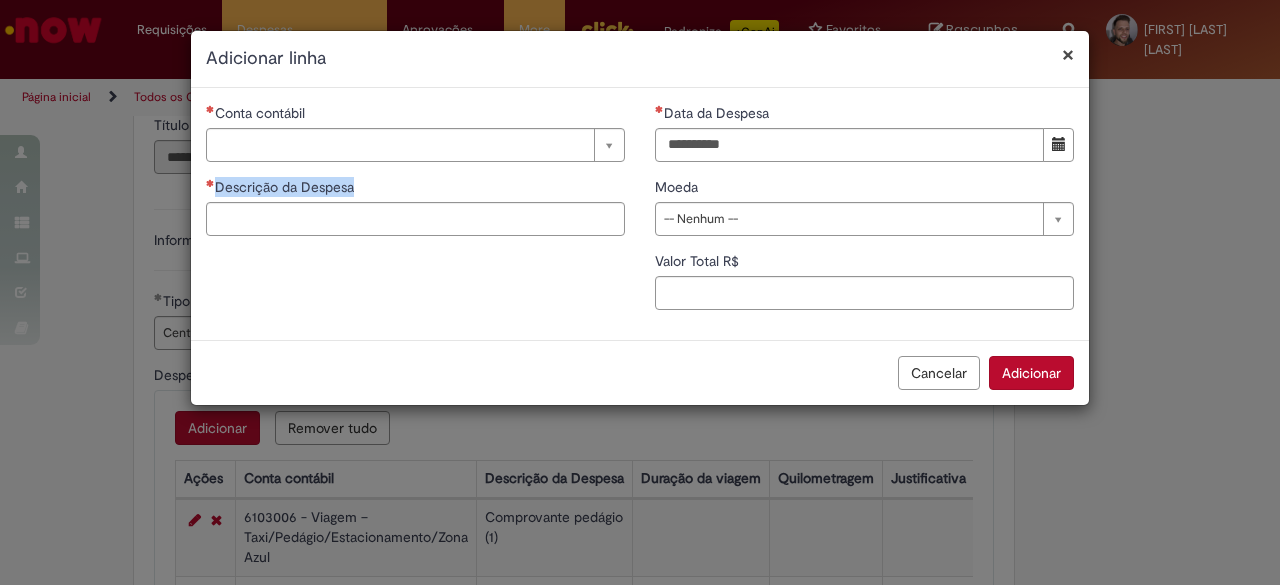 drag, startPoint x: 600, startPoint y: 285, endPoint x: 480, endPoint y: 149, distance: 181.37254 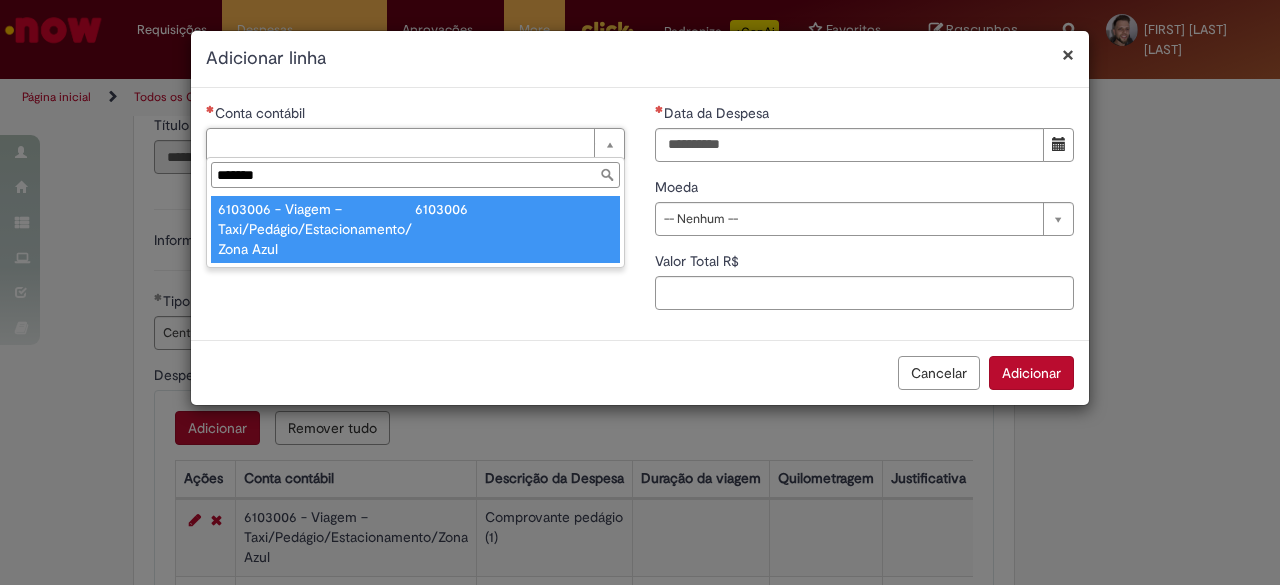 type on "*******" 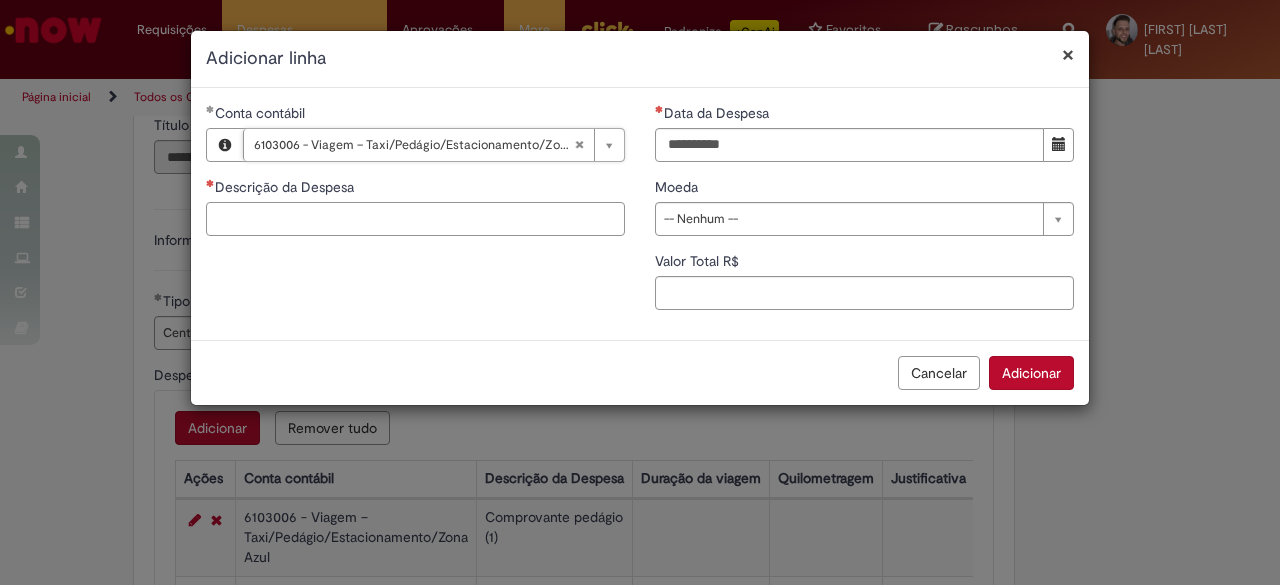 click on "Descrição da Despesa" at bounding box center (415, 219) 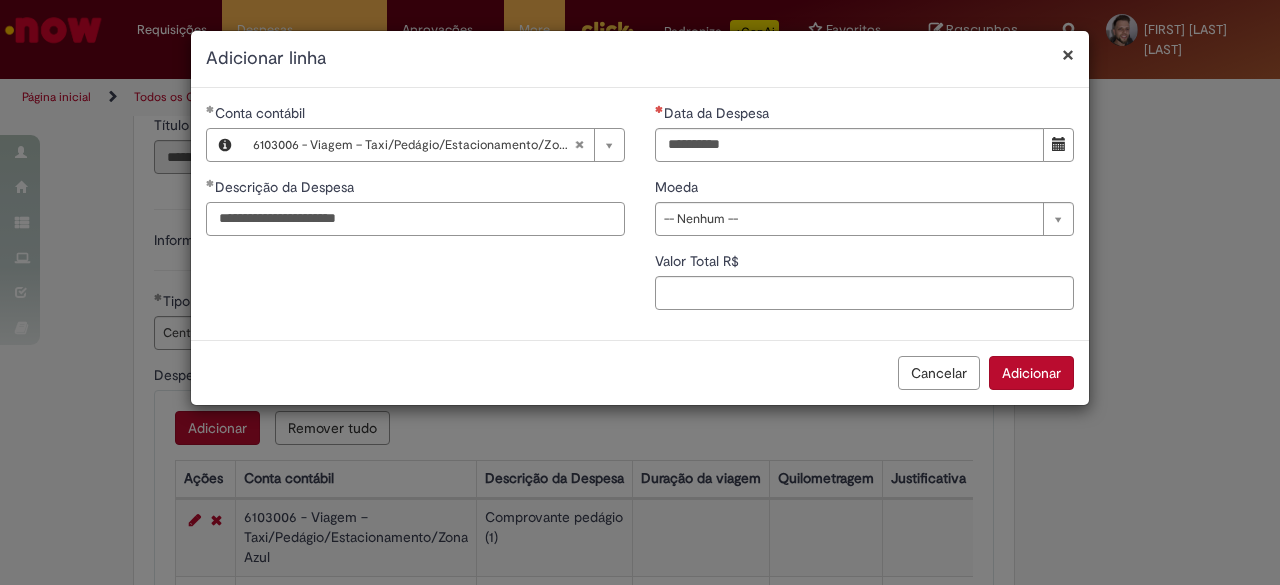 type on "**********" 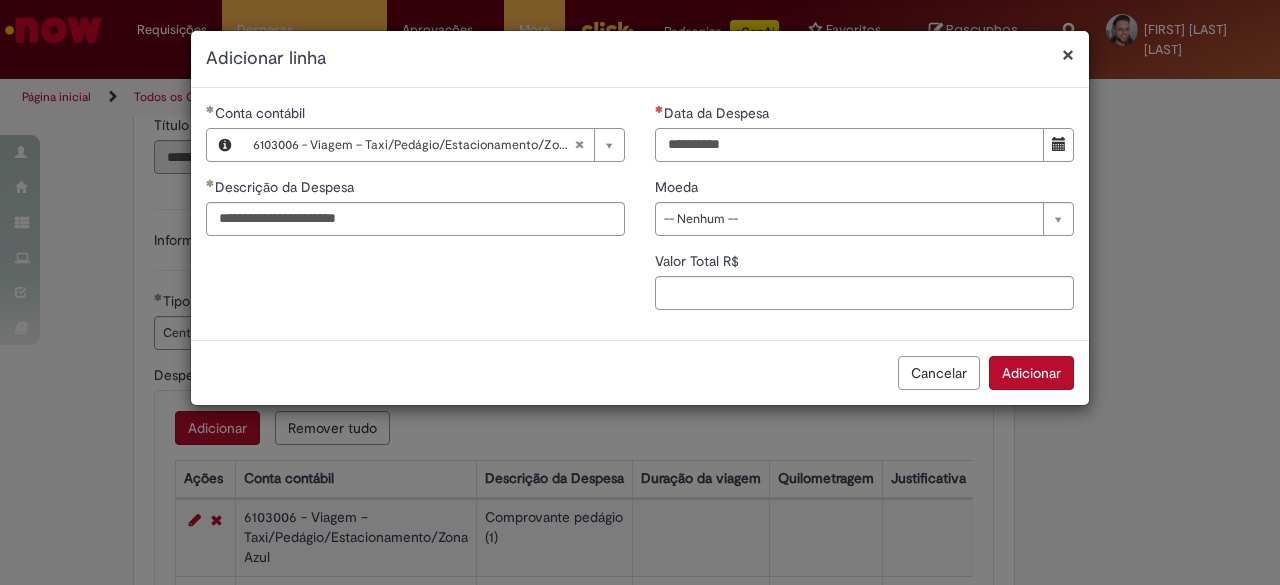 click on "Data da Despesa" at bounding box center [849, 145] 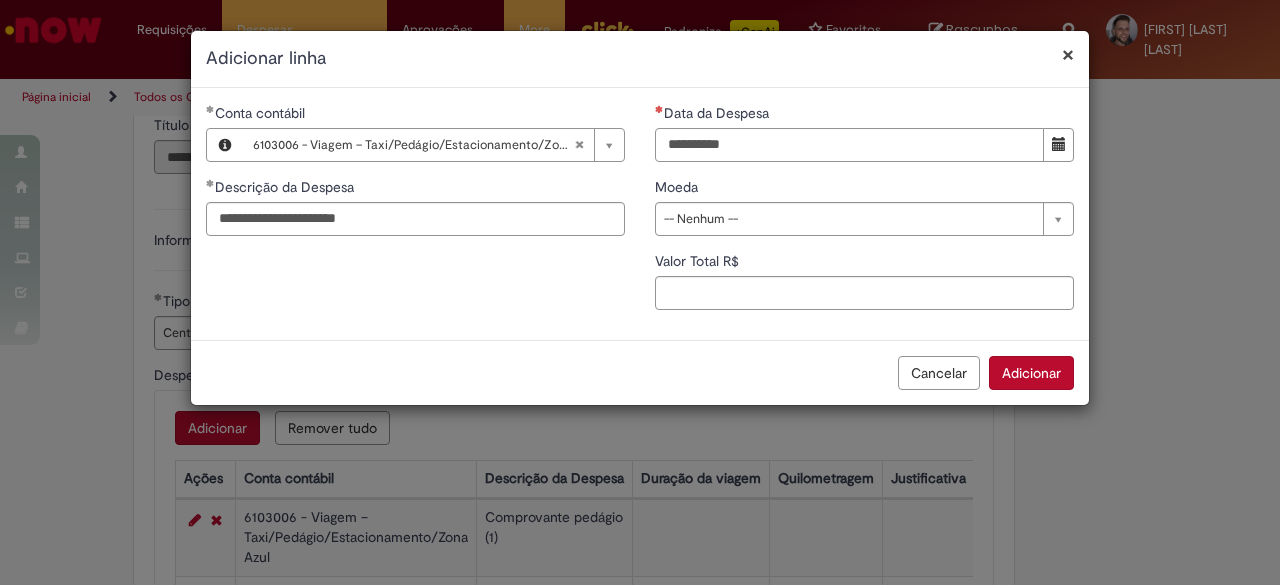 type on "**********" 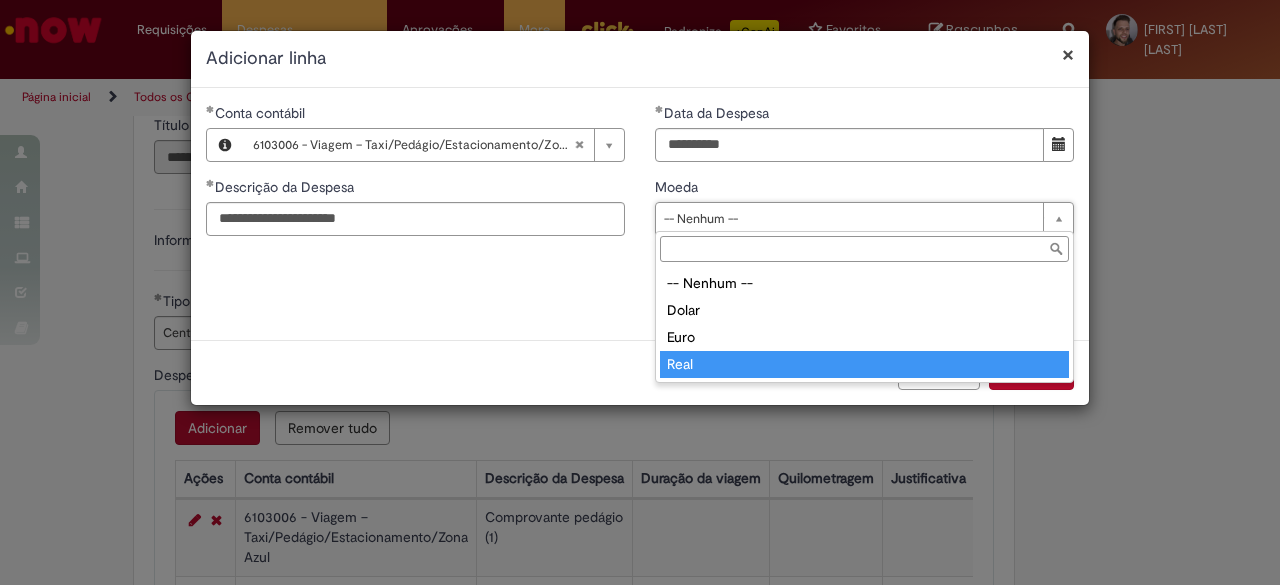 type on "****" 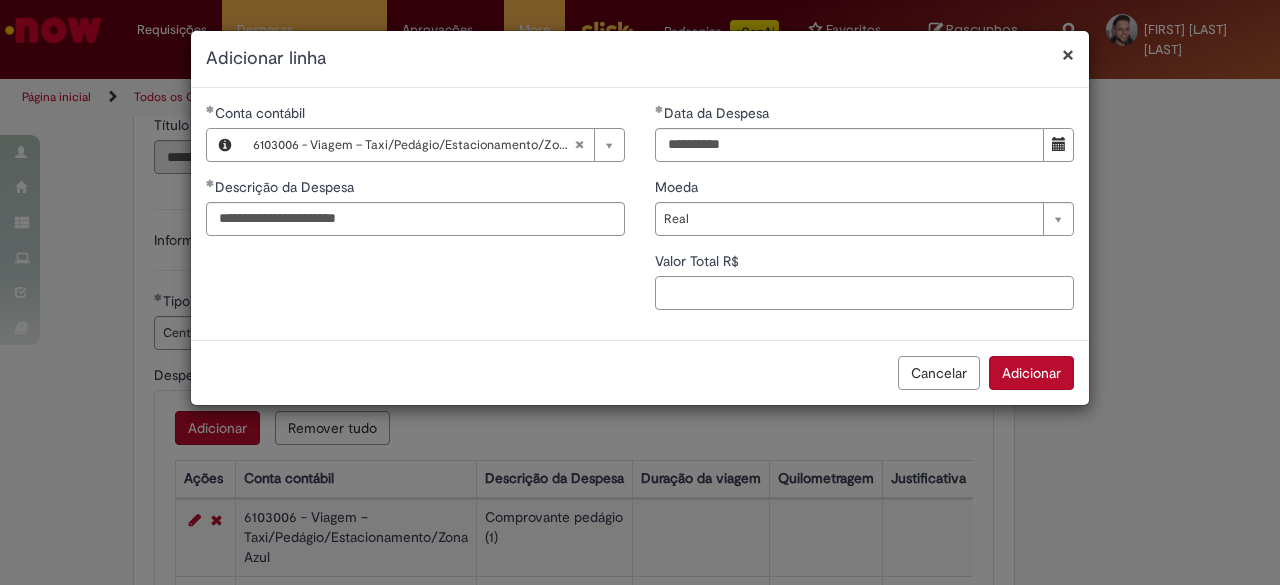 click on "Valor Total R$" at bounding box center (864, 293) 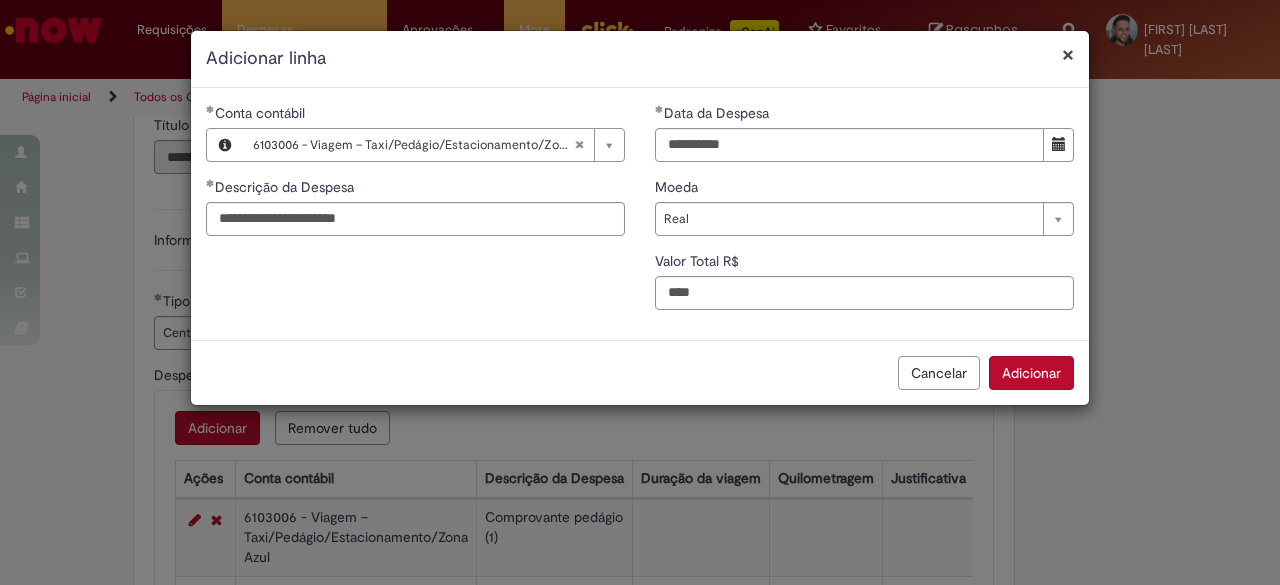 click on "Adicionar" at bounding box center (1031, 373) 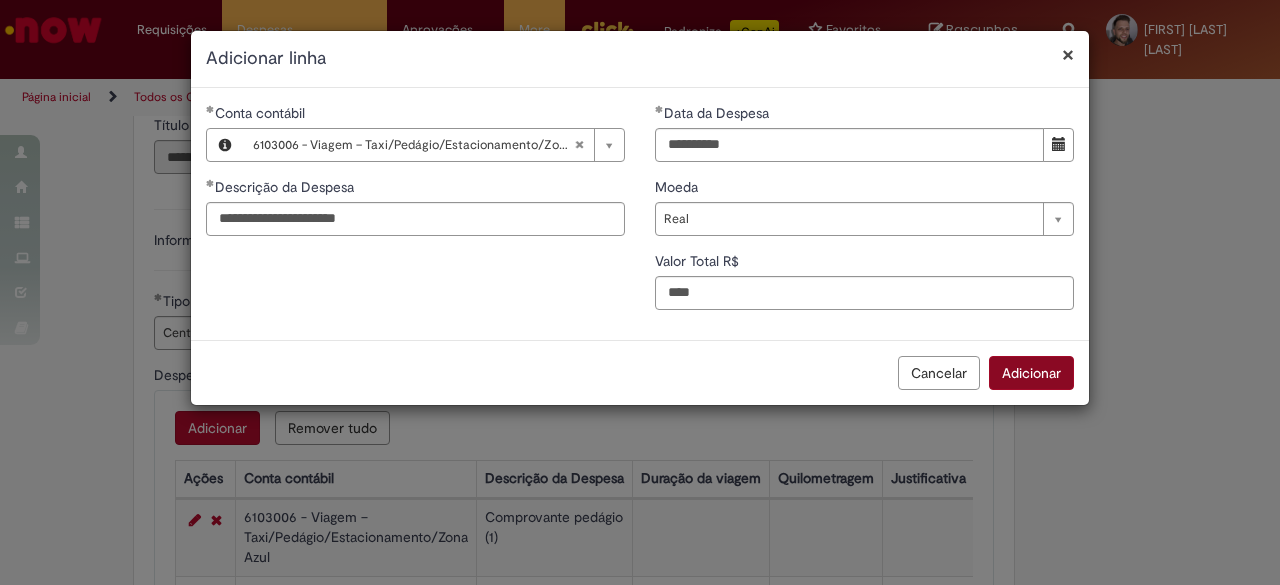 type on "***" 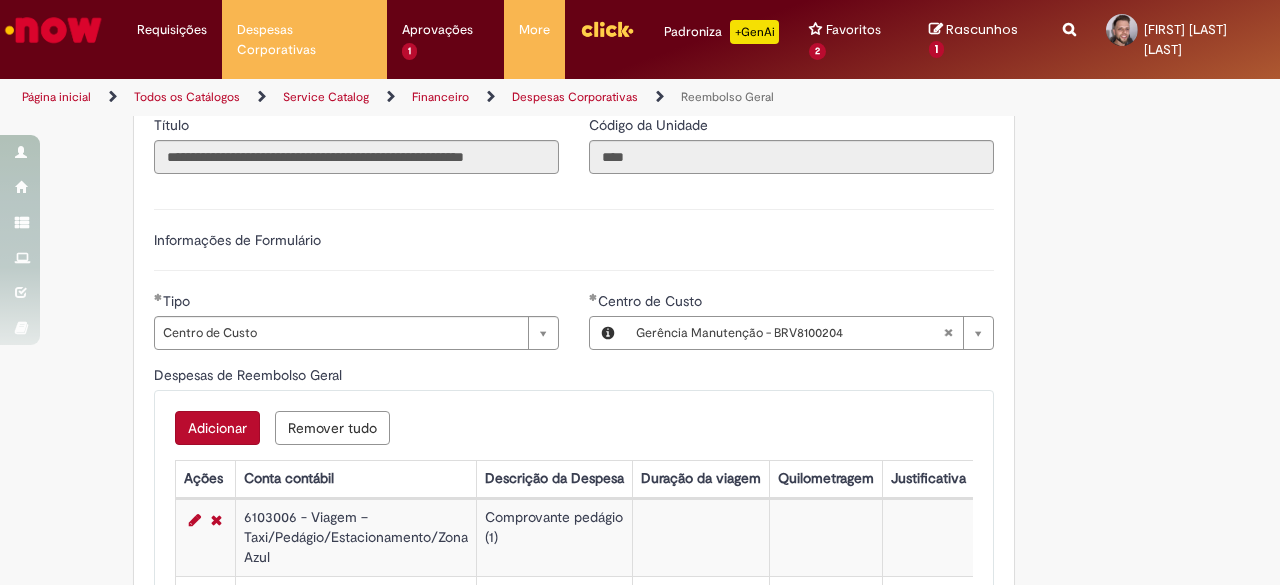 click on "Adicionar" at bounding box center [217, 428] 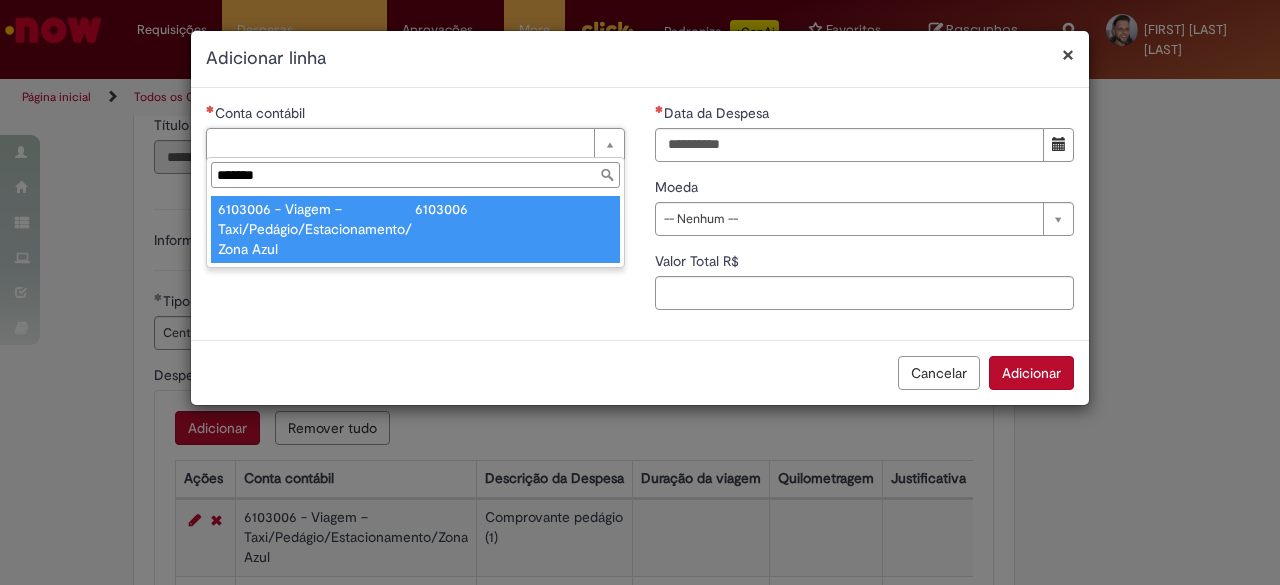 type on "*******" 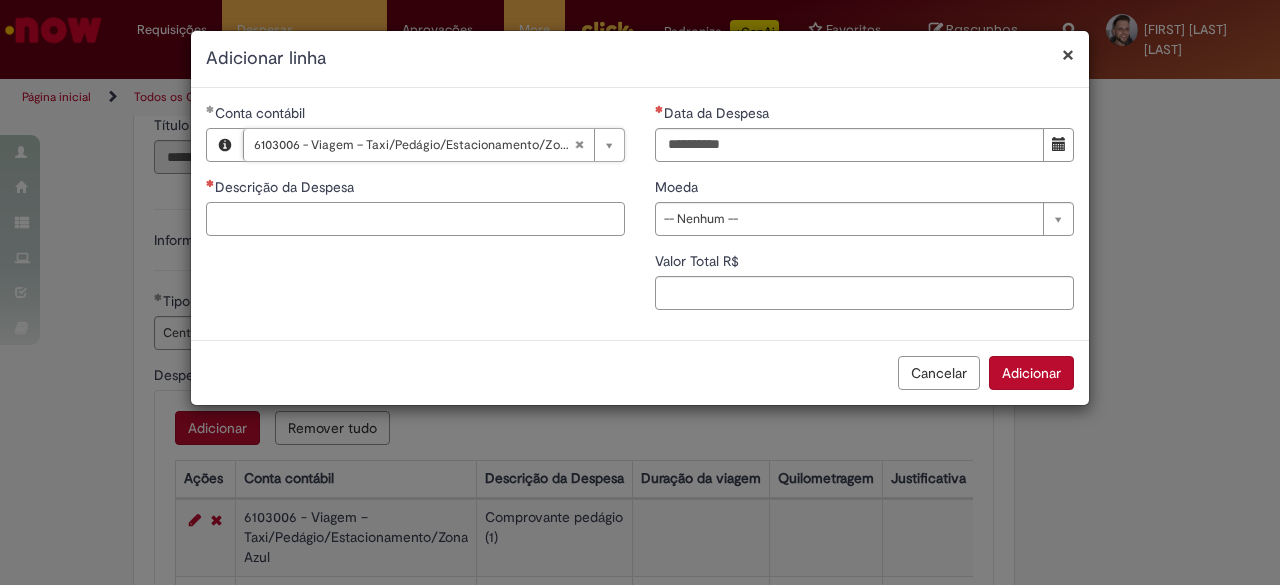 click on "Descrição da Despesa" at bounding box center [415, 219] 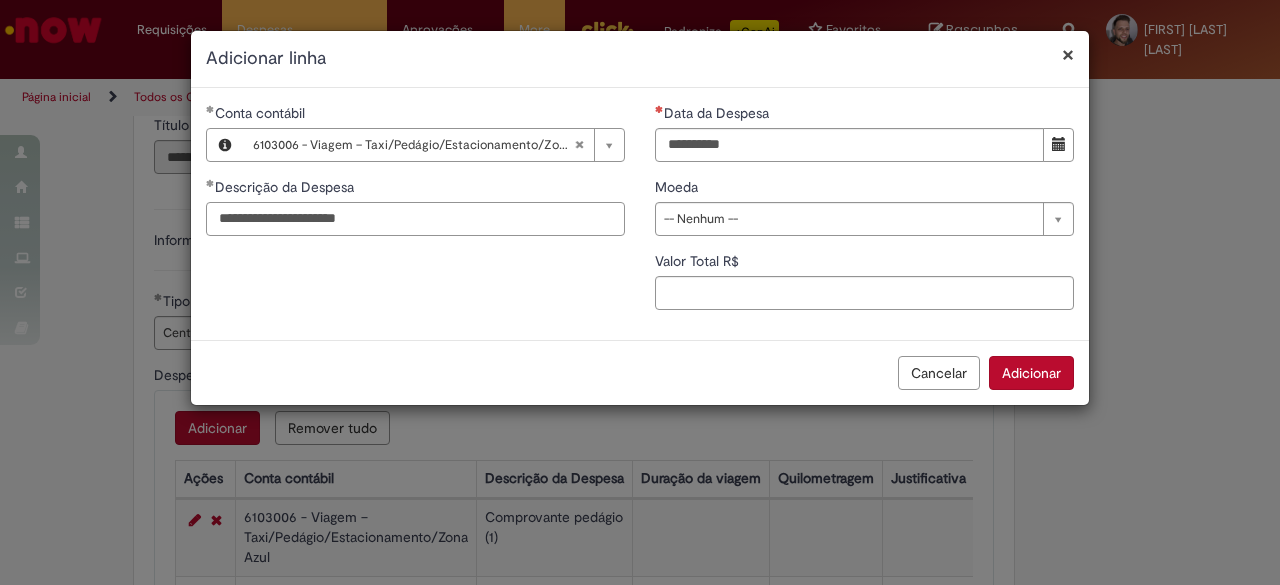 type on "**********" 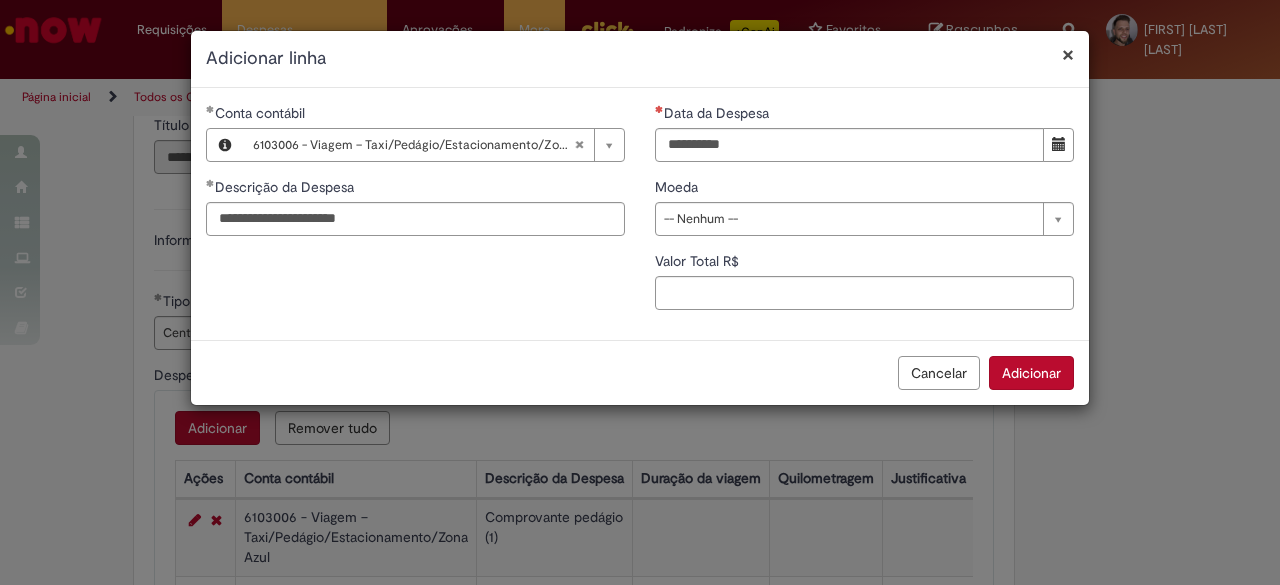 click on "**********" at bounding box center [864, 214] 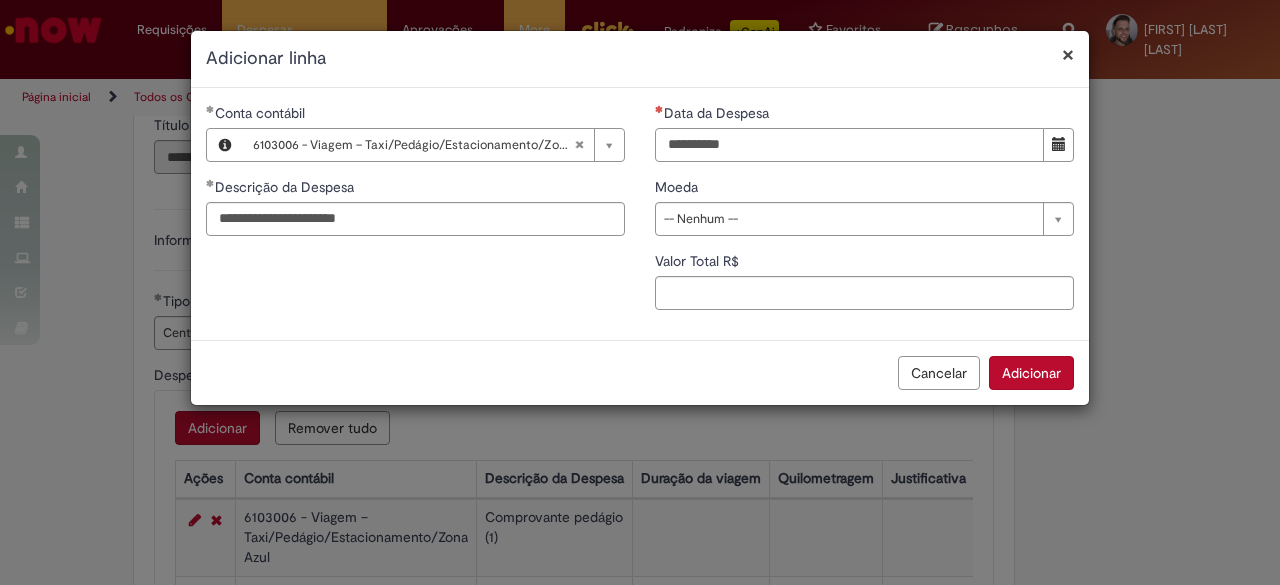 click on "Data da Despesa" at bounding box center (849, 145) 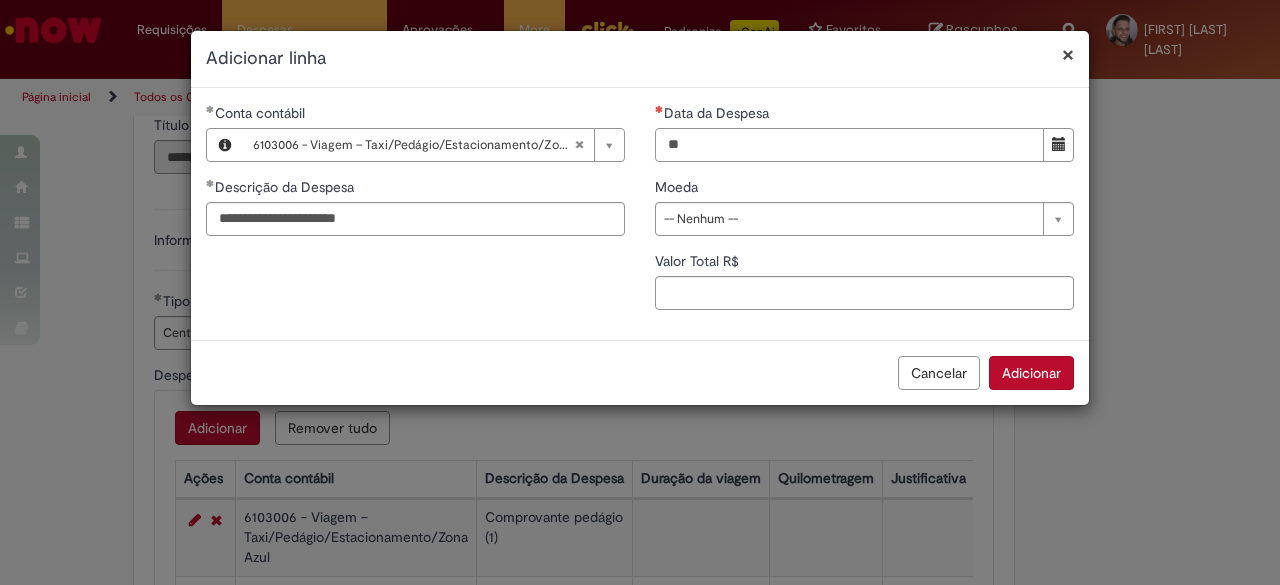 type on "**********" 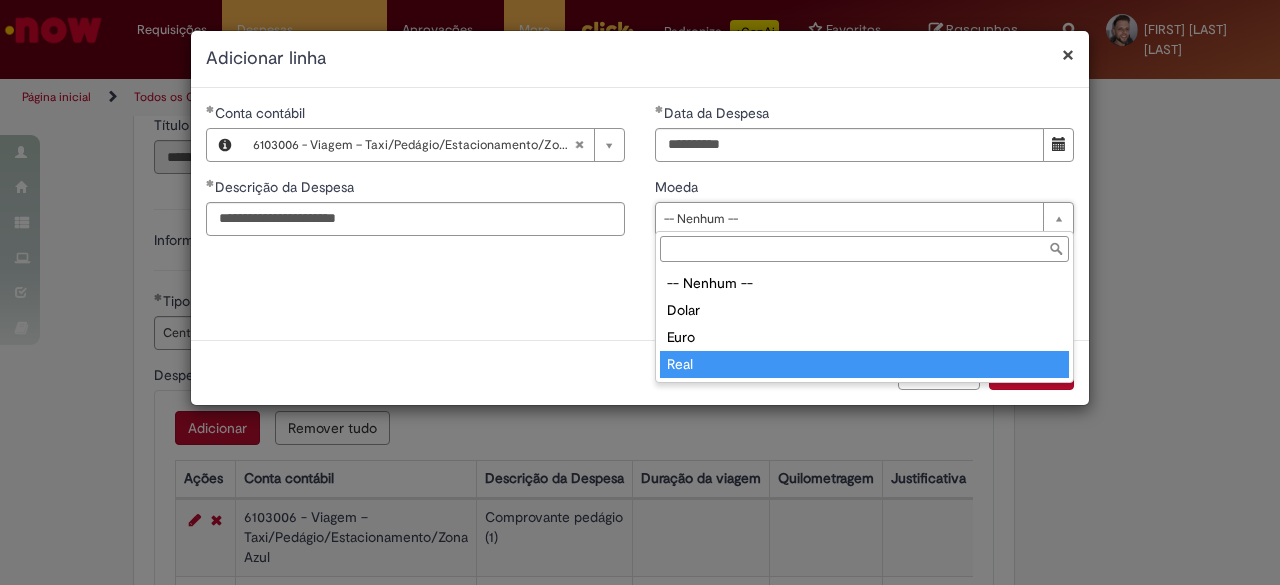 type on "****" 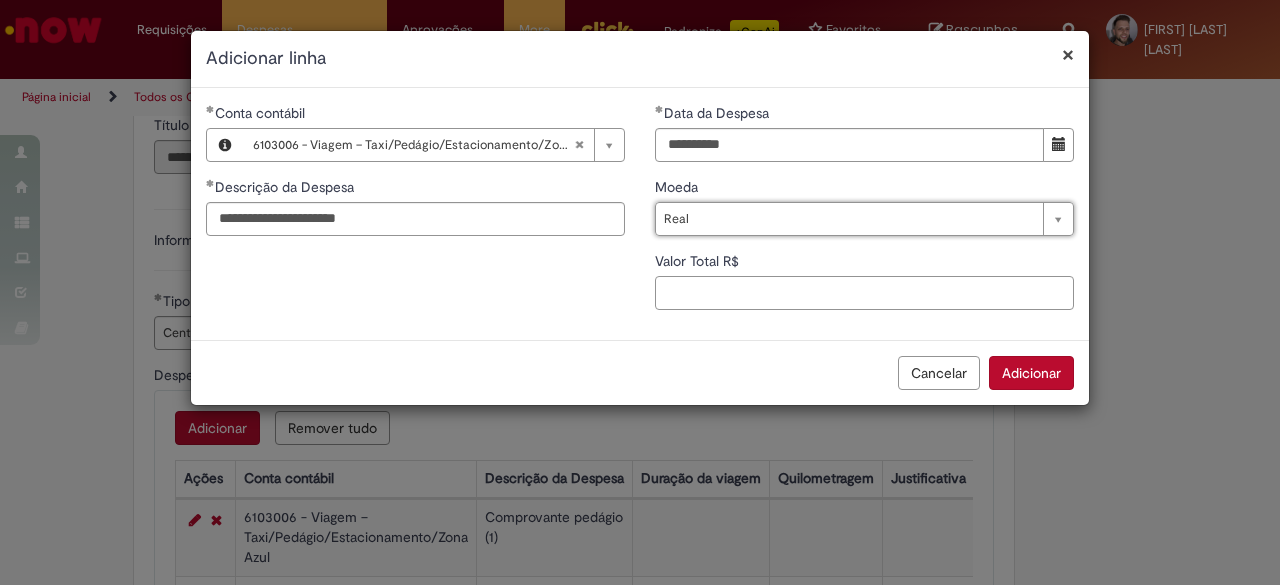 click on "Valor Total R$" at bounding box center [864, 293] 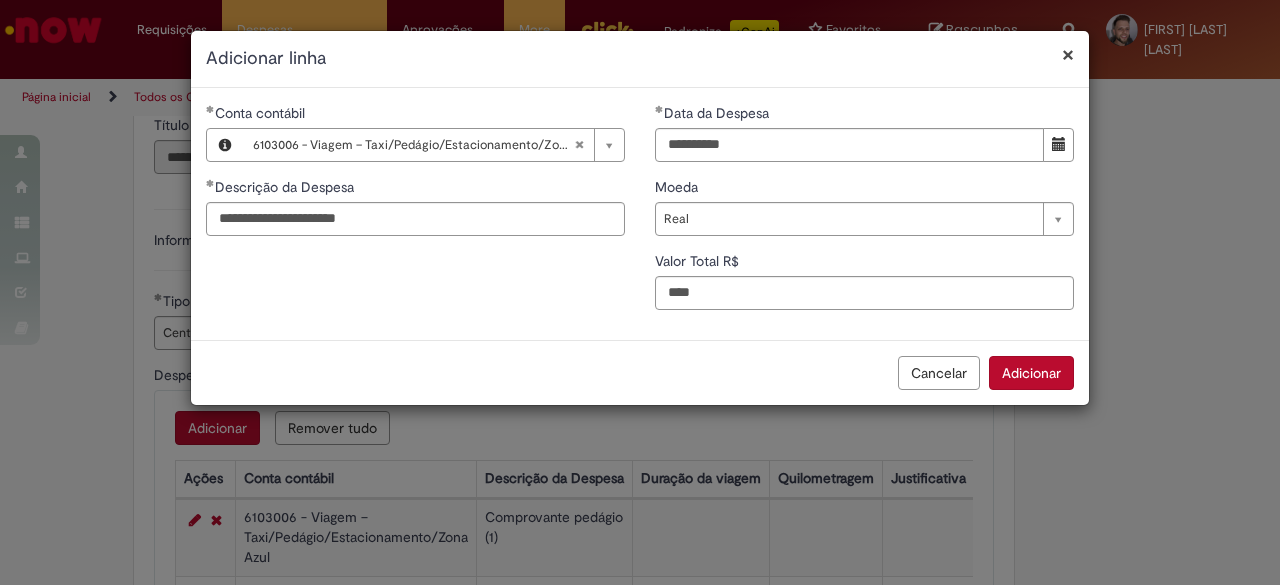 type on "***" 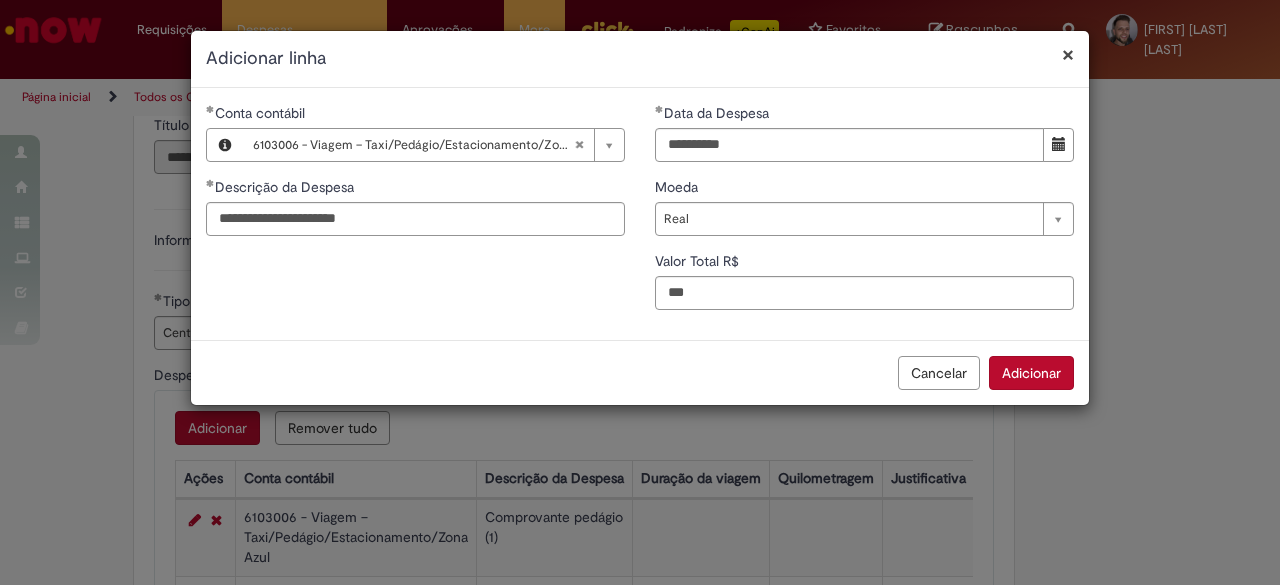 click on "Adicionar" at bounding box center (1031, 373) 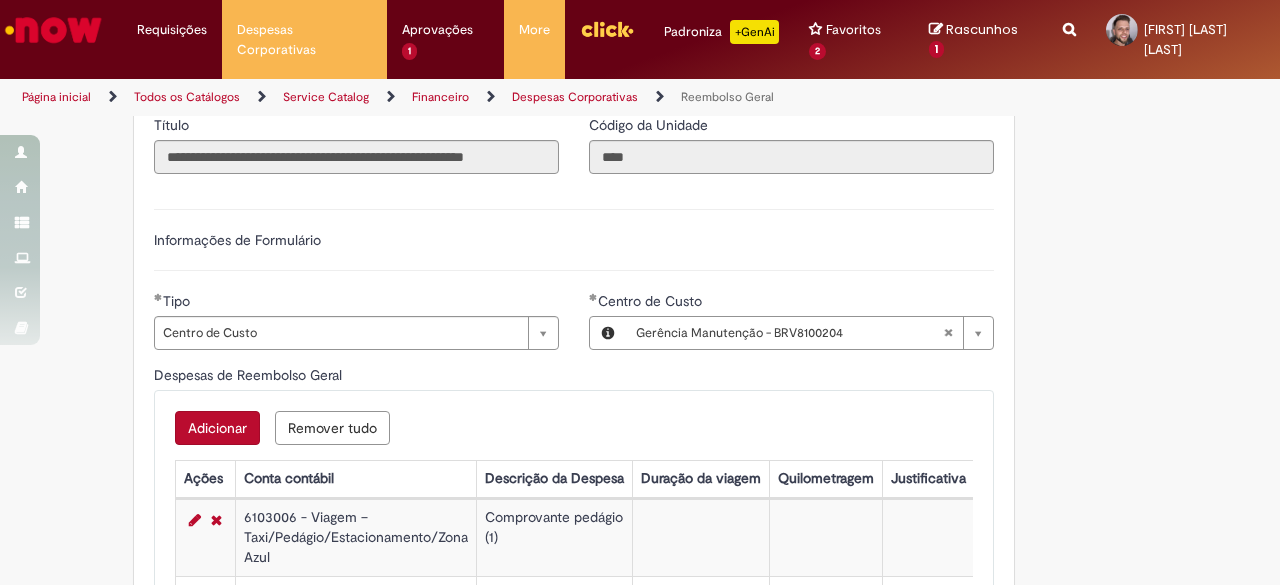 click on "Adicionar" at bounding box center [217, 428] 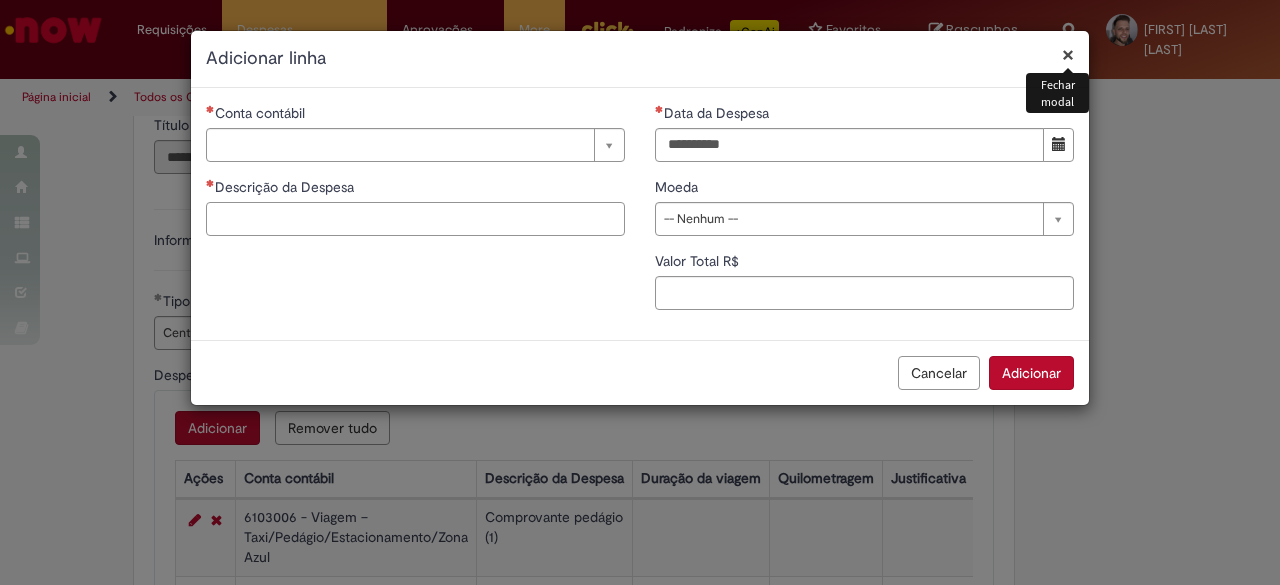 click on "Descrição da Despesa" at bounding box center (415, 219) 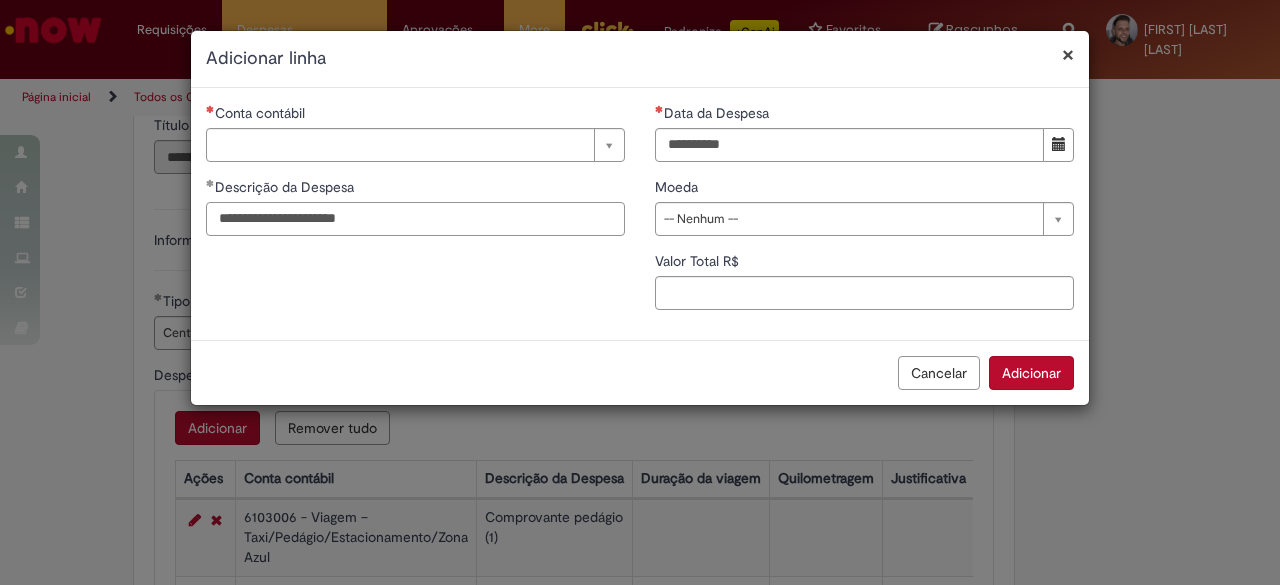 type on "**********" 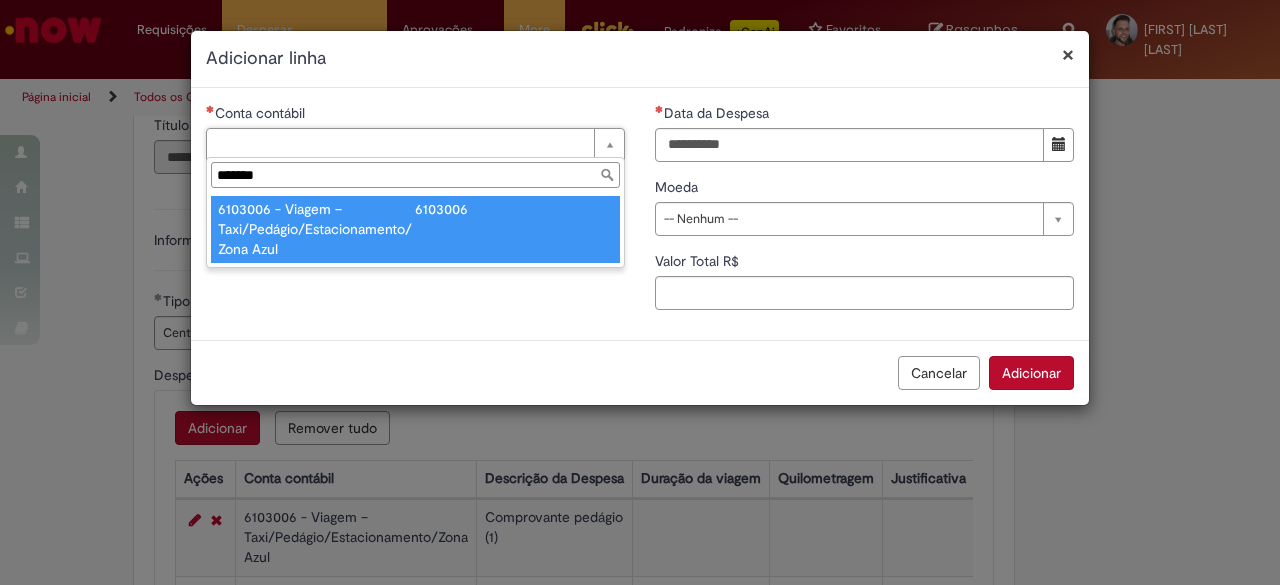 type on "*******" 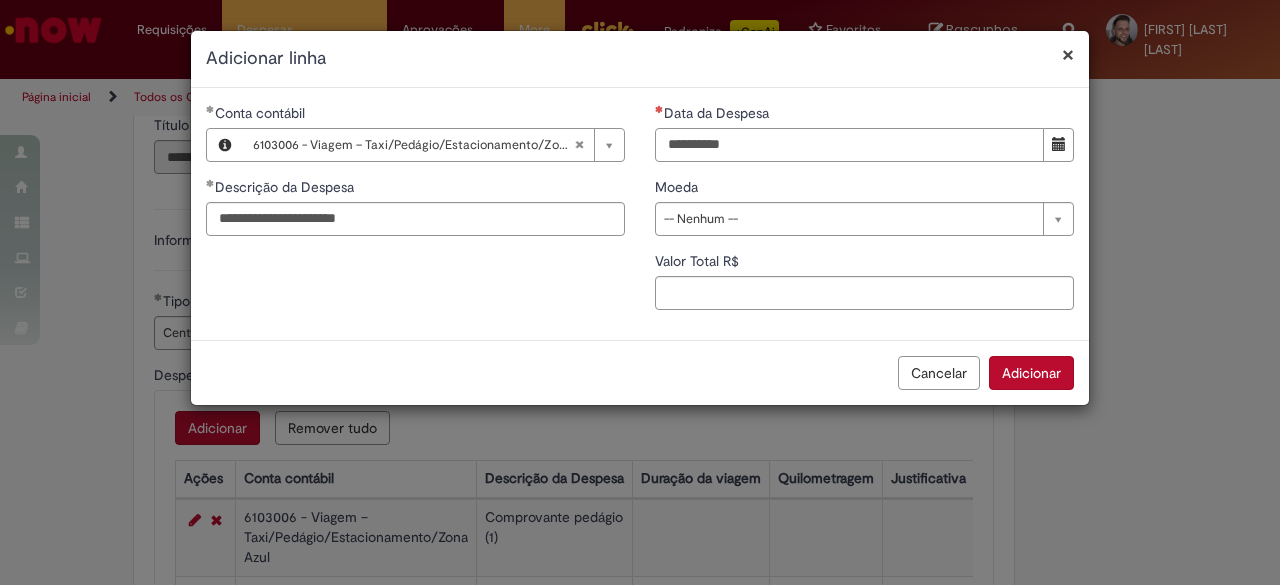 click on "Data da Despesa" at bounding box center (849, 145) 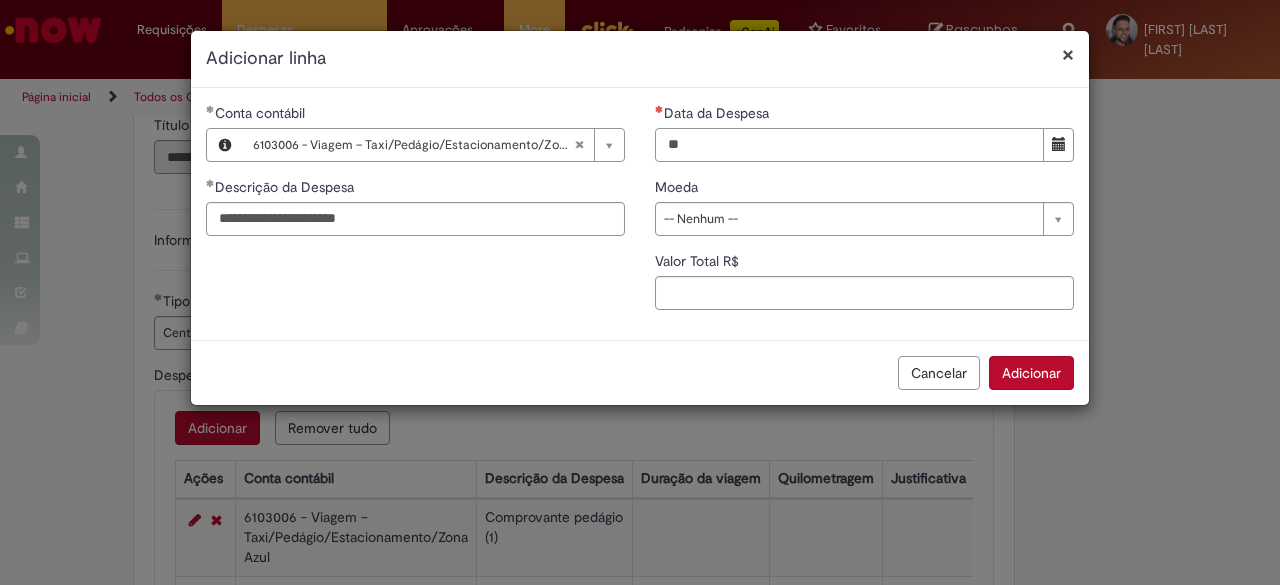 type on "**********" 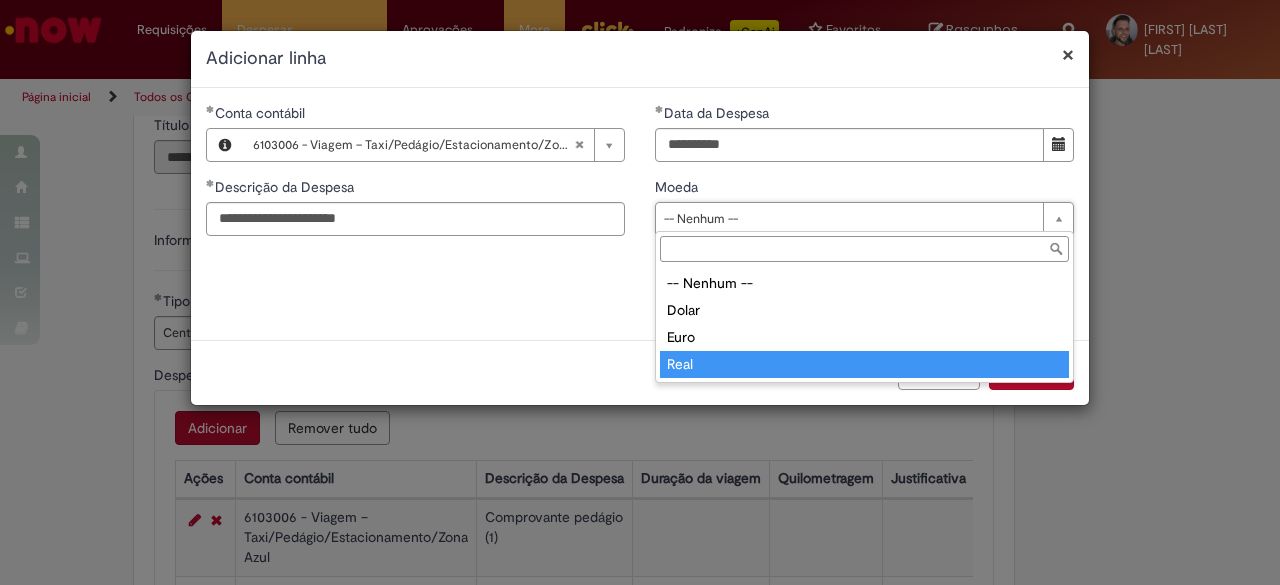type on "****" 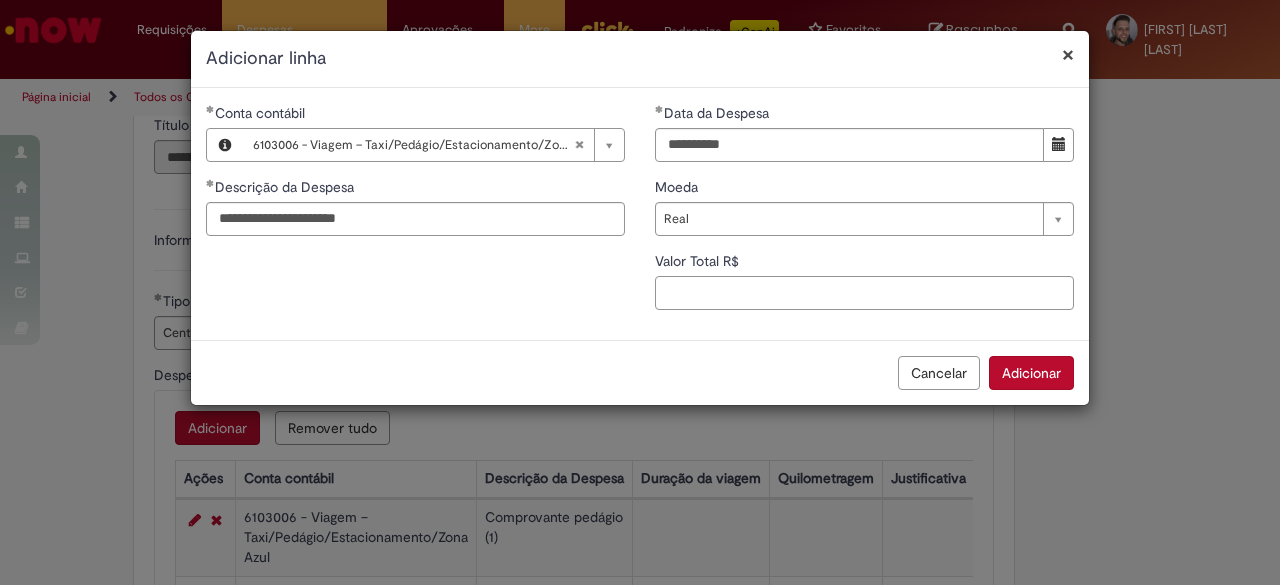 click on "Valor Total R$" at bounding box center (864, 293) 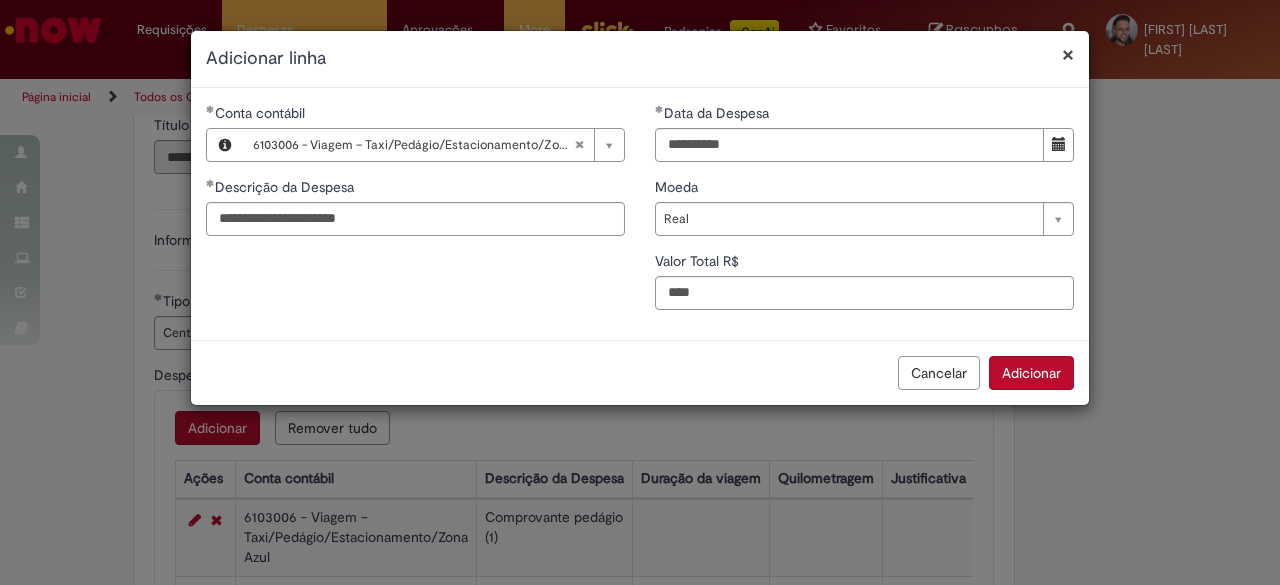 click on "Adicionar" at bounding box center (1031, 373) 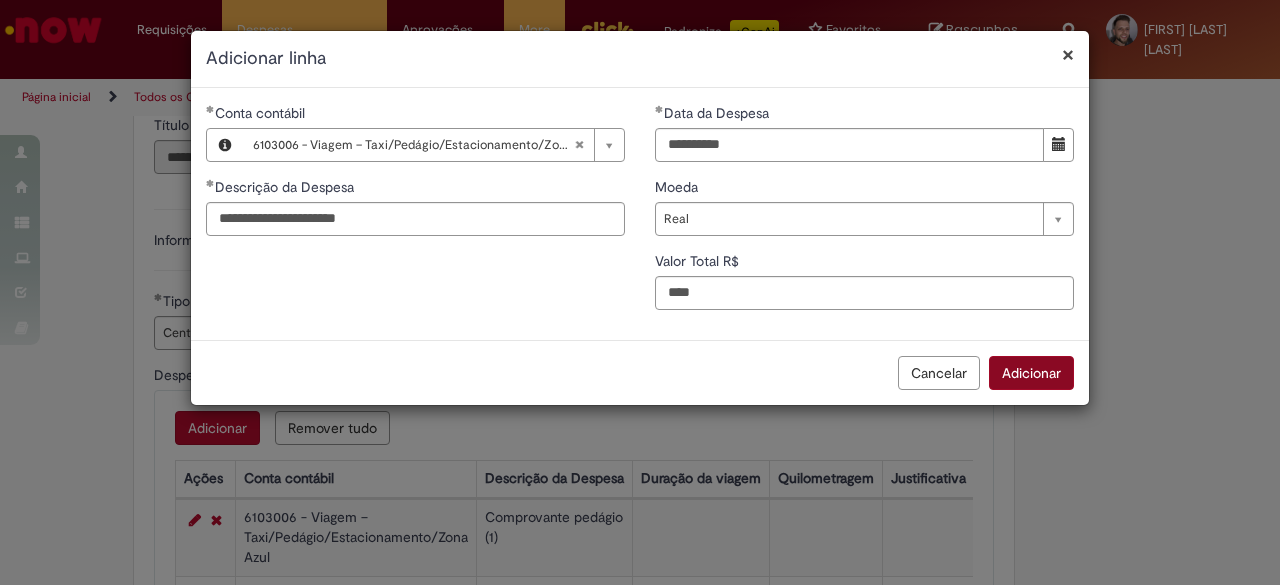 type on "***" 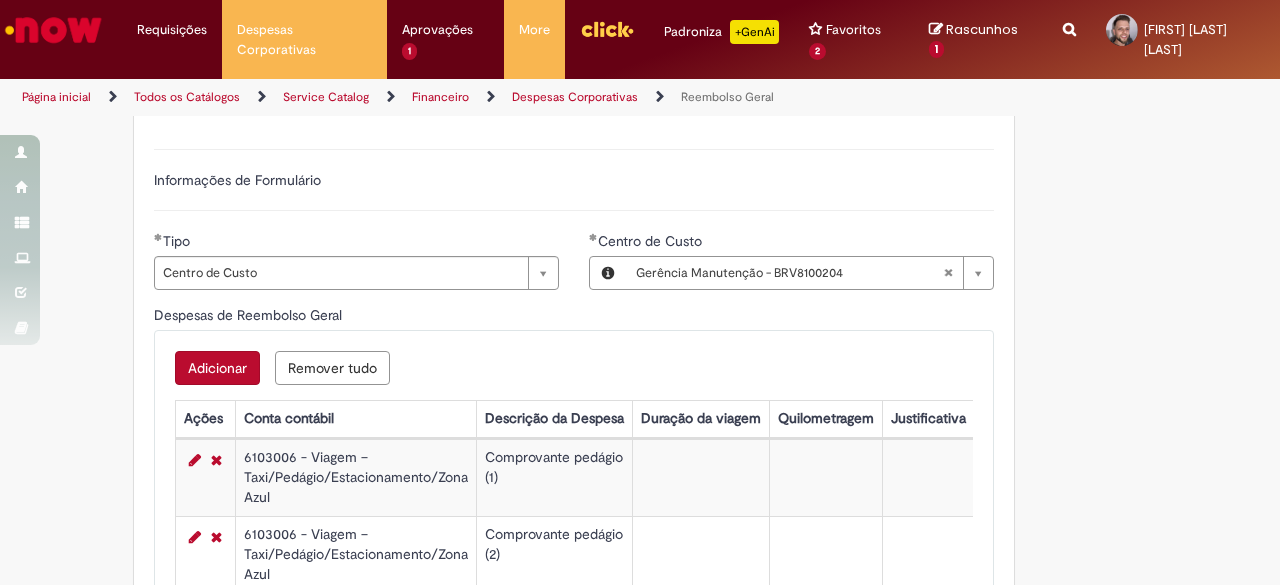 scroll, scrollTop: 635, scrollLeft: 0, axis: vertical 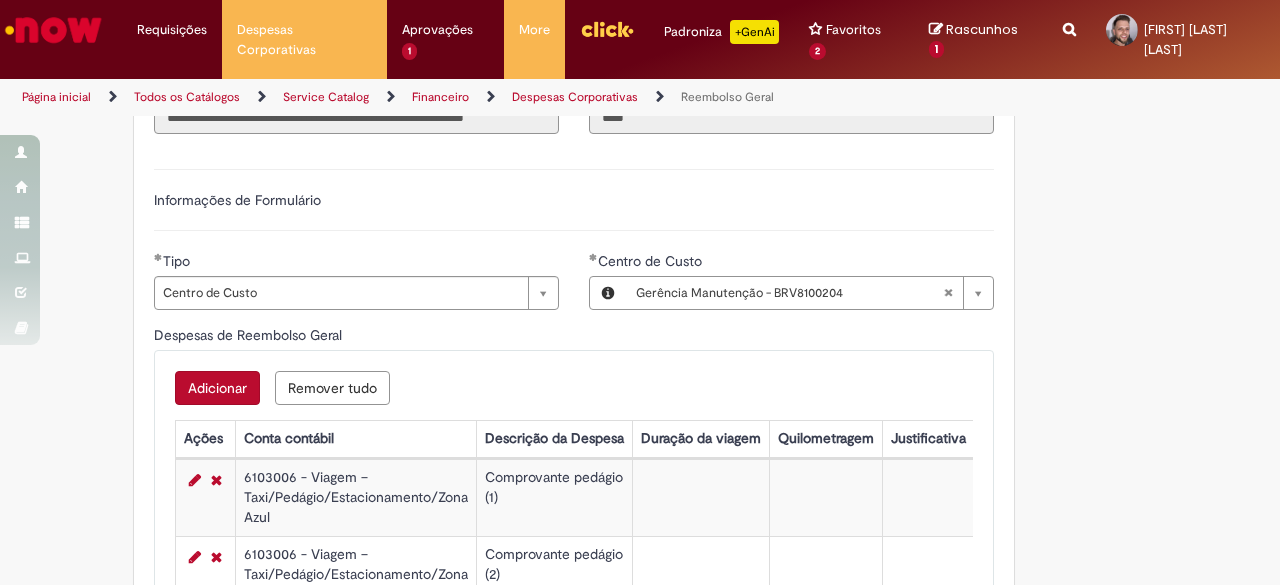 click on "Adicionar" at bounding box center (217, 388) 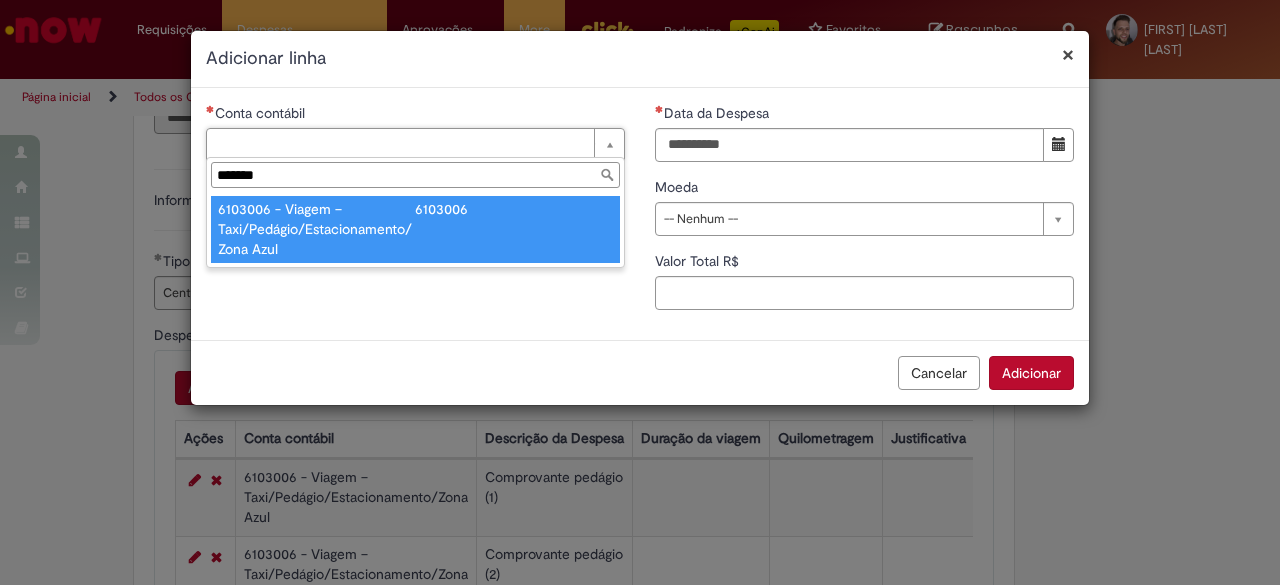 type on "*******" 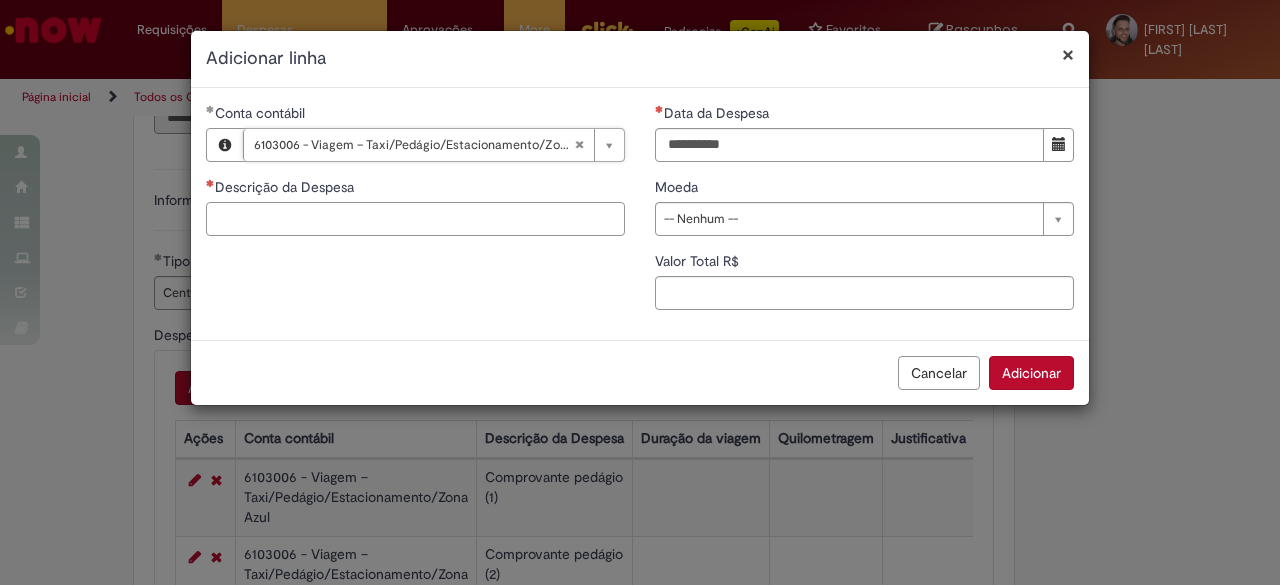 click on "Descrição da Despesa" at bounding box center (415, 219) 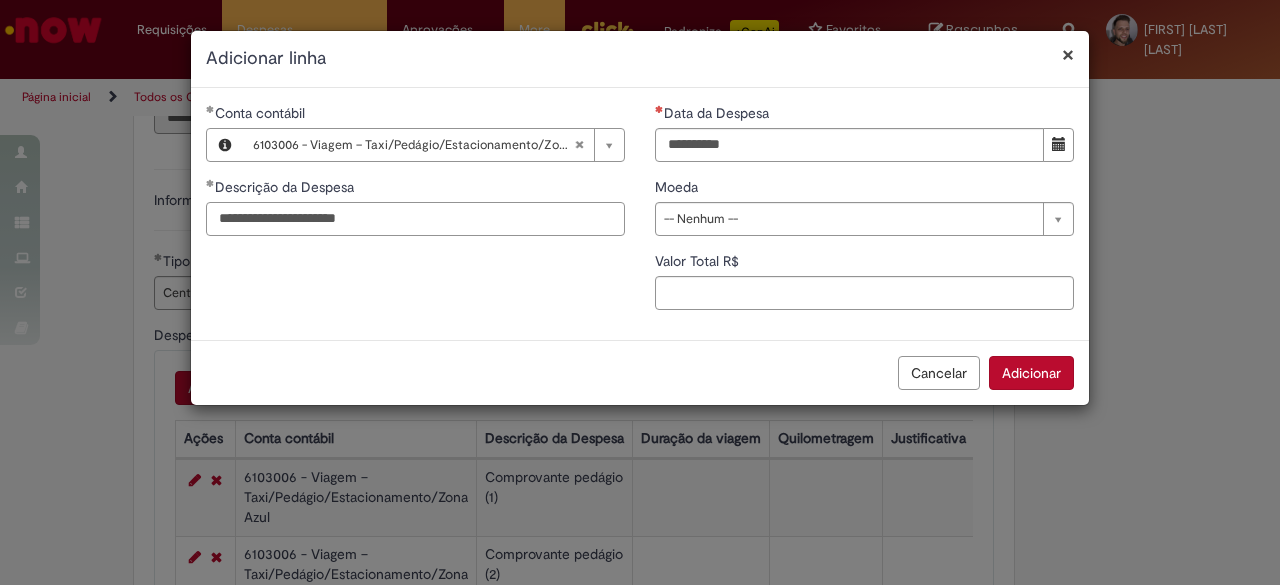type on "**********" 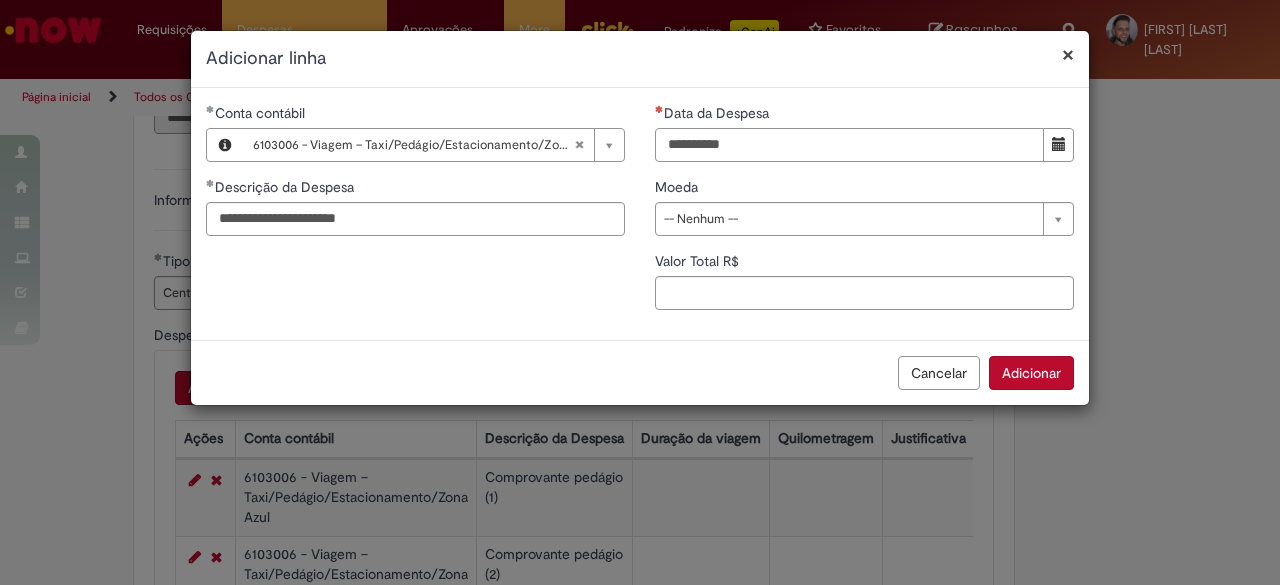 click on "Data da Despesa" at bounding box center (849, 145) 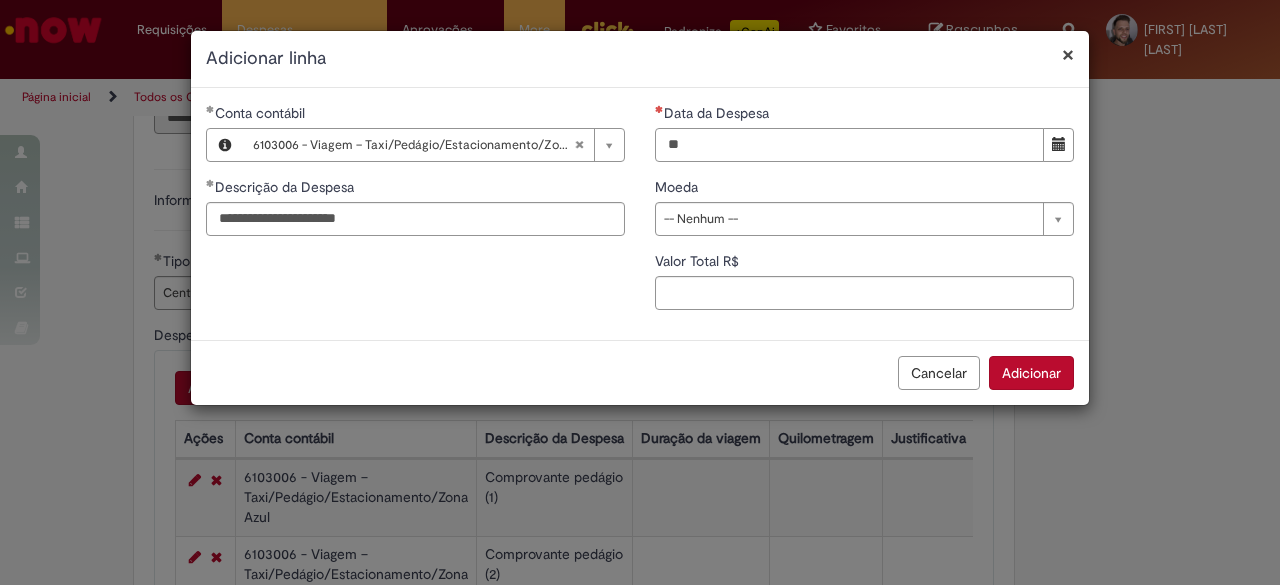 type on "**********" 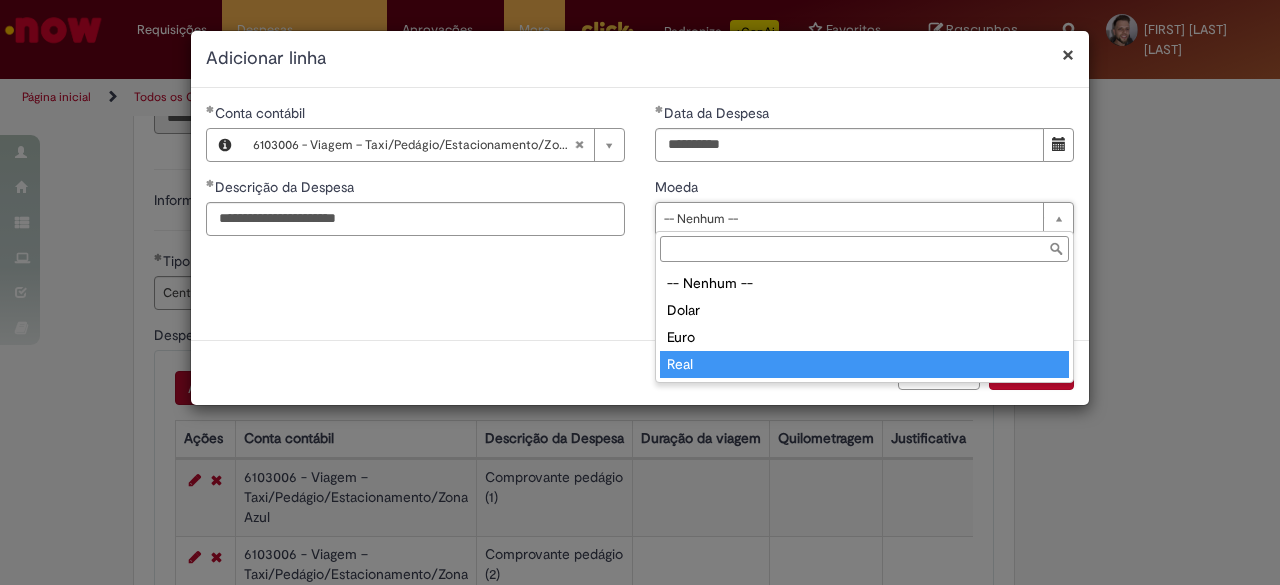 type on "****" 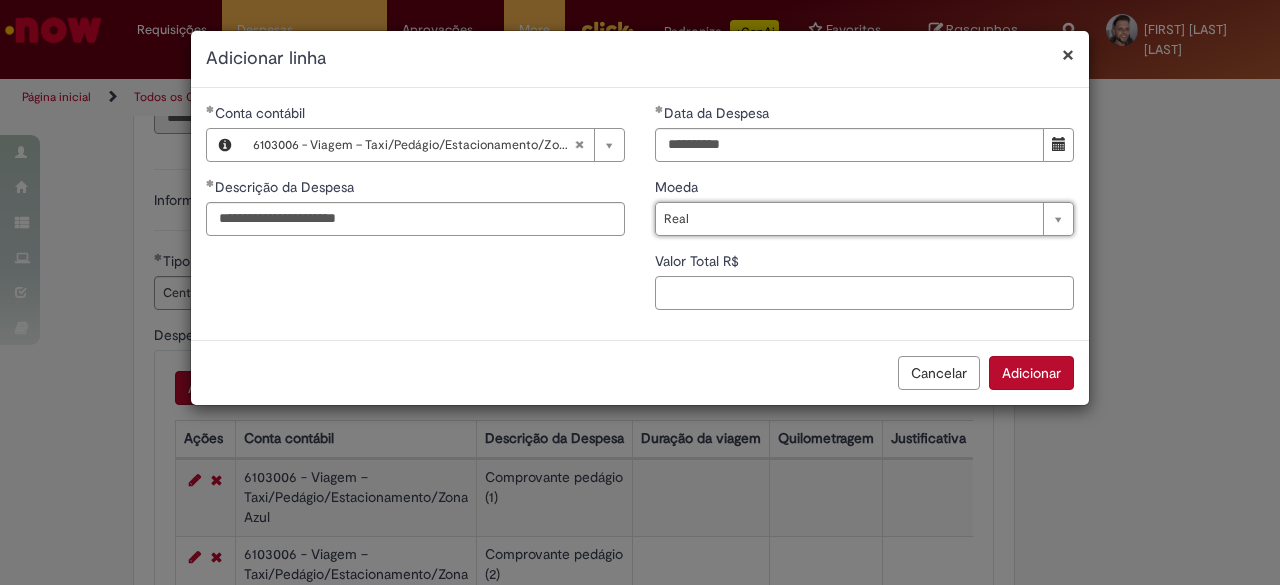 click on "Valor Total R$" at bounding box center (864, 293) 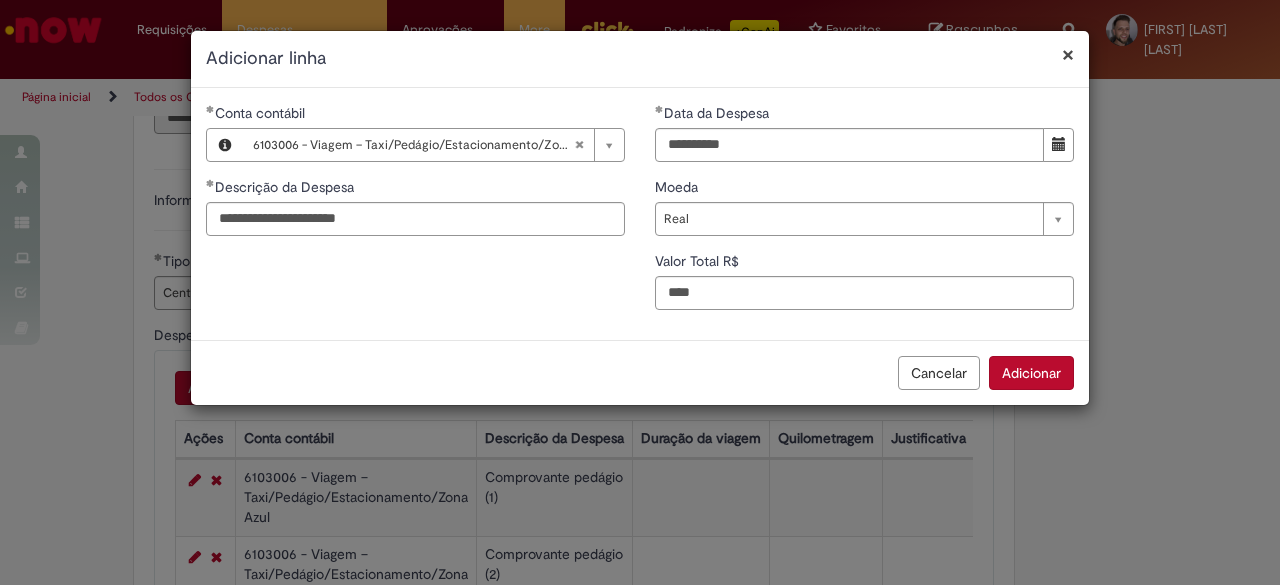 type on "***" 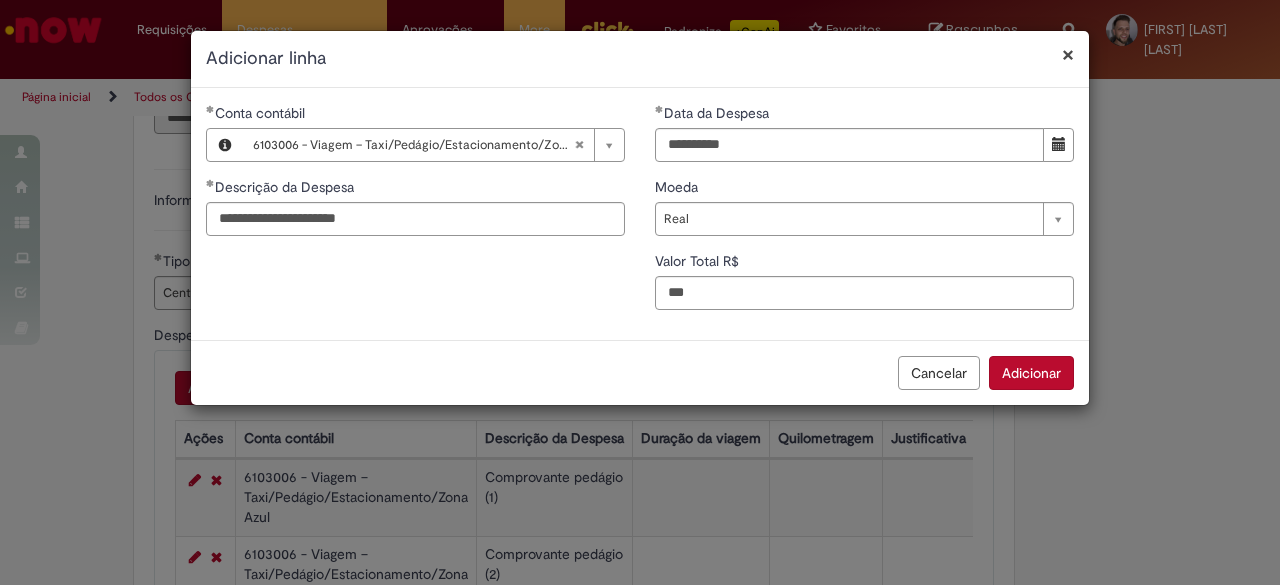 click on "Adicionar" at bounding box center (1031, 373) 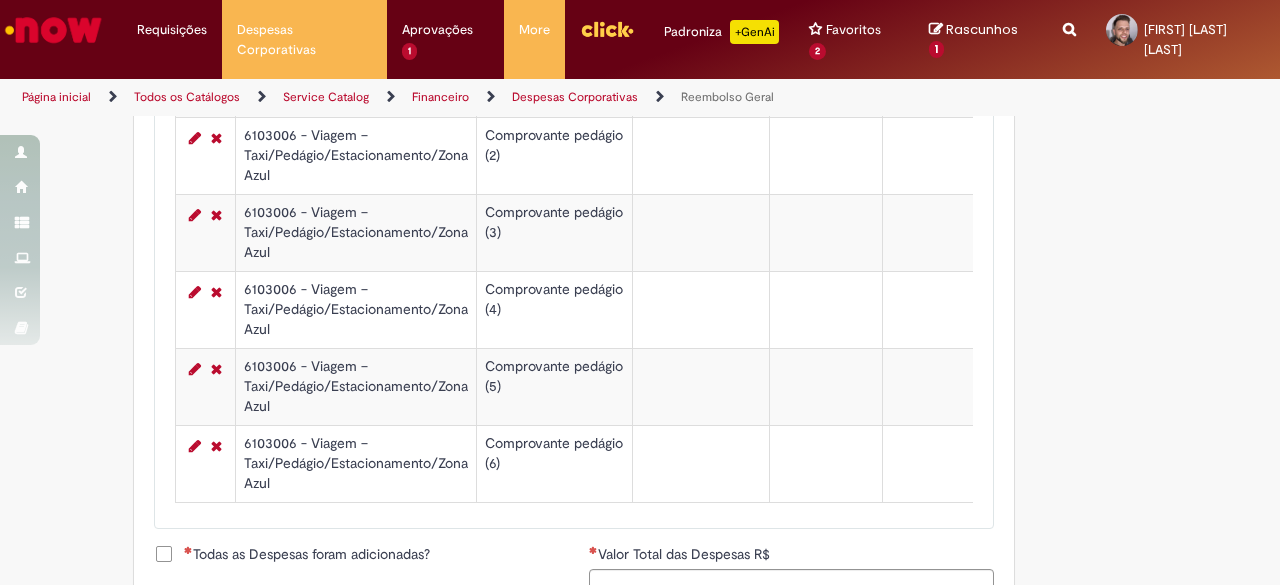 scroll, scrollTop: 1129, scrollLeft: 0, axis: vertical 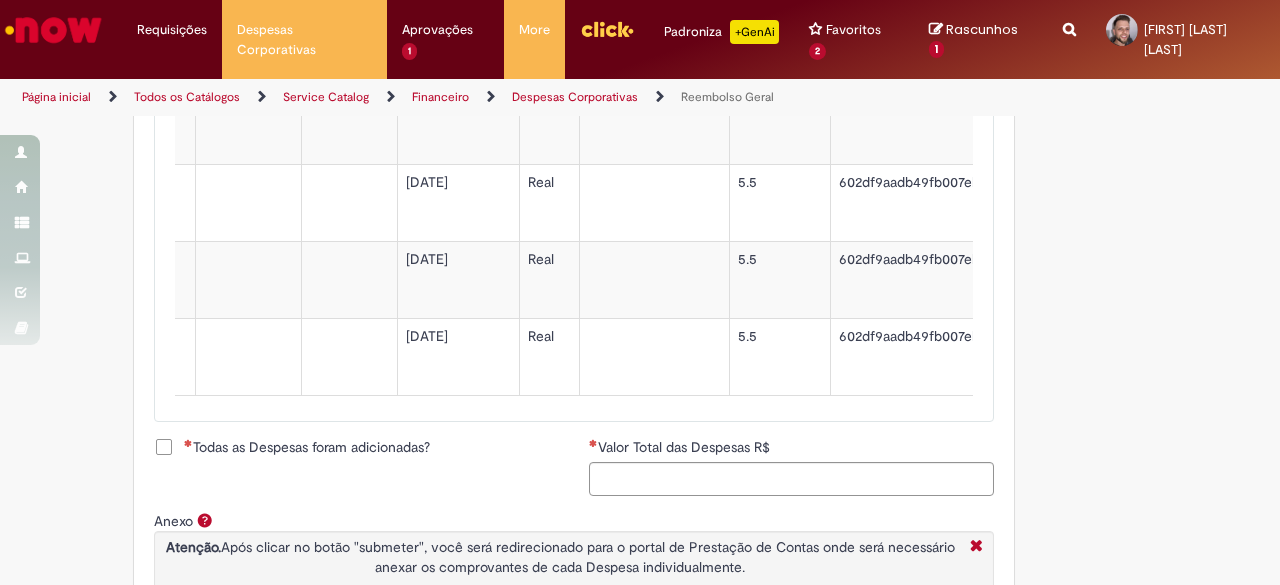 click on "Todas as Despesas foram adicionadas?" at bounding box center [307, 447] 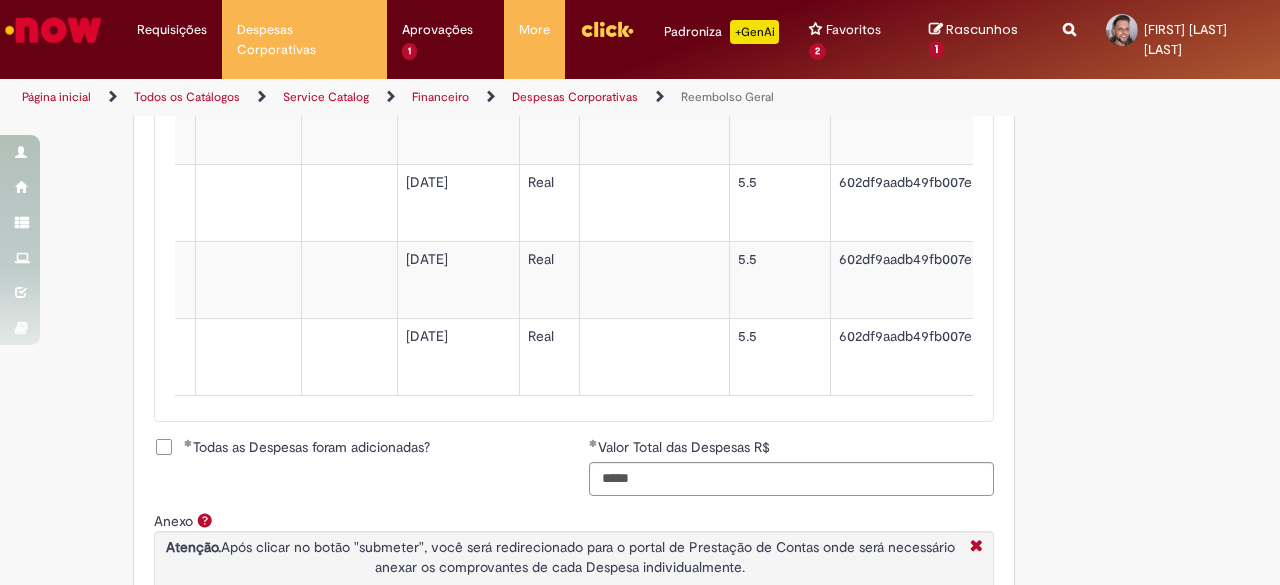 scroll, scrollTop: 1344, scrollLeft: 0, axis: vertical 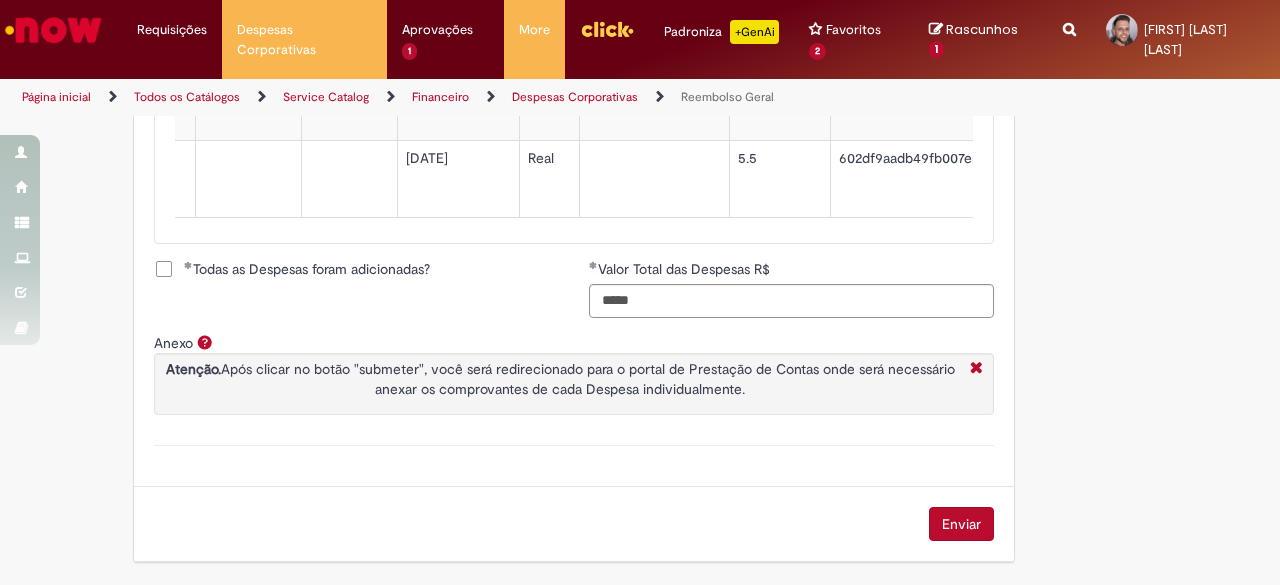 click on "Enviar" at bounding box center (961, 524) 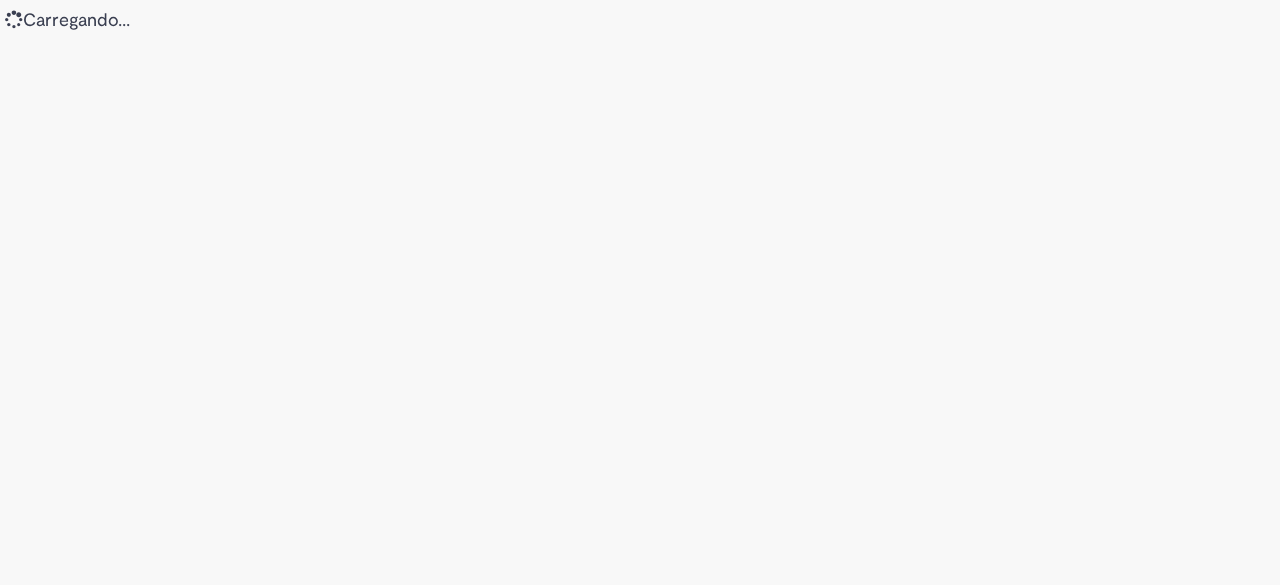 scroll, scrollTop: 0, scrollLeft: 0, axis: both 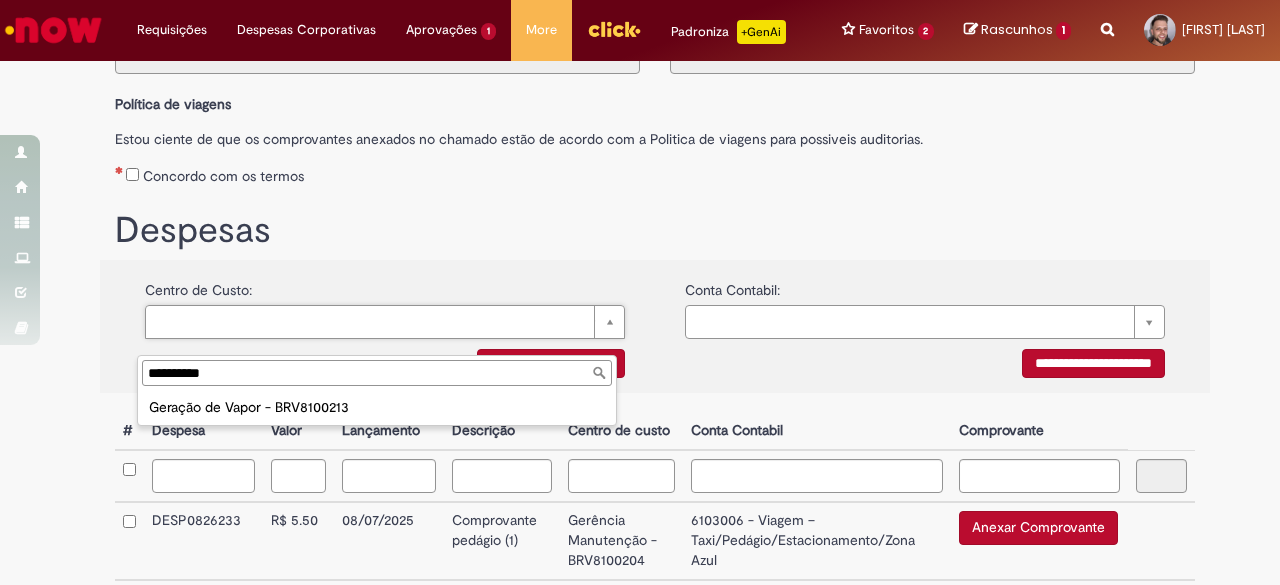 type on "**********" 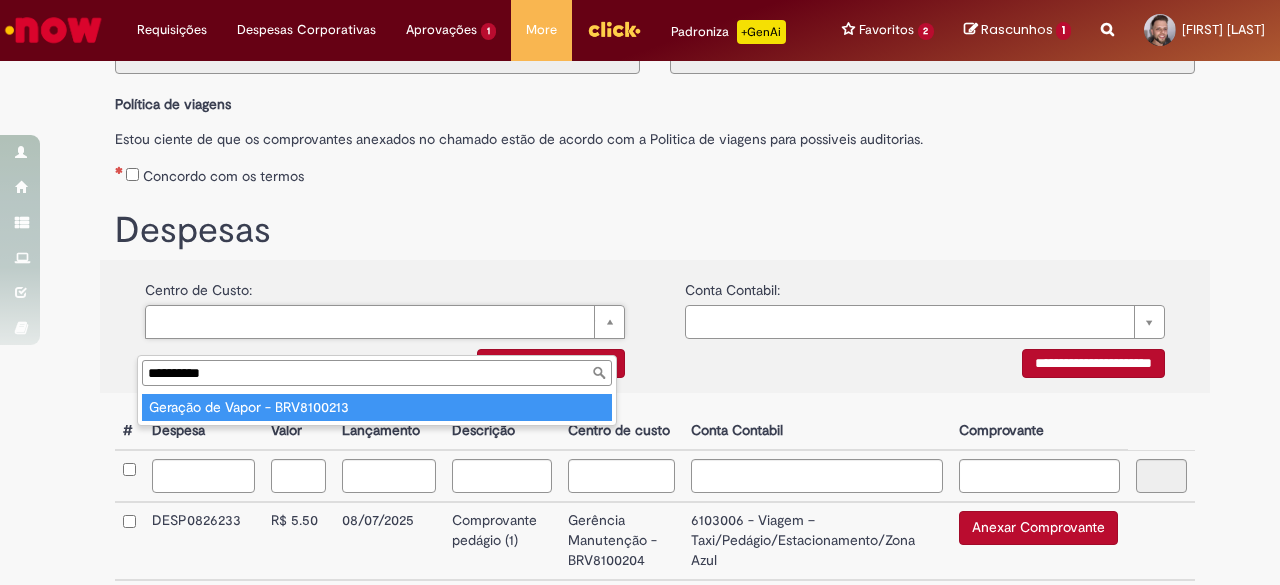 type on "**********" 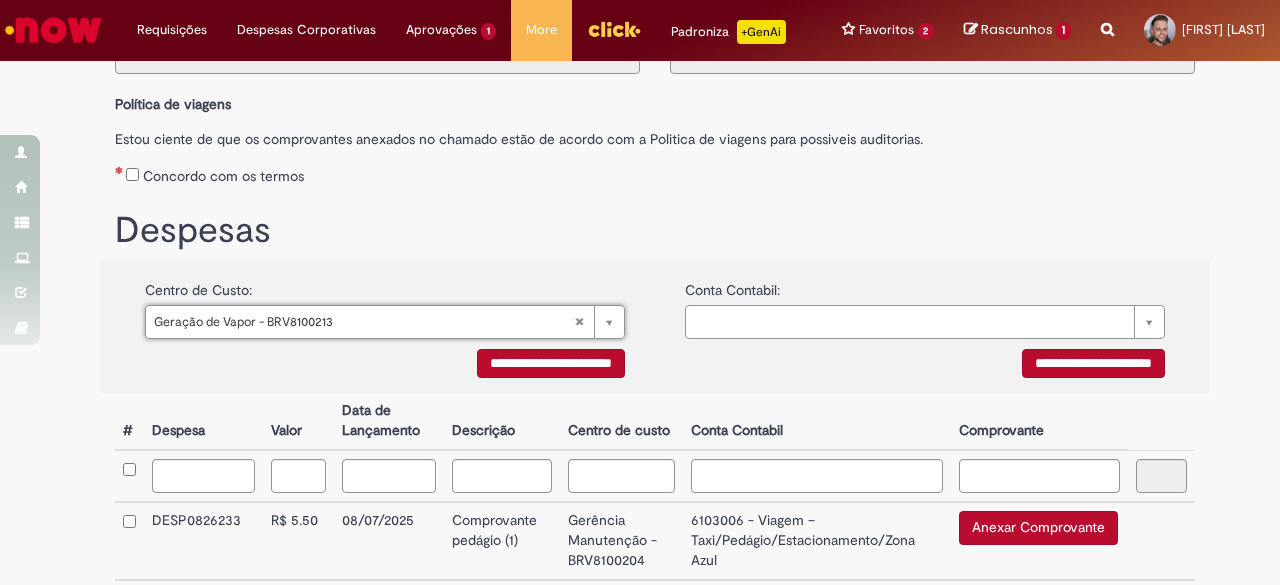 click on "**********" at bounding box center (551, 363) 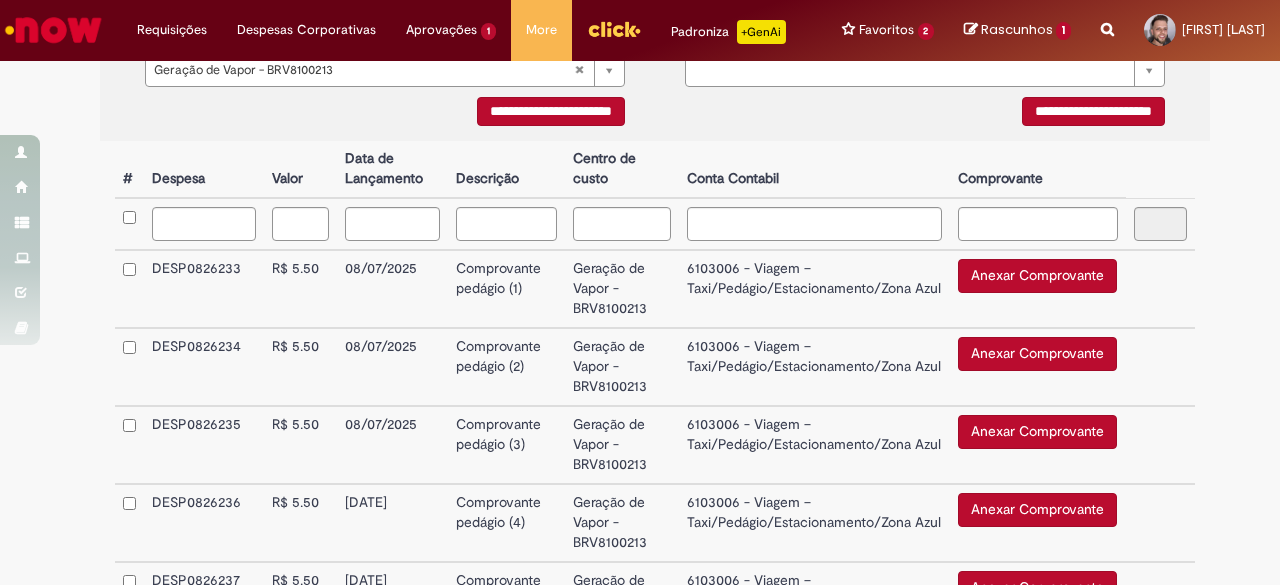 scroll, scrollTop: 470, scrollLeft: 0, axis: vertical 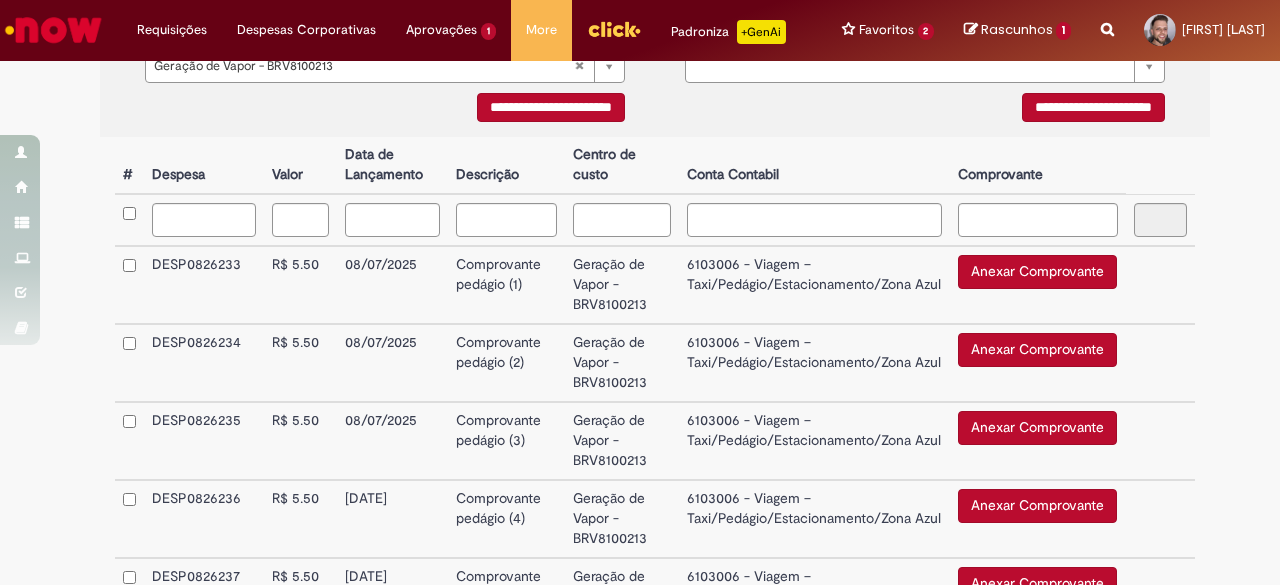 click on "Anexar Comprovante" at bounding box center (1037, 272) 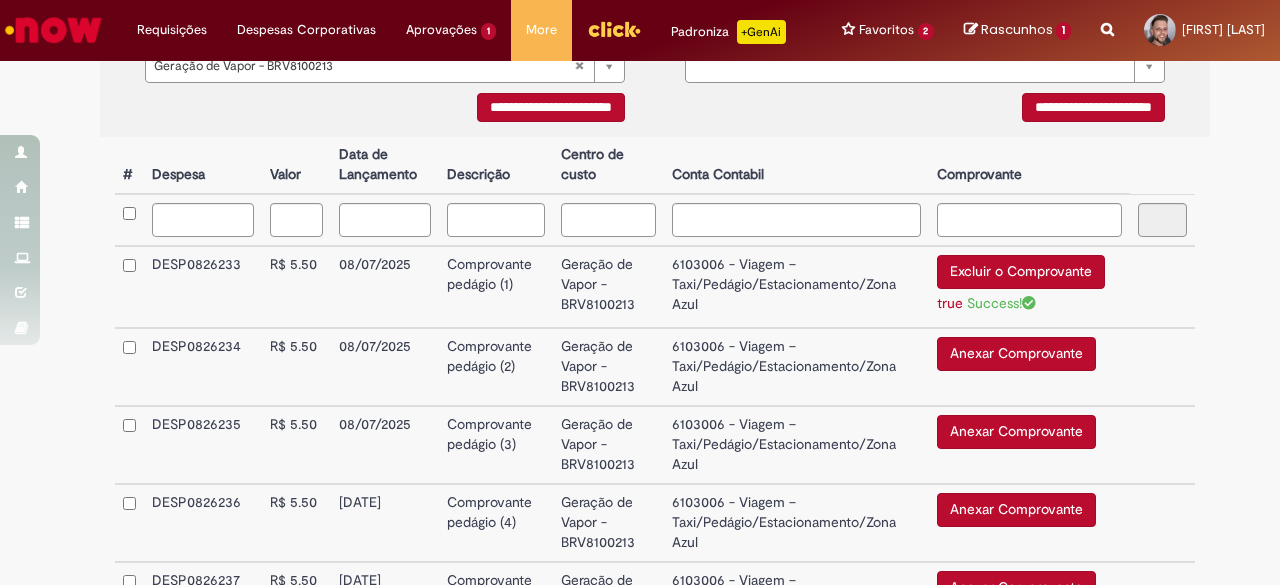 click on "Anexar Comprovante" at bounding box center [1016, 354] 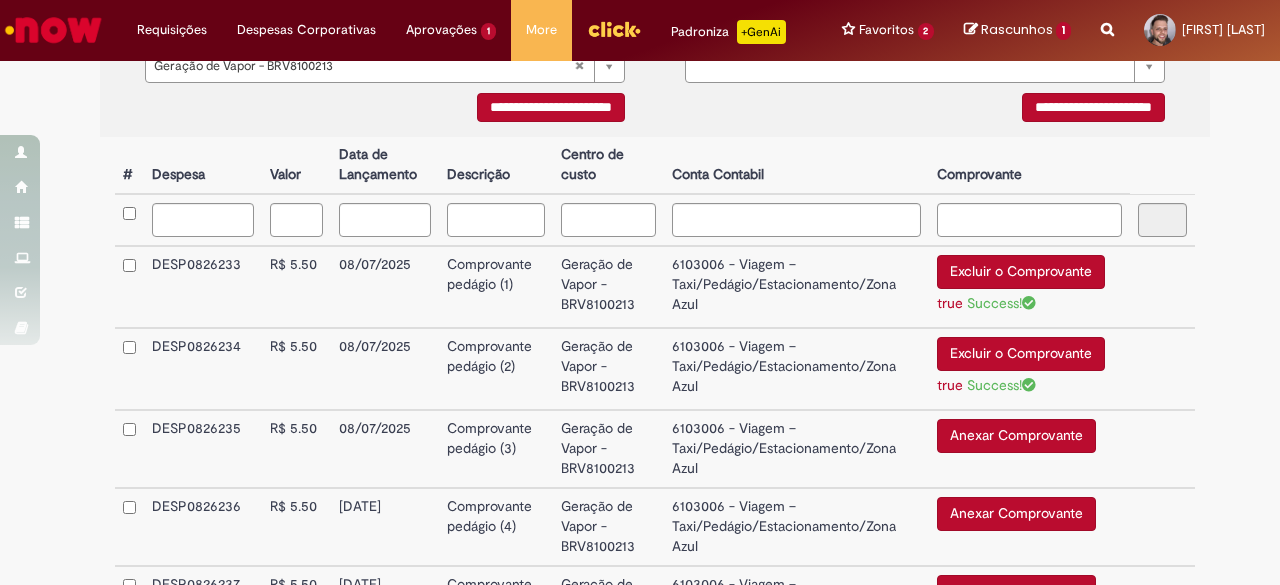 click on "Anexar Comprovante" at bounding box center [1016, 436] 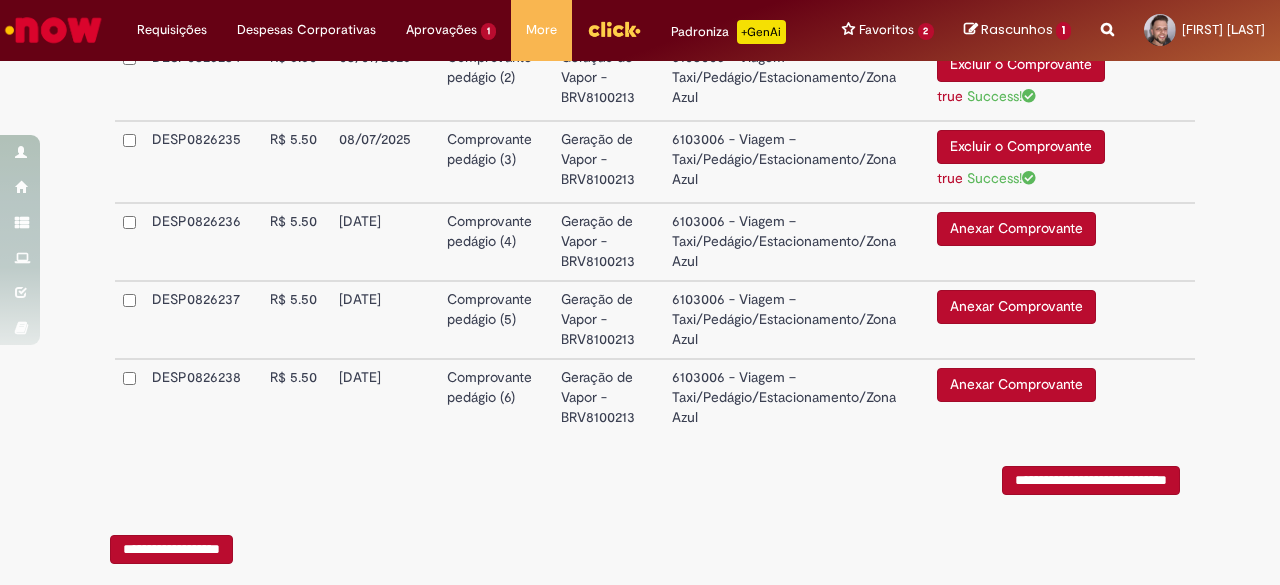 scroll, scrollTop: 760, scrollLeft: 0, axis: vertical 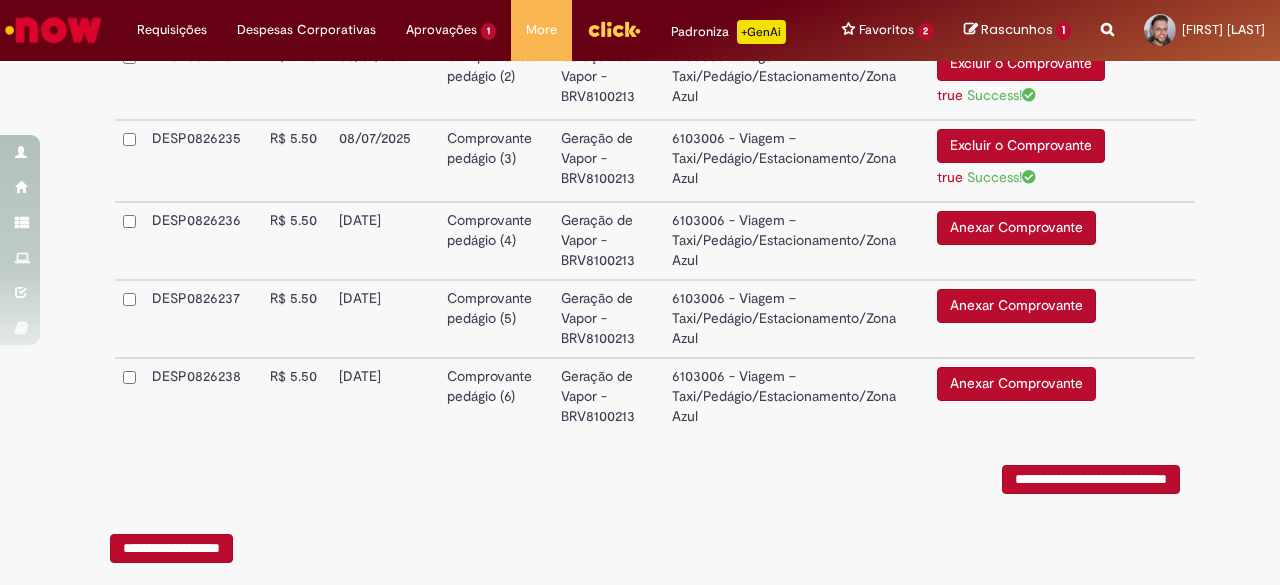 click on "Anexar Comprovante" at bounding box center (1016, 228) 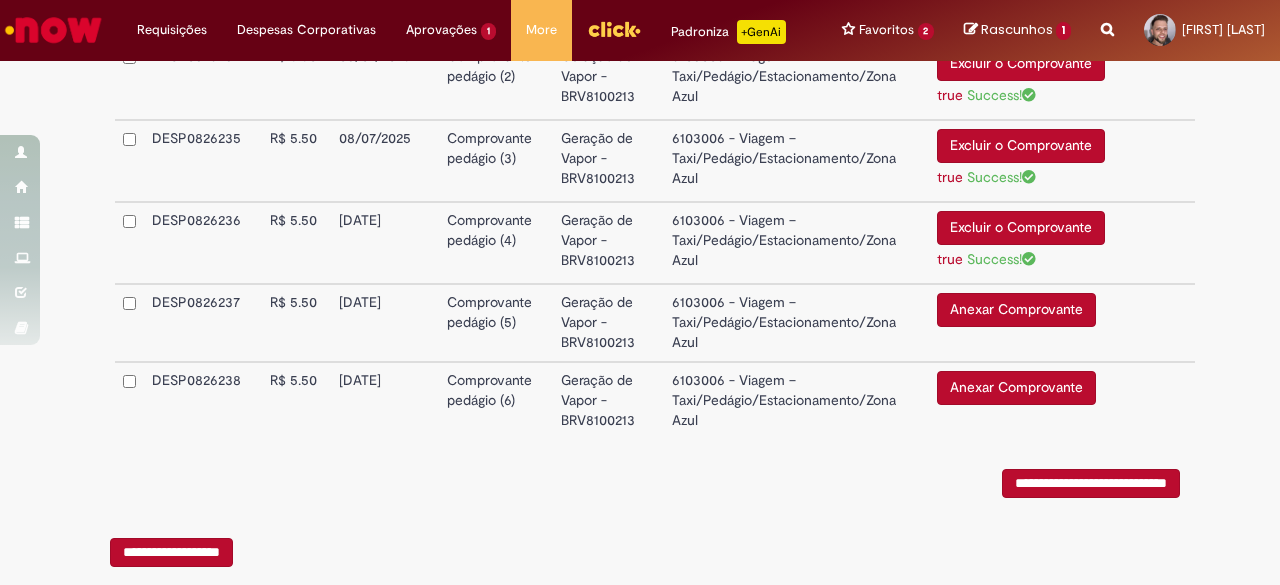 click on "Anexar Comprovante" at bounding box center (1016, 310) 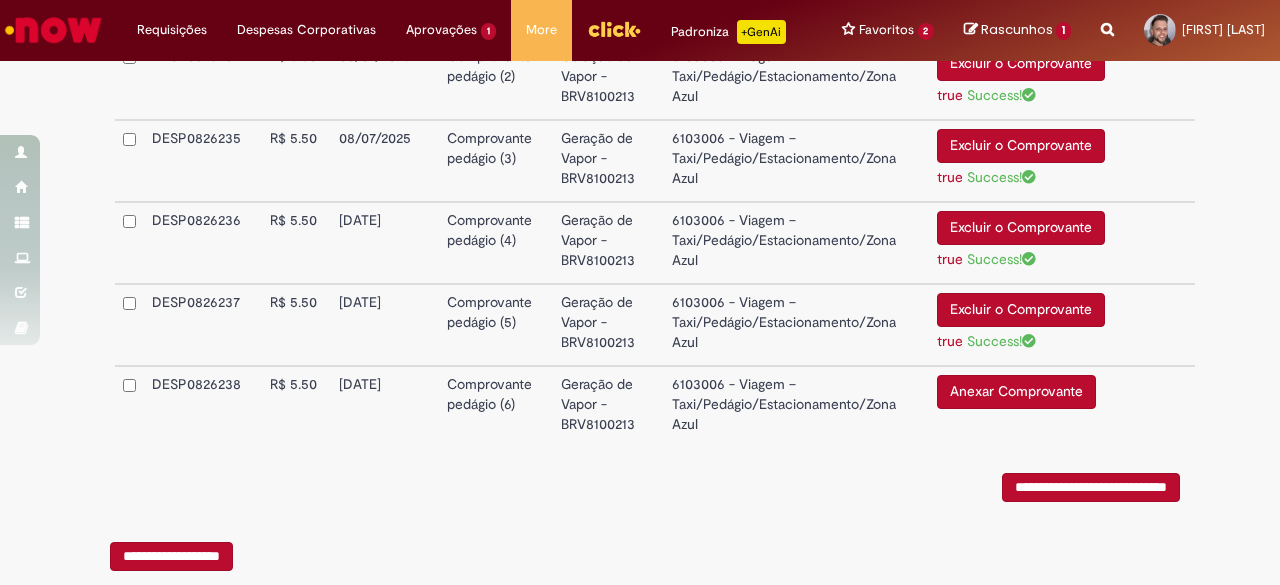 click on "Anexar Comprovante    Excluir o Comprovante" at bounding box center [1029, 404] 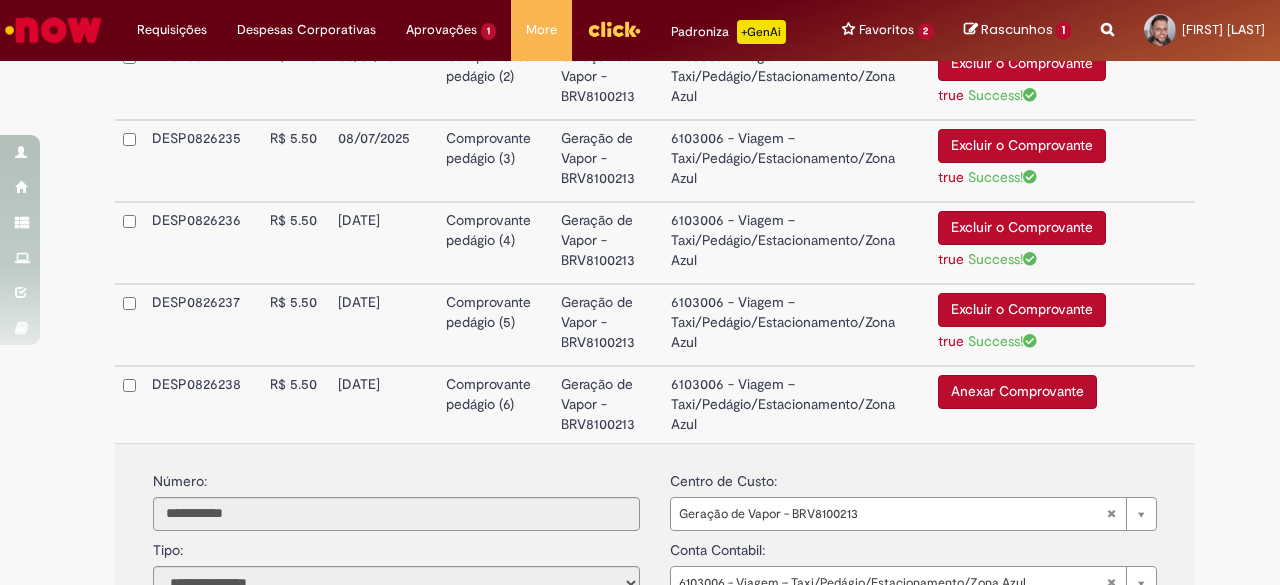 click on "Anexar Comprovante" at bounding box center (1017, 392) 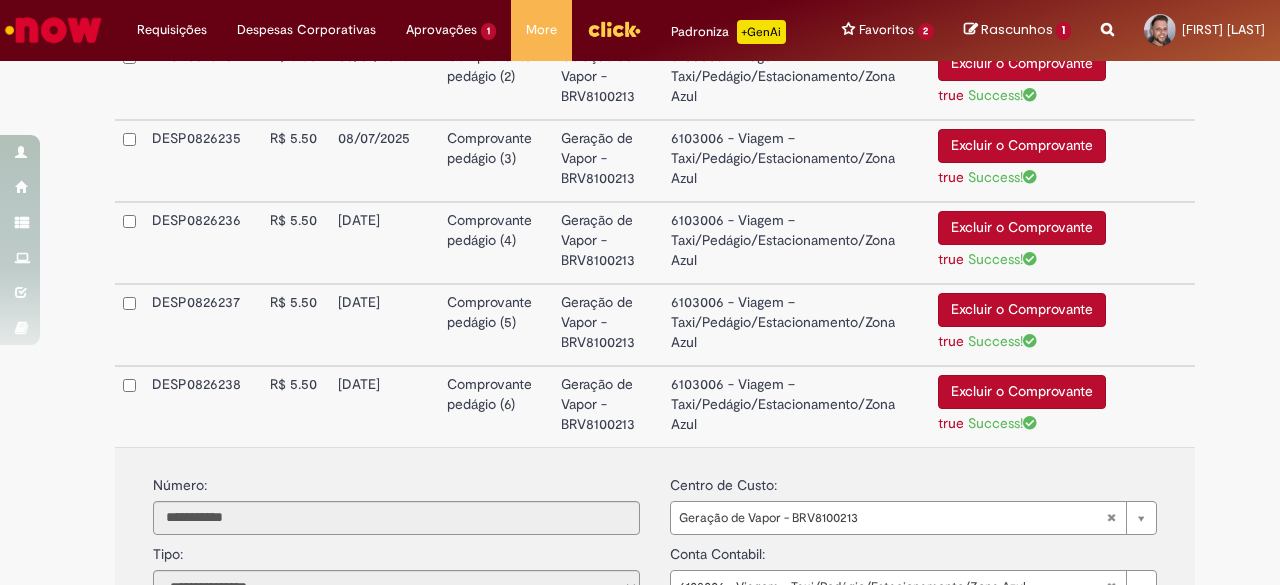 click on "6103006 - Viagem – Taxi/Pedágio/Estacionamento/Zona Azul" at bounding box center [796, 406] 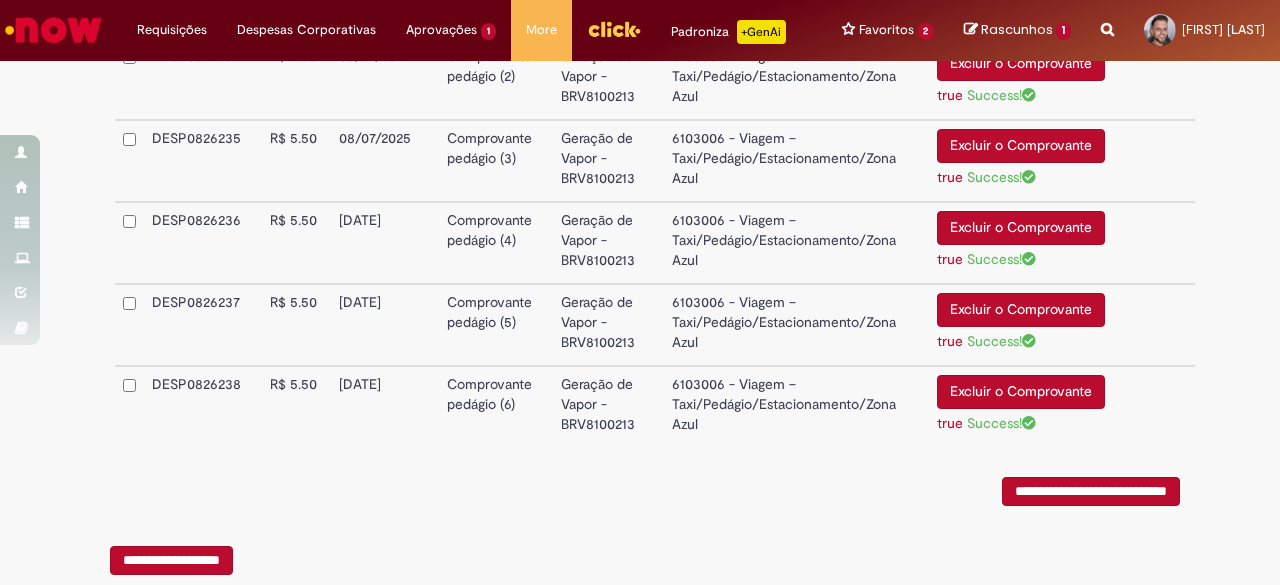 scroll, scrollTop: 822, scrollLeft: 0, axis: vertical 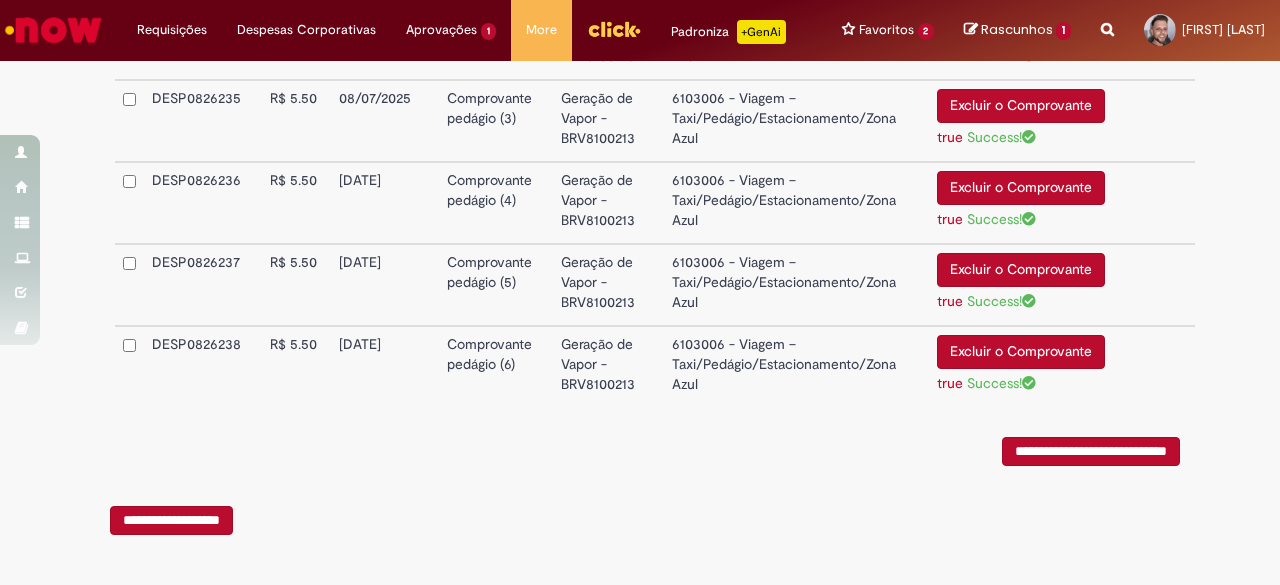 click on "**********" at bounding box center (1091, 451) 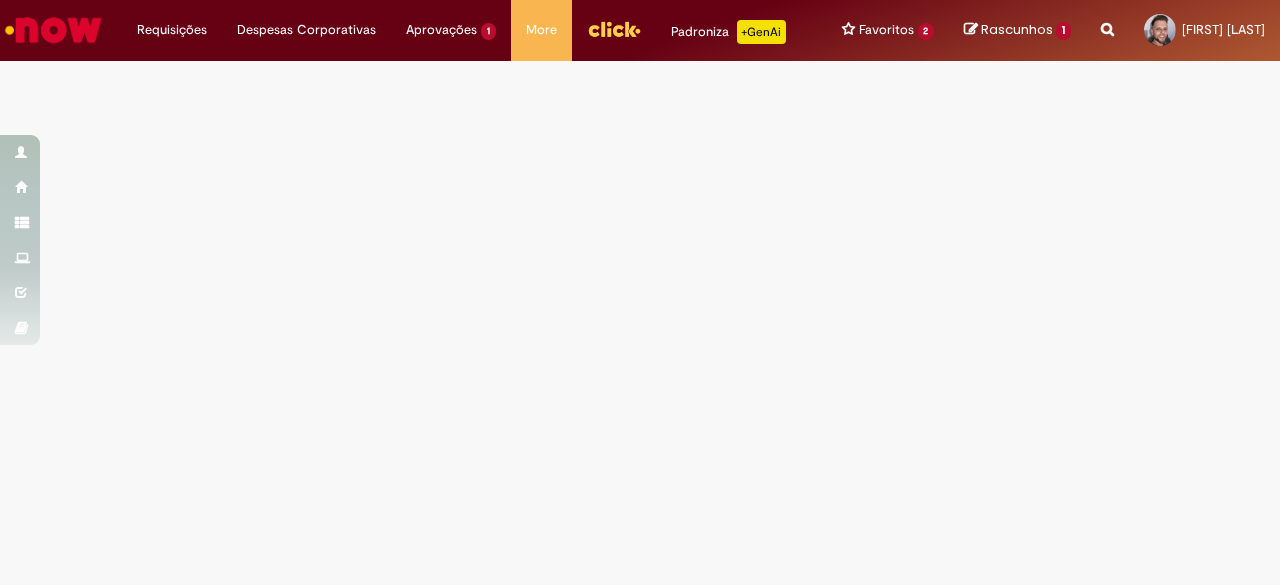 scroll, scrollTop: 0, scrollLeft: 0, axis: both 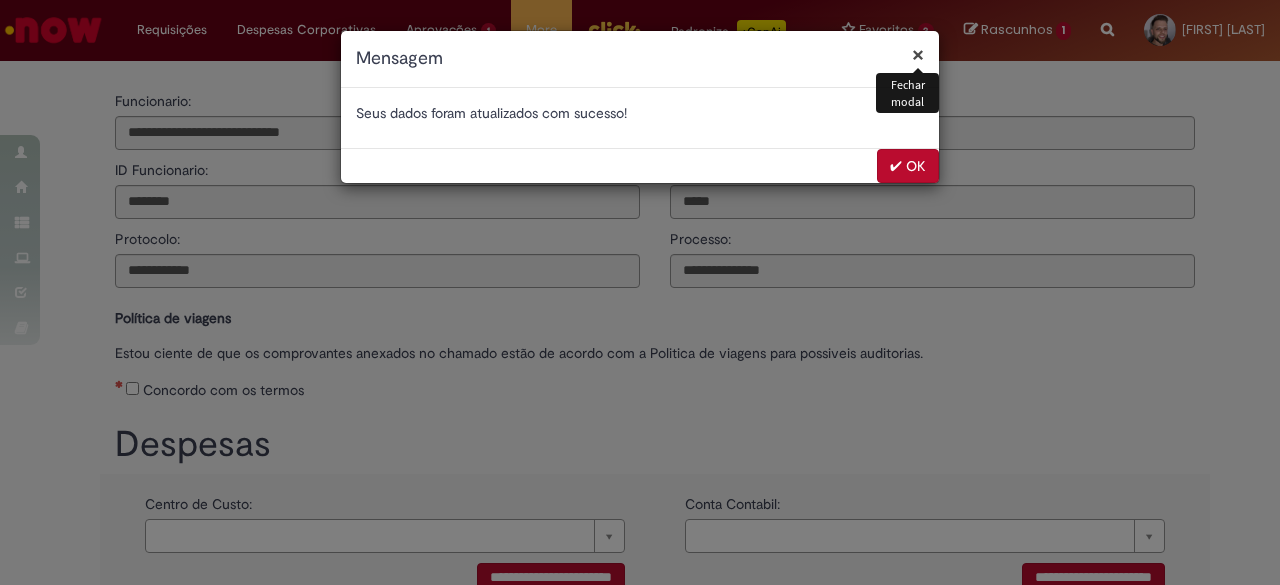 click on "✔ OK" at bounding box center [908, 166] 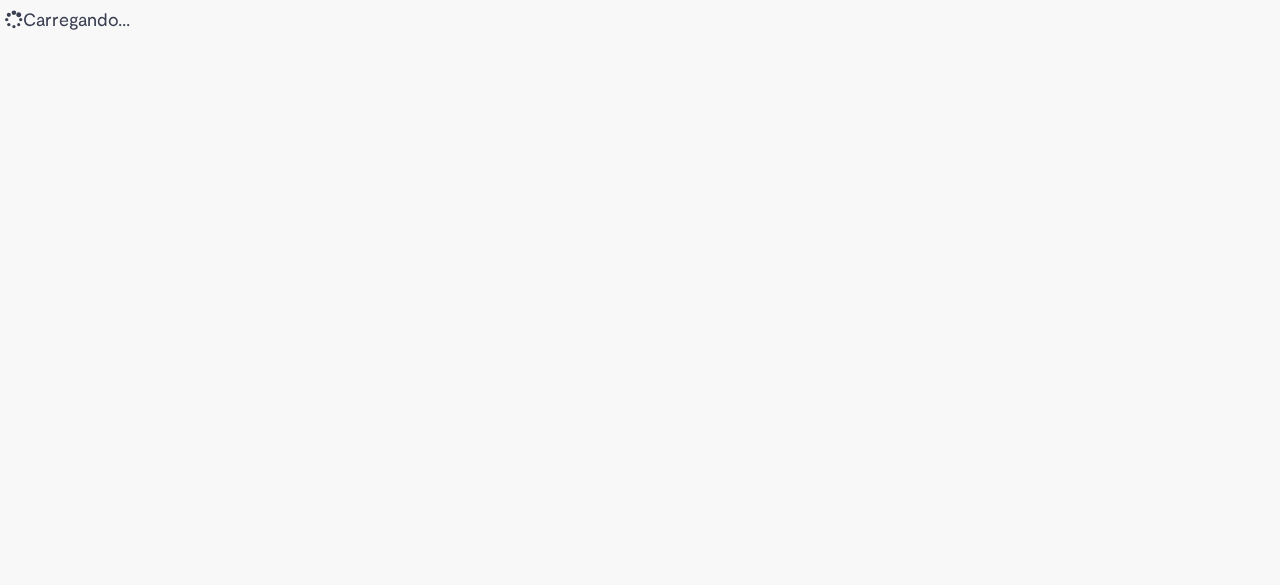 scroll, scrollTop: 0, scrollLeft: 0, axis: both 